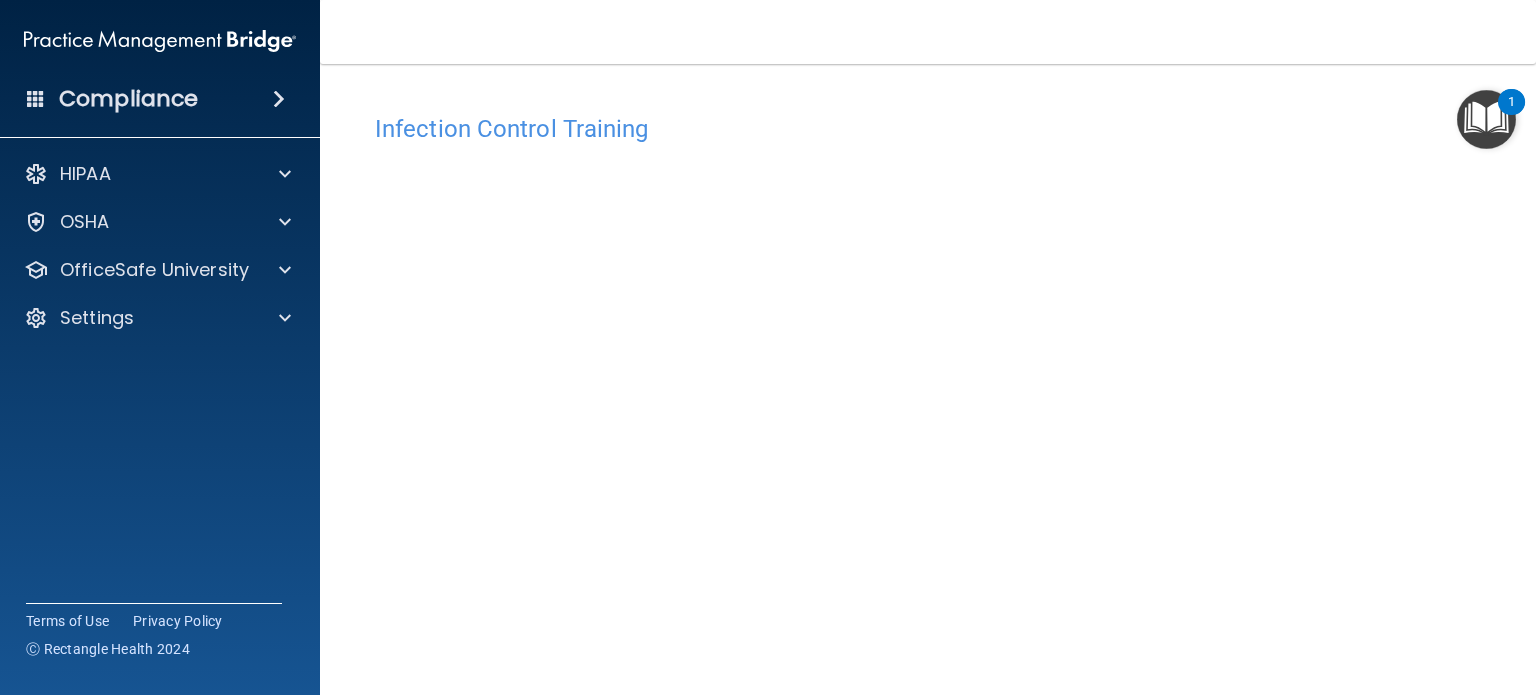 scroll, scrollTop: 0, scrollLeft: 0, axis: both 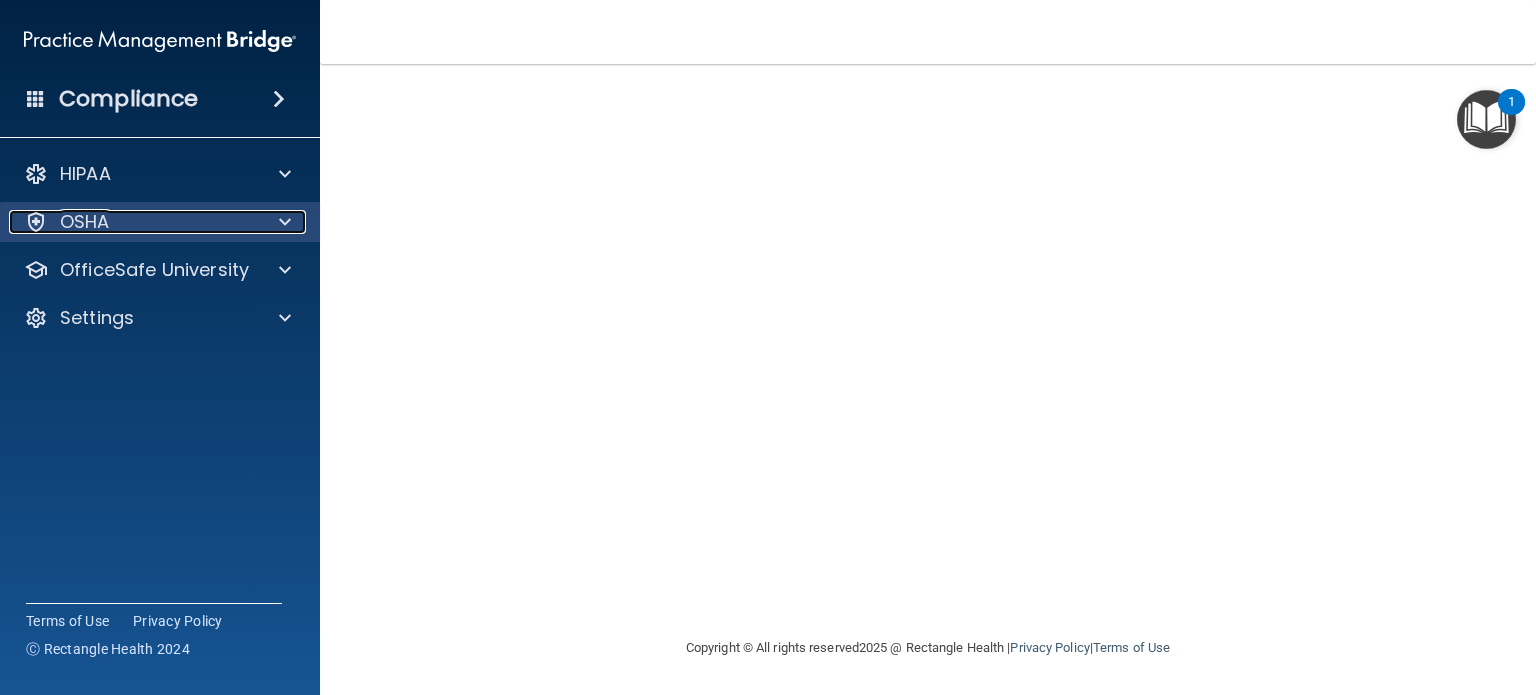 click on "OSHA" at bounding box center [133, 222] 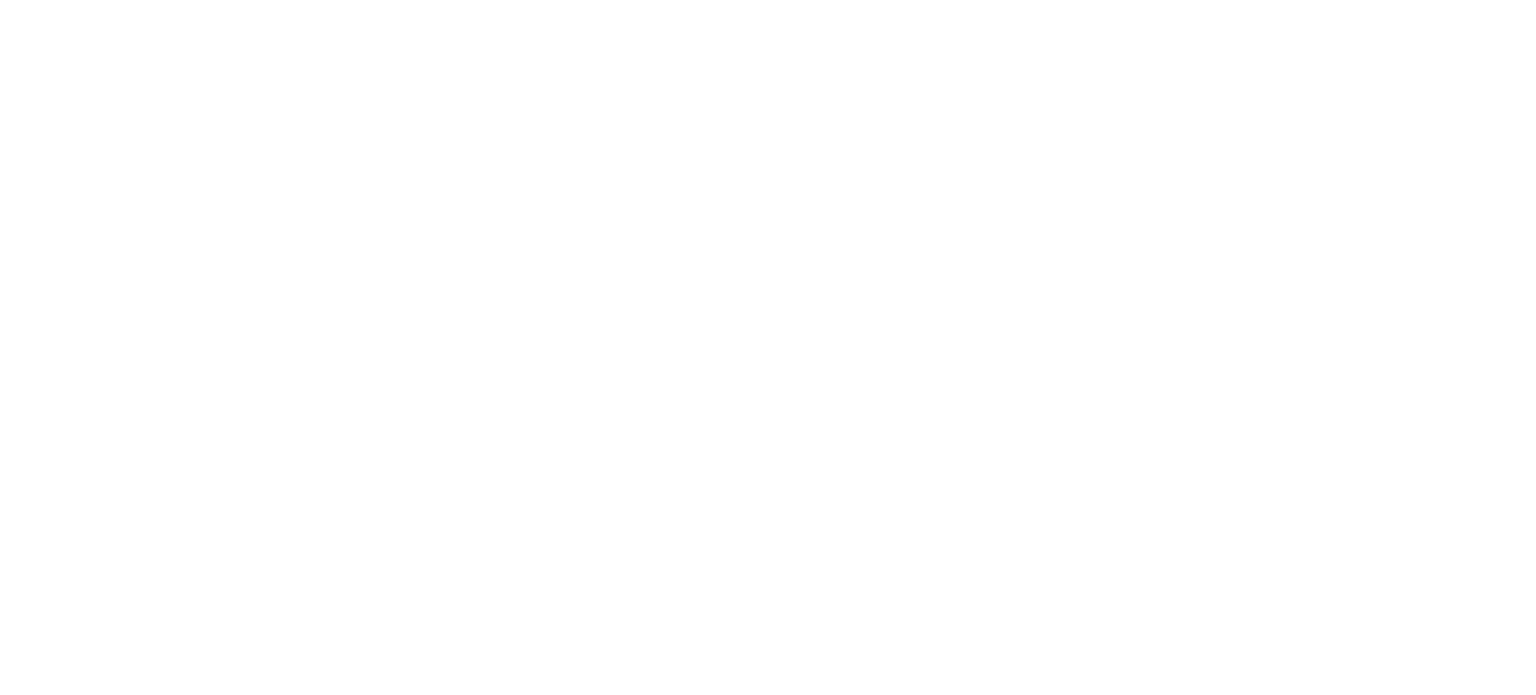 scroll, scrollTop: 0, scrollLeft: 0, axis: both 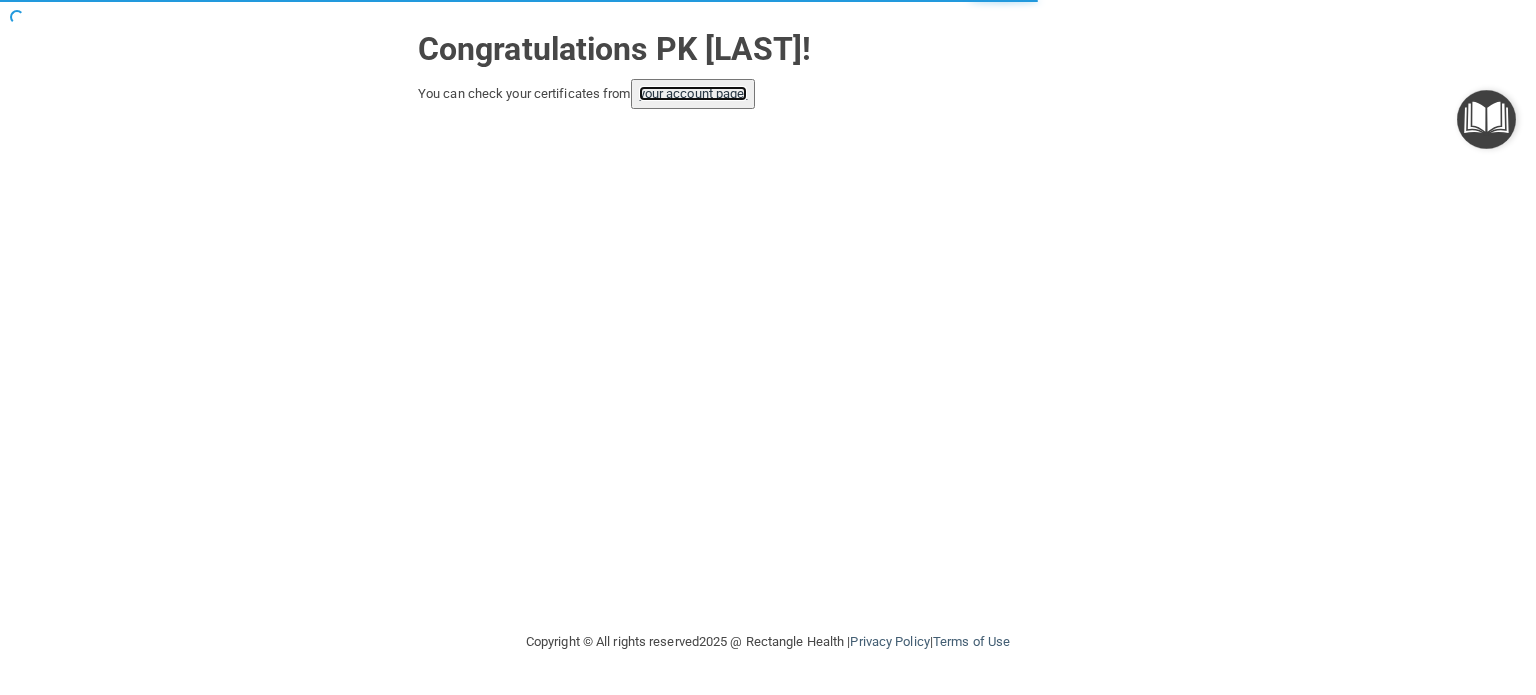 click on "your account page!" at bounding box center [693, 93] 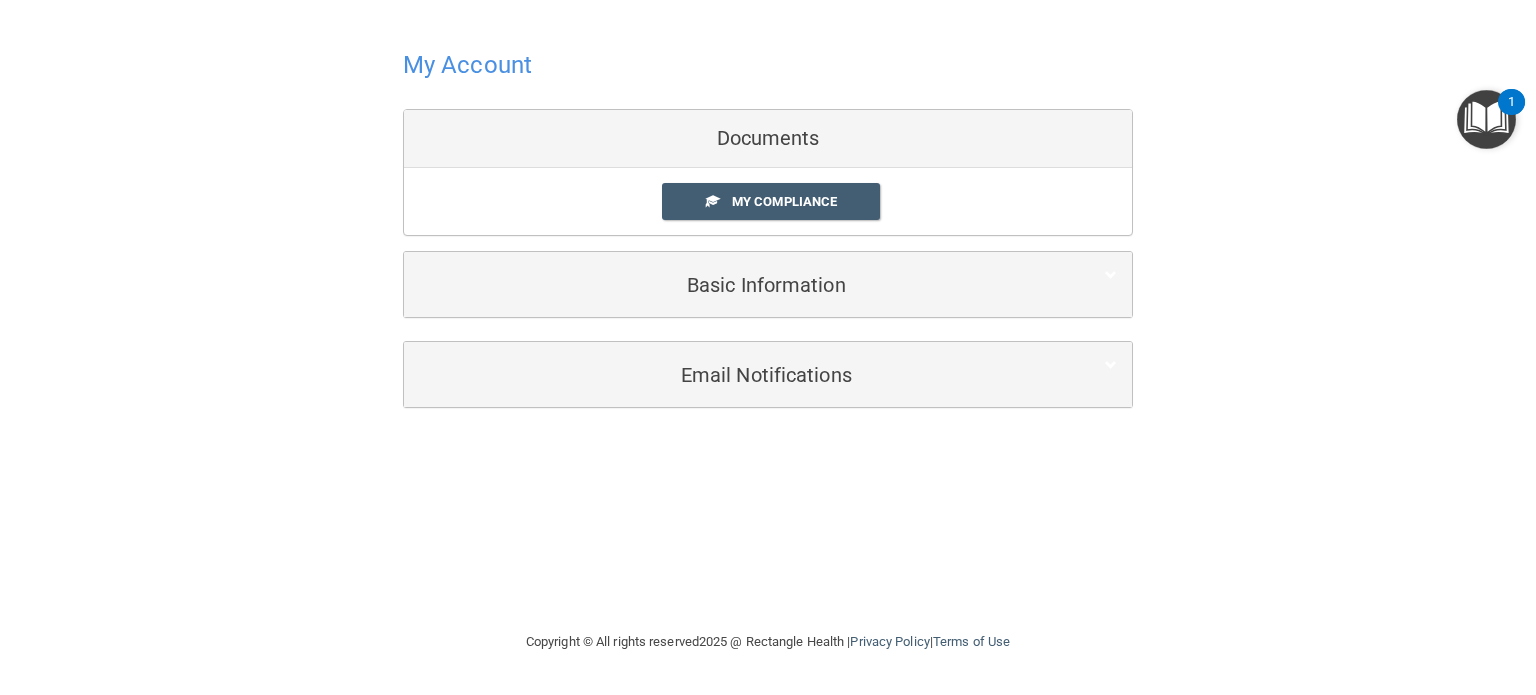 drag, startPoint x: 1475, startPoint y: 139, endPoint x: 1489, endPoint y: 131, distance: 16.124516 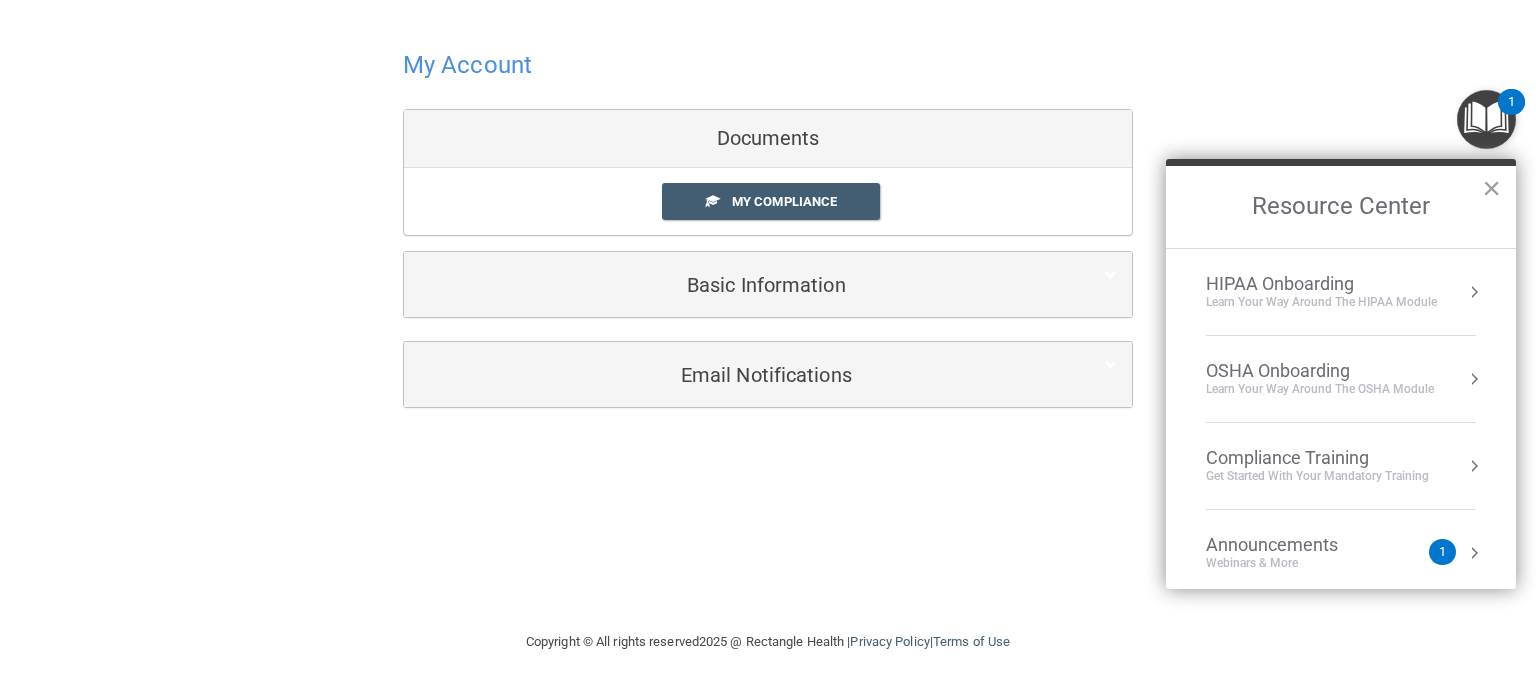 click on "OSHA Onboarding" at bounding box center (1320, 371) 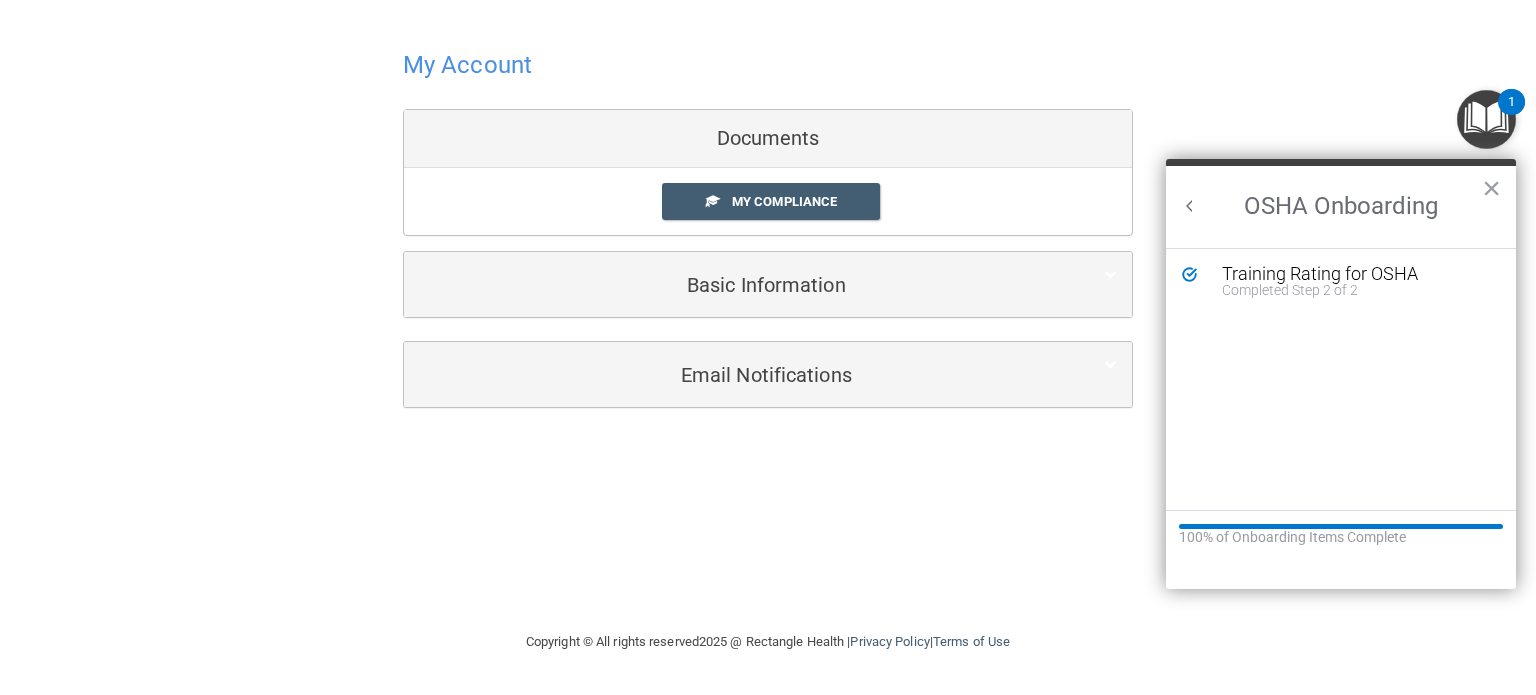 scroll, scrollTop: 0, scrollLeft: 0, axis: both 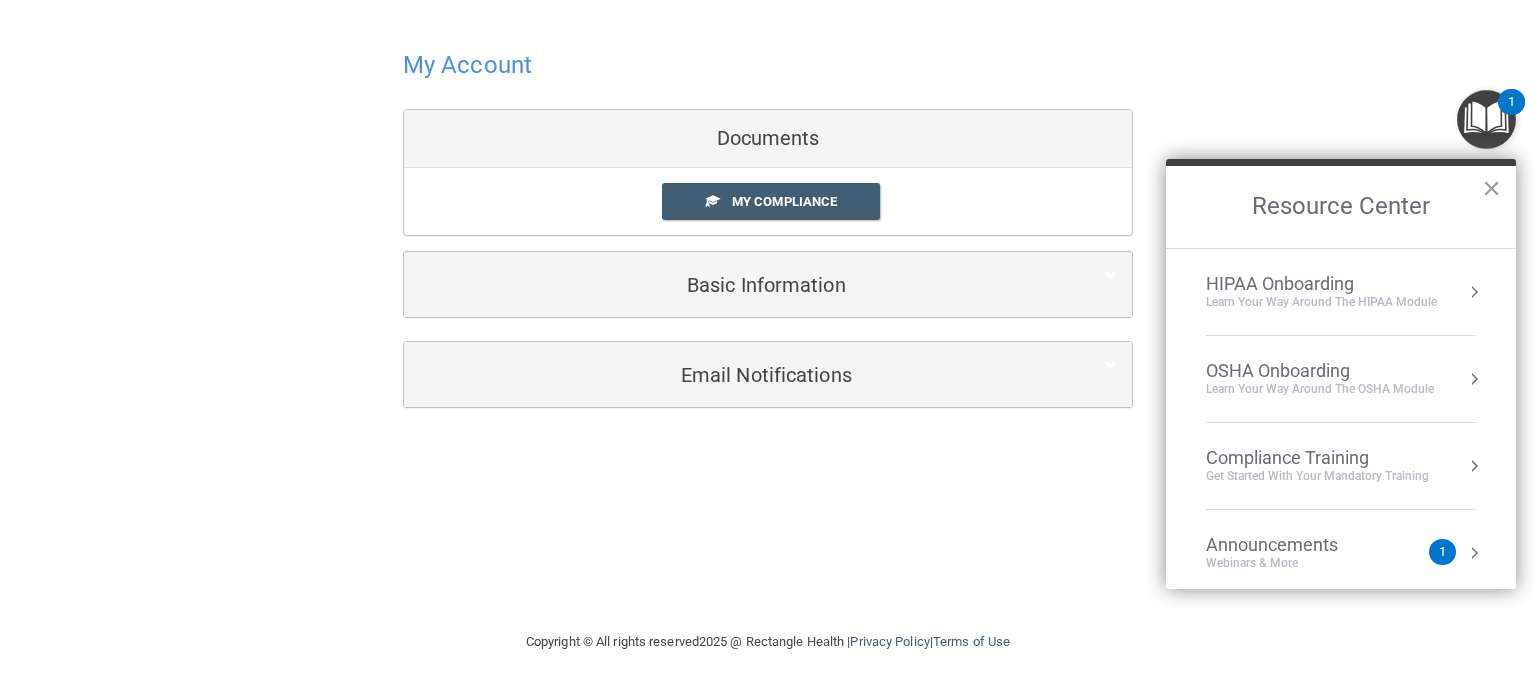 click on "Compliance Training" at bounding box center [1317, 458] 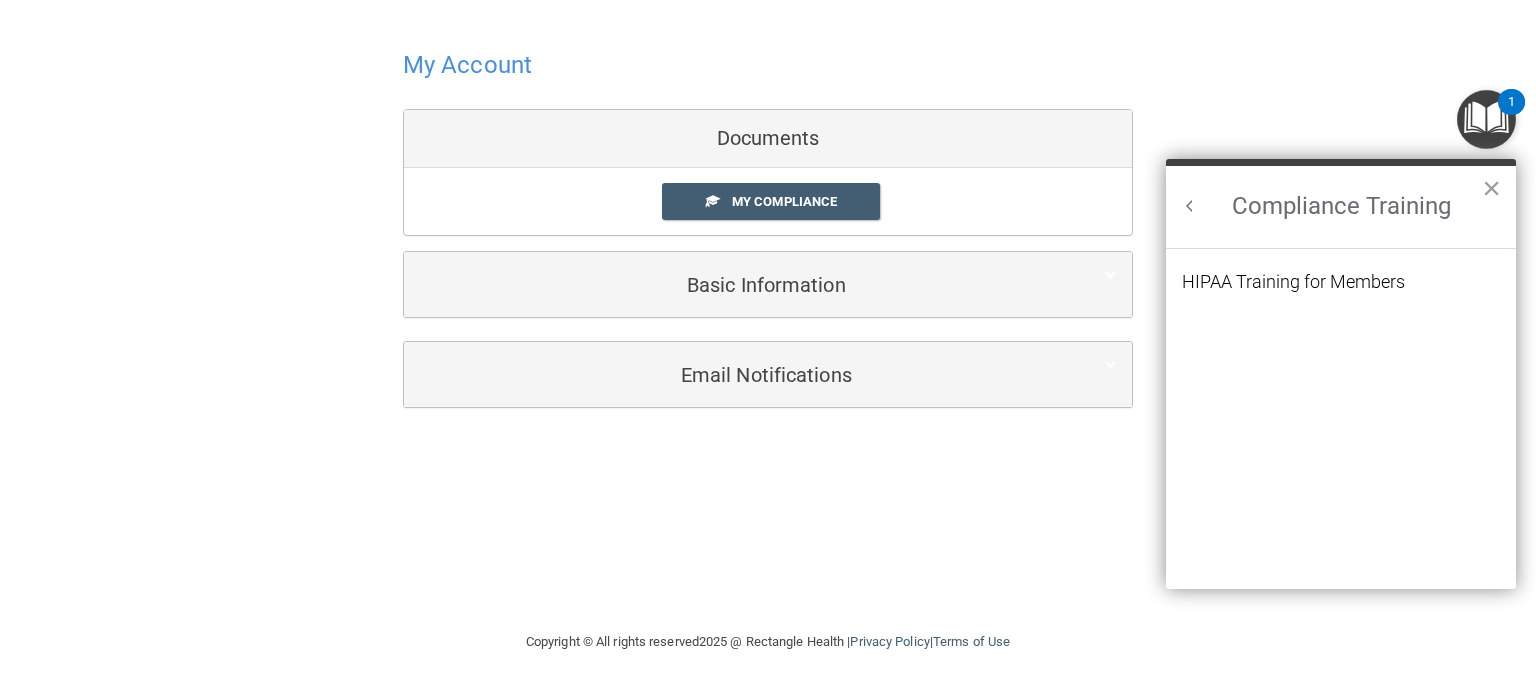 scroll, scrollTop: 0, scrollLeft: 0, axis: both 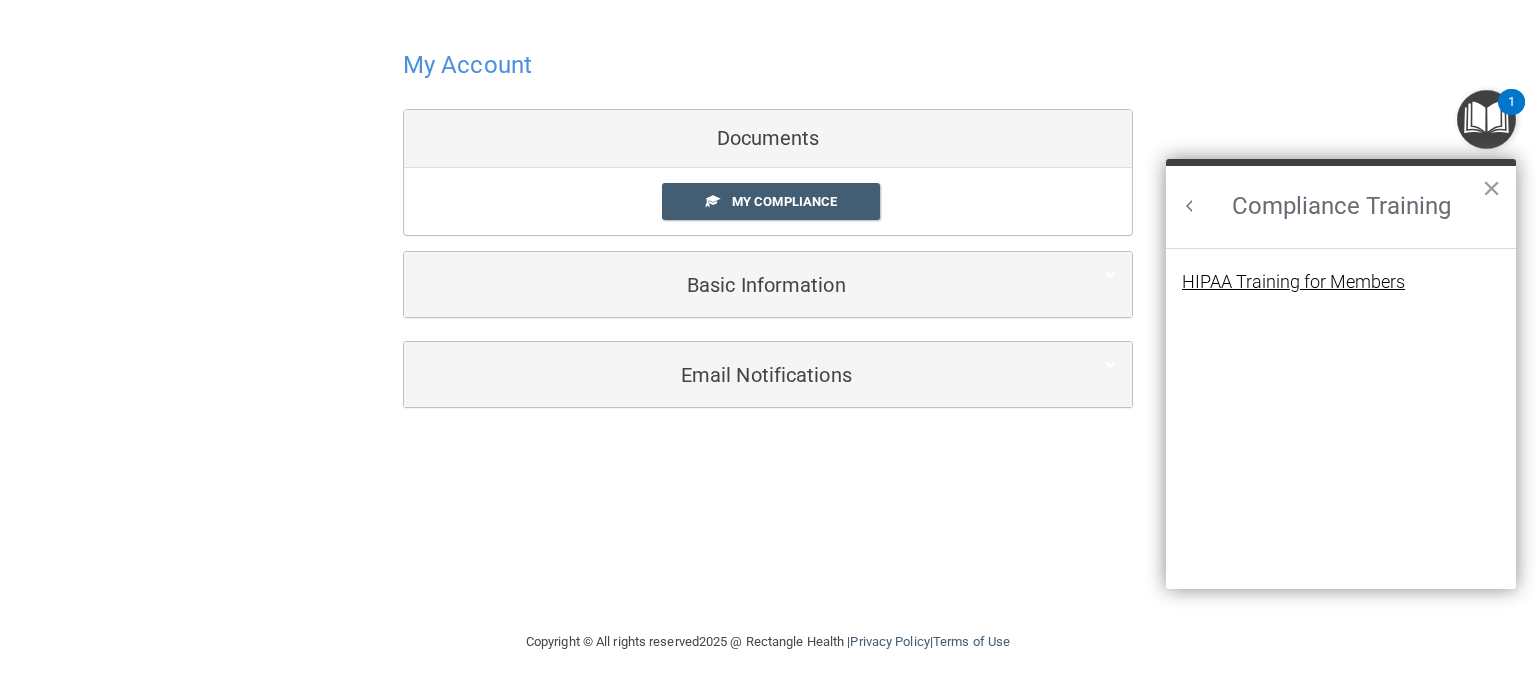 click on "HIPAA Training for Members" at bounding box center [1293, 282] 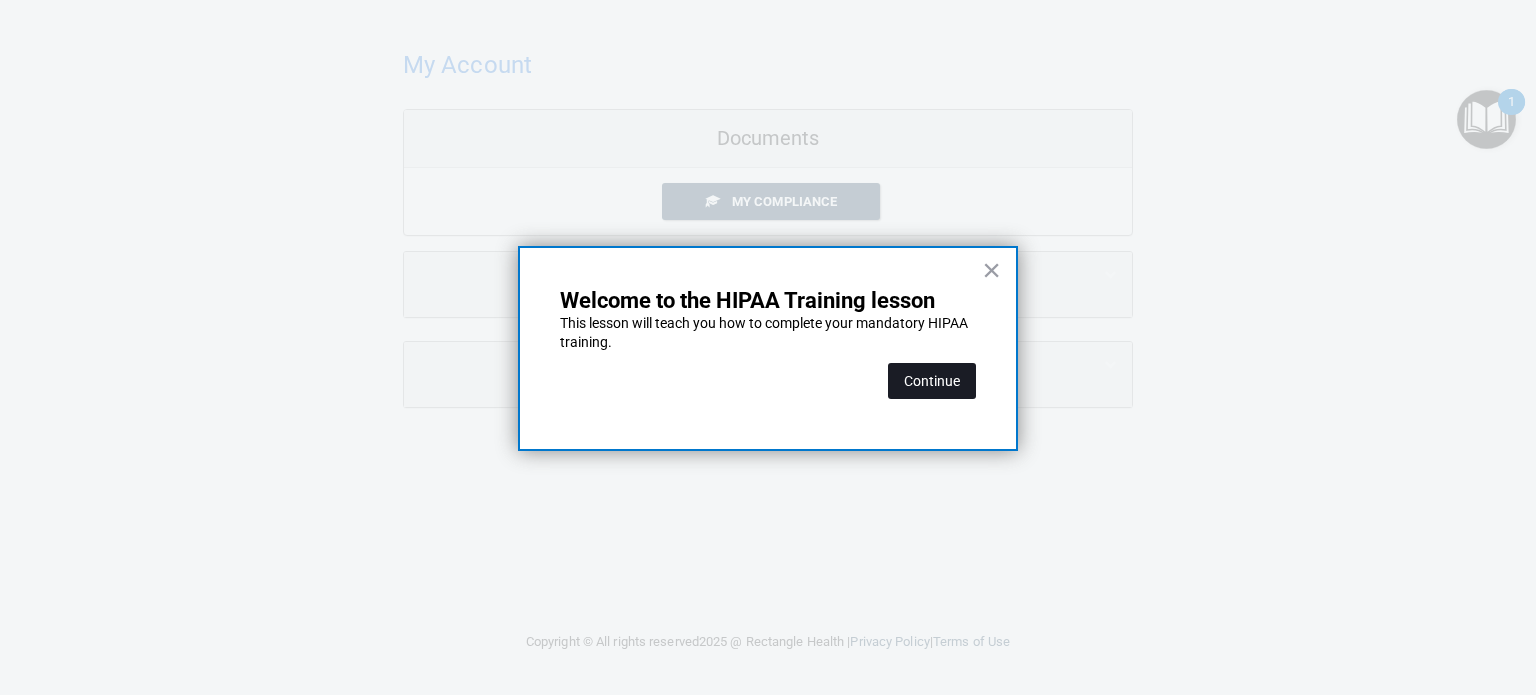 click on "Continue" at bounding box center [932, 381] 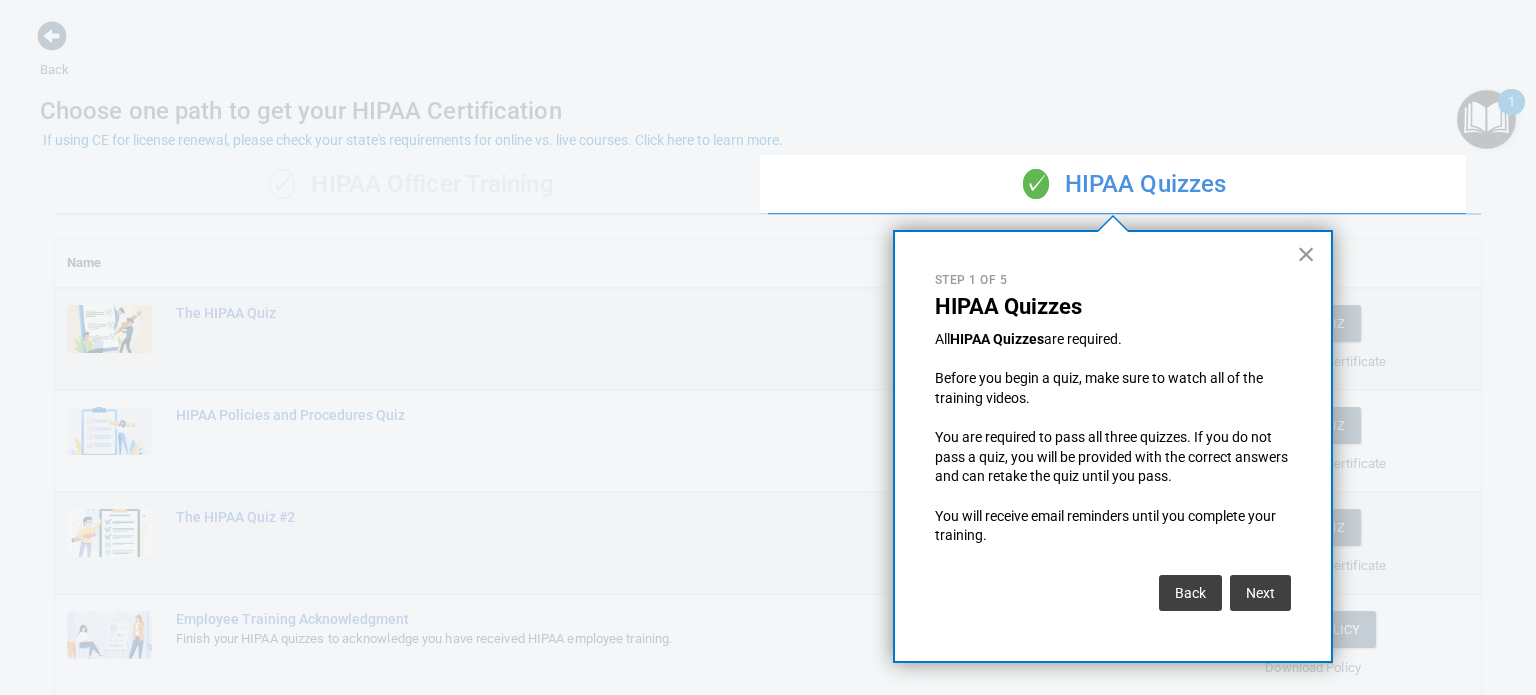 click on "×" at bounding box center (1306, 254) 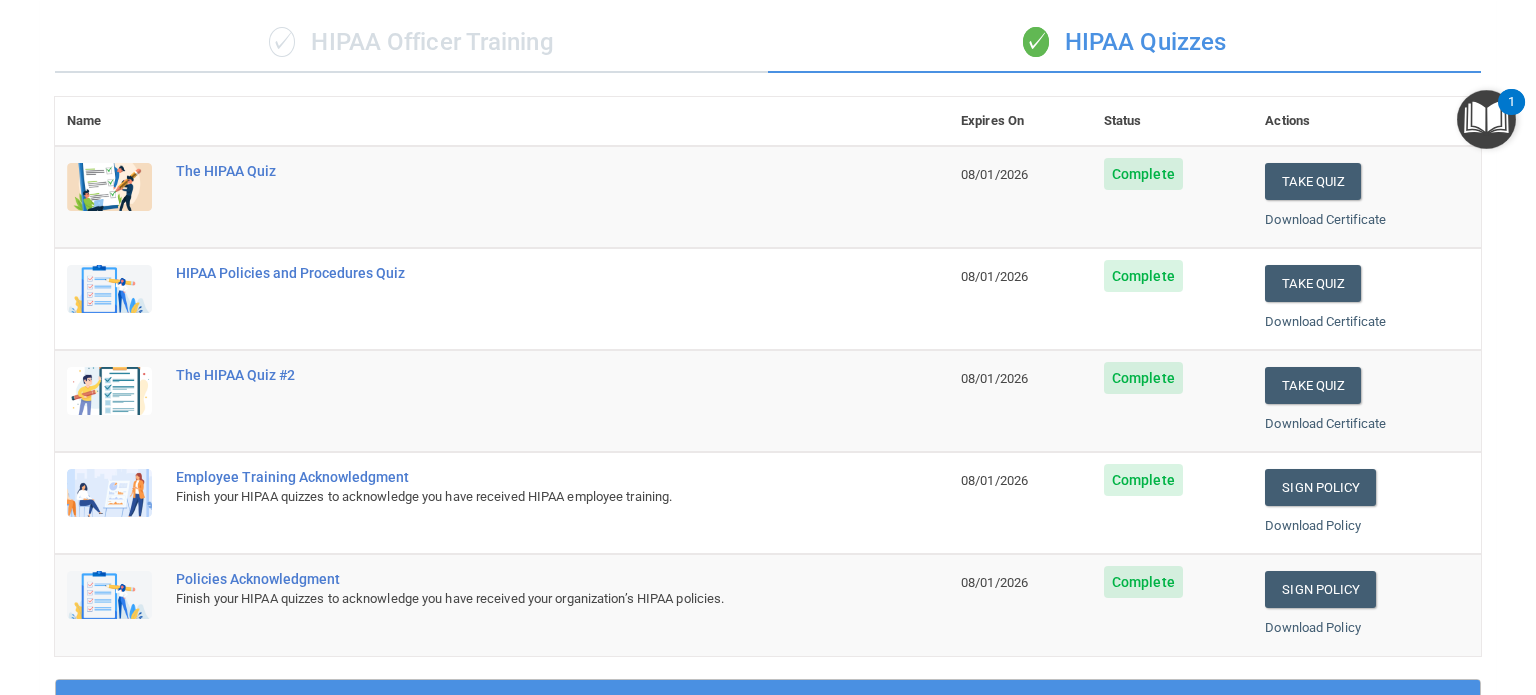 scroll, scrollTop: 0, scrollLeft: 0, axis: both 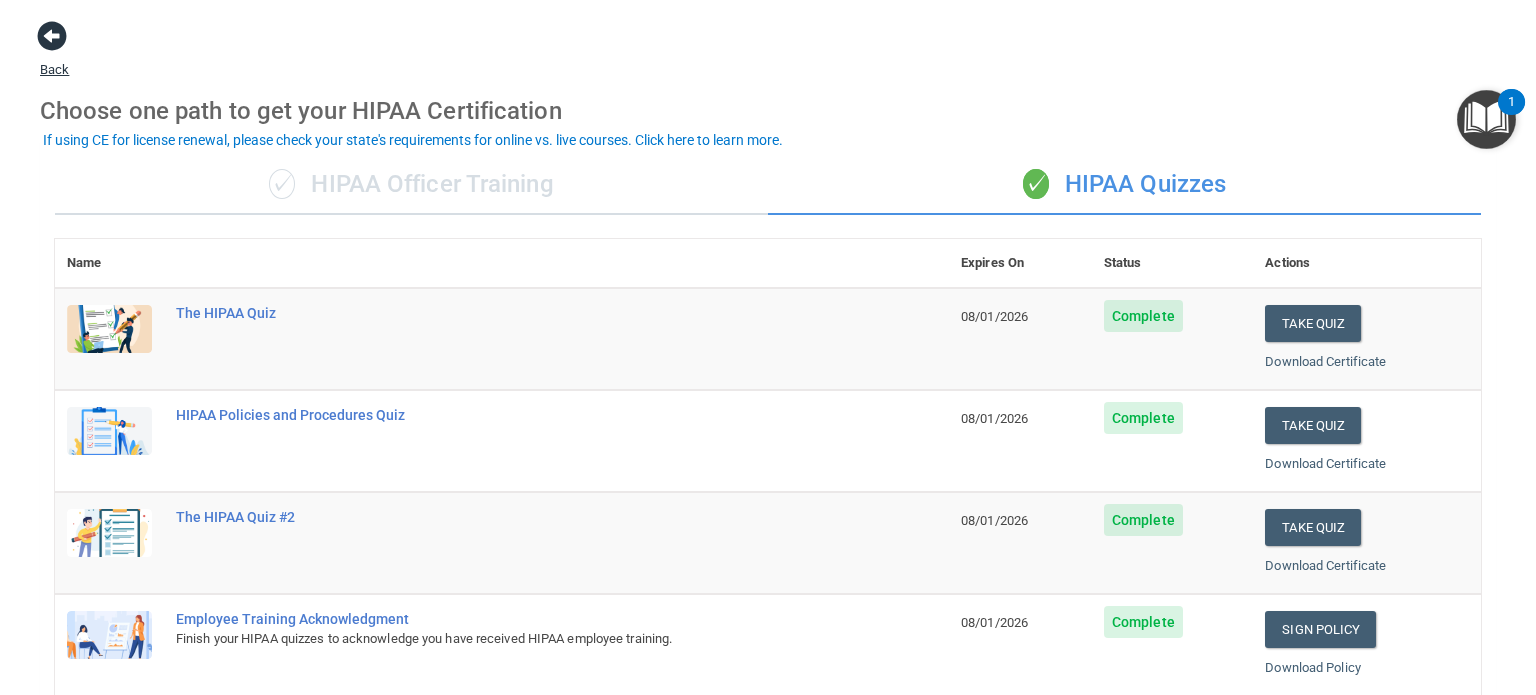 click at bounding box center (52, 36) 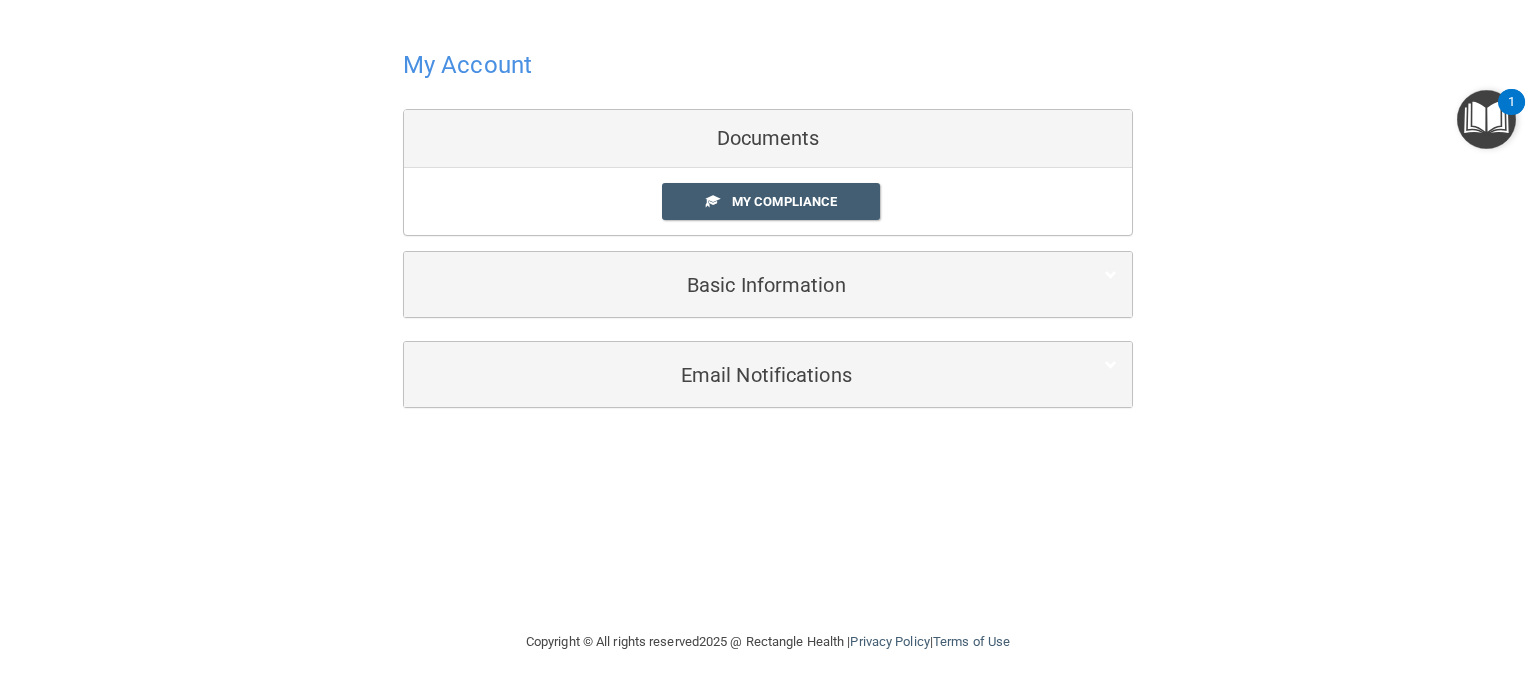 click on "My Account            Documents              My Compliance                 My Compliance             My BAA
Basic Information
Full Name       PK Thor   PK                 Last Name       Thor                                                                                       Email           paku.thor@bansalneuro.com   paku.thor@bansalneuro.com                     Edit   Change Password   Cancel   Save                 You've successfully edited your Information.               Error! The client couldn't be saved.                   Current Password                   New Password                     Confirm New Password                     Submit
You've successfully saved Clients Basic Information." at bounding box center [768, 180] 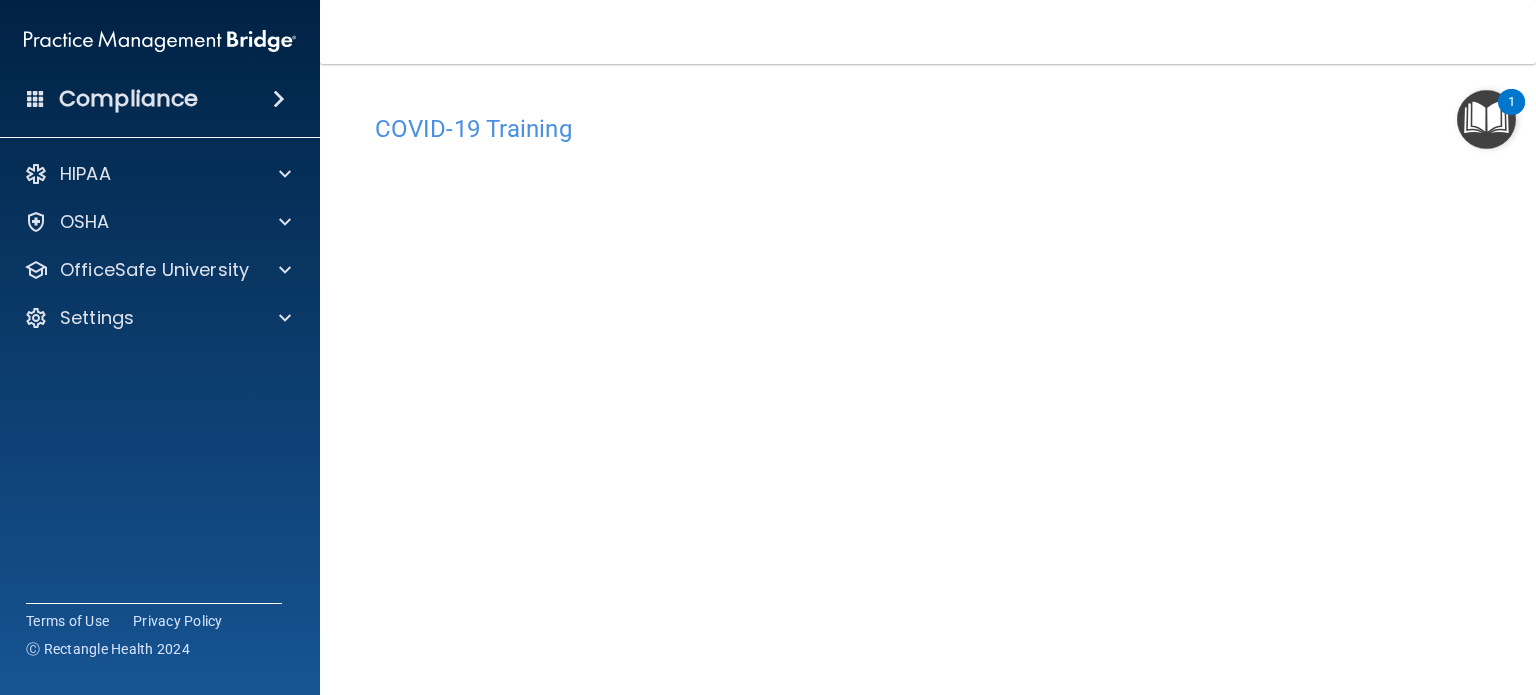 scroll, scrollTop: 0, scrollLeft: 0, axis: both 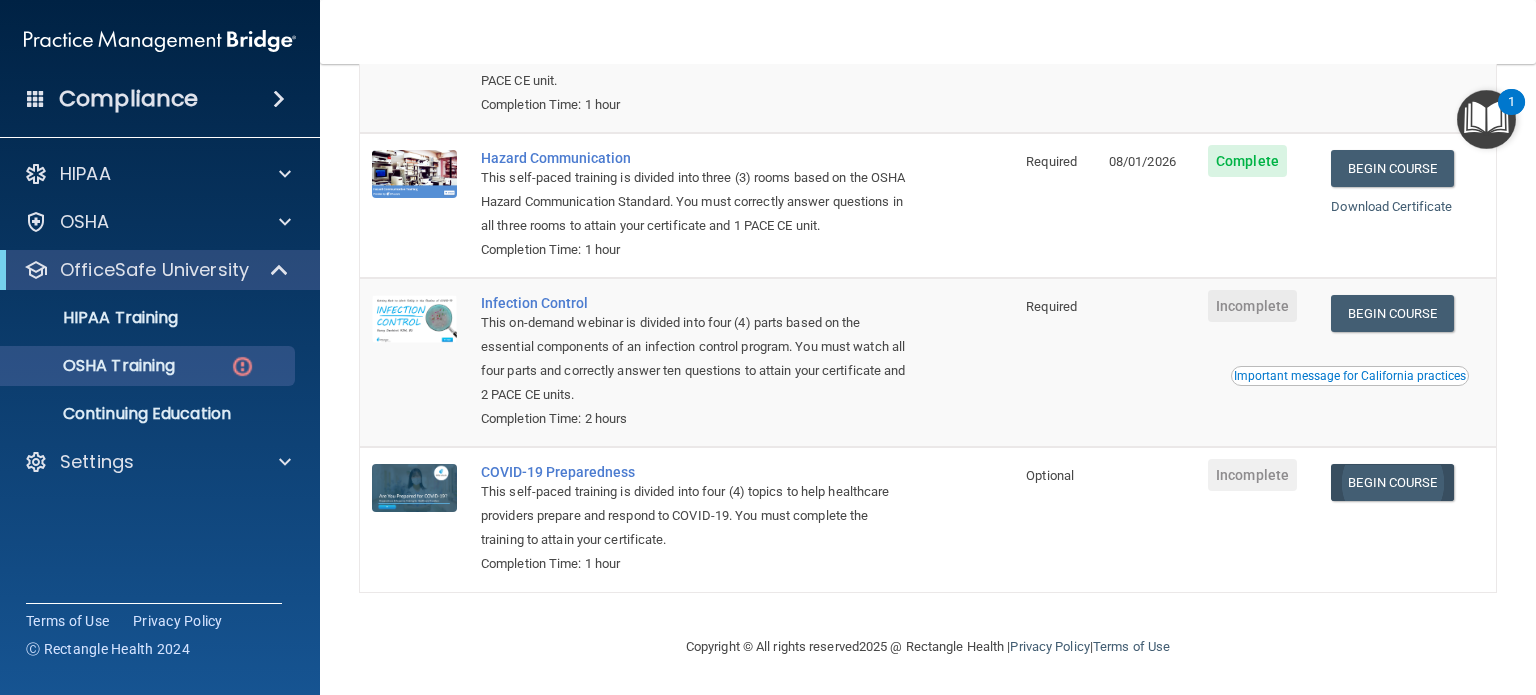 click on "Begin Course" at bounding box center [1392, 482] 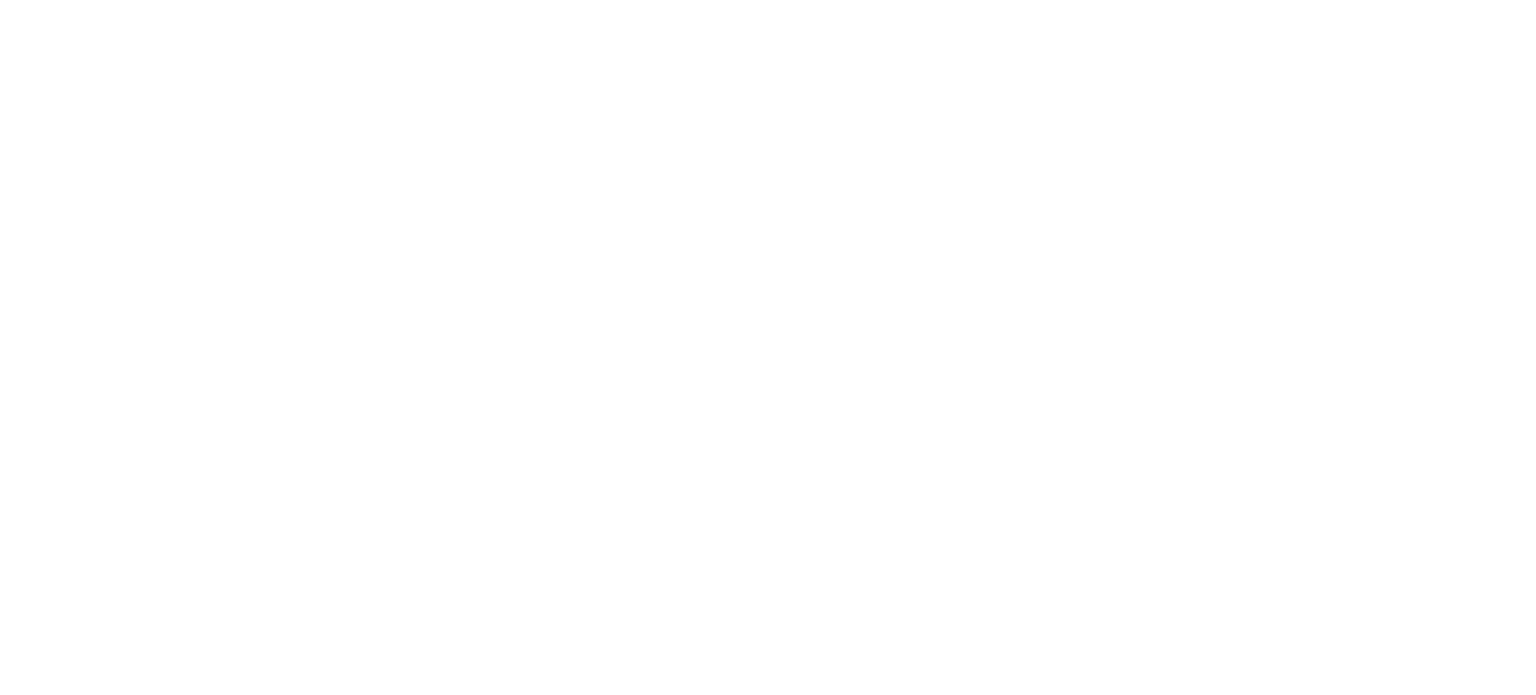 scroll, scrollTop: 0, scrollLeft: 0, axis: both 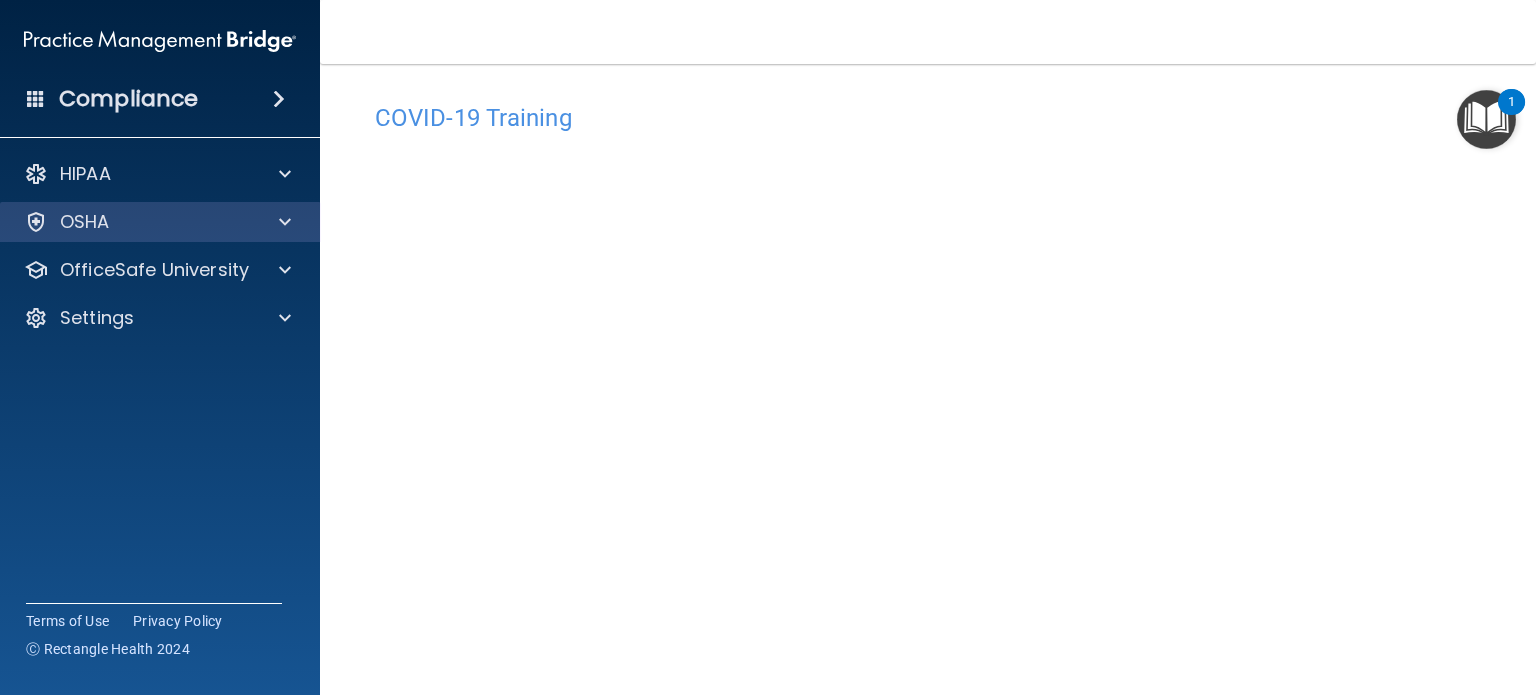 click on "OSHA" at bounding box center [160, 222] 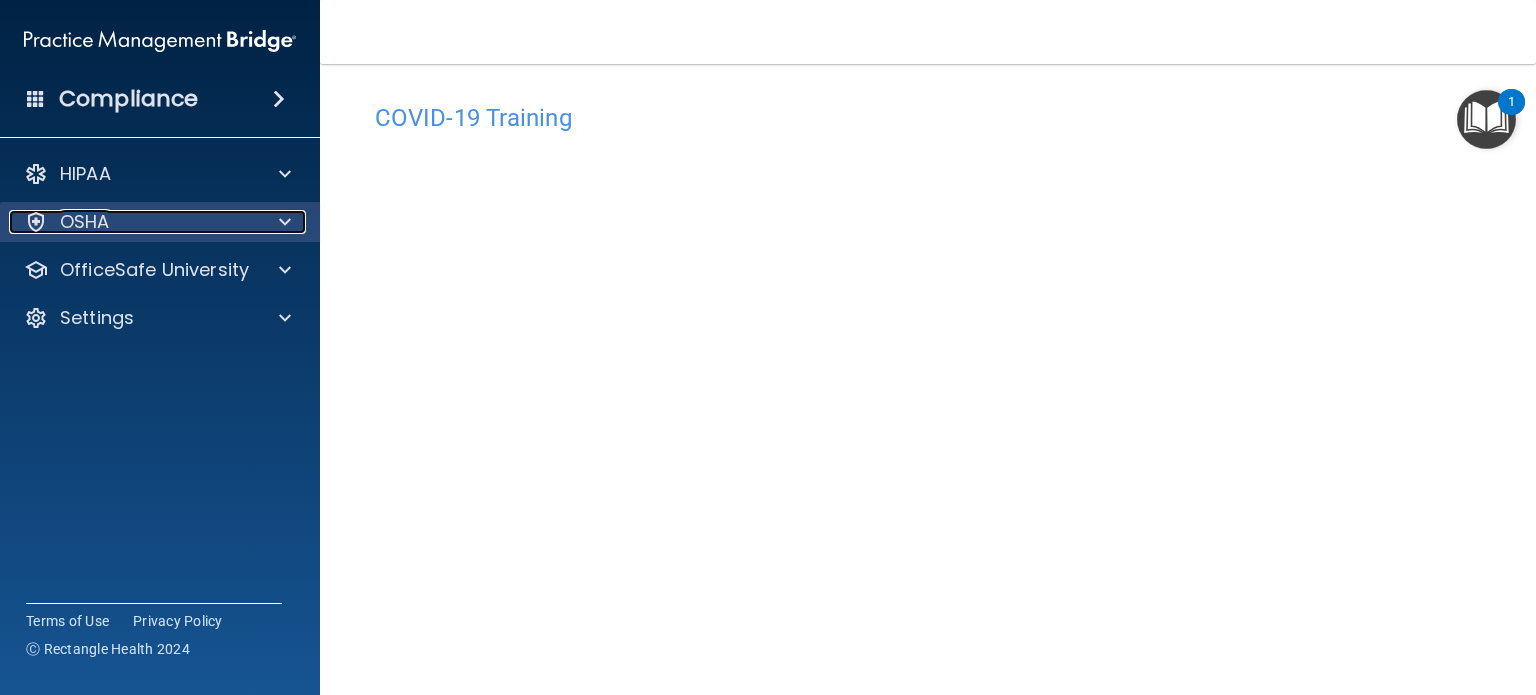click at bounding box center [285, 222] 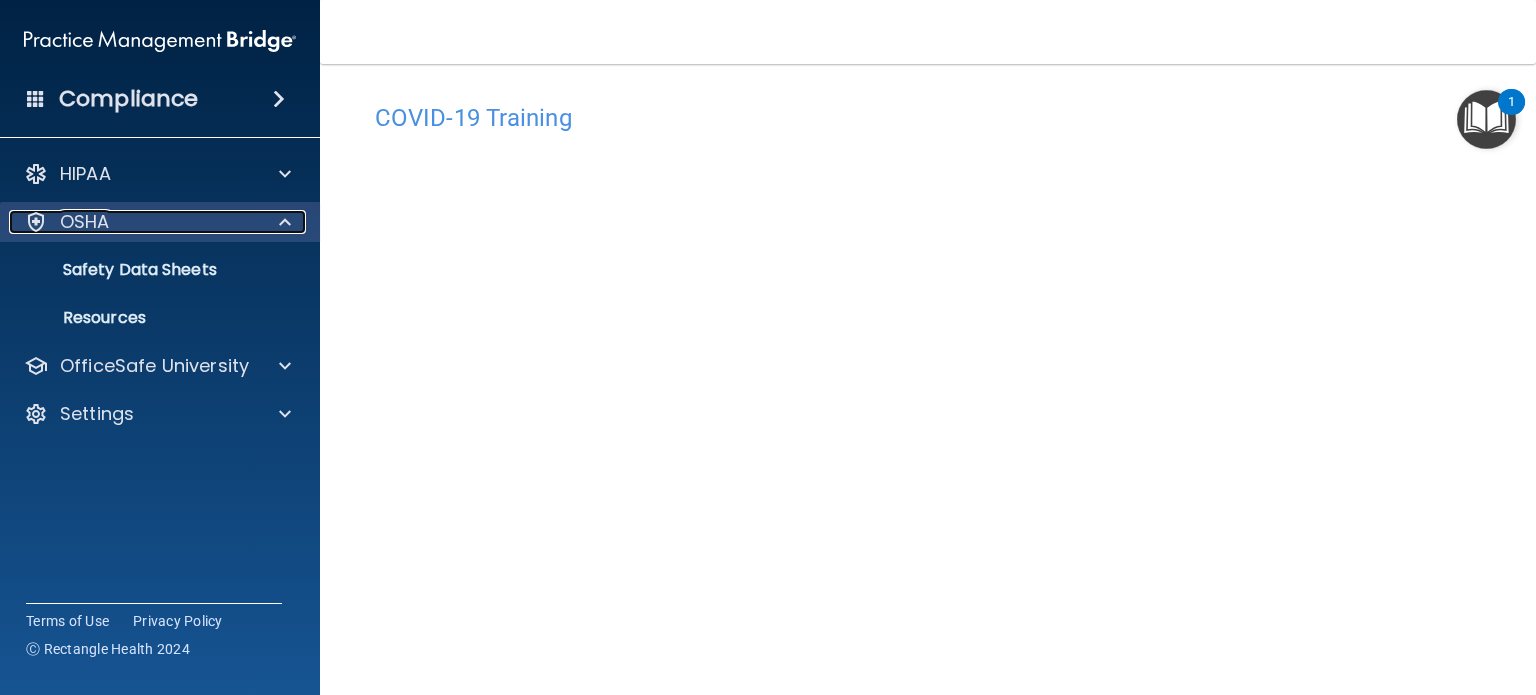 click at bounding box center (282, 222) 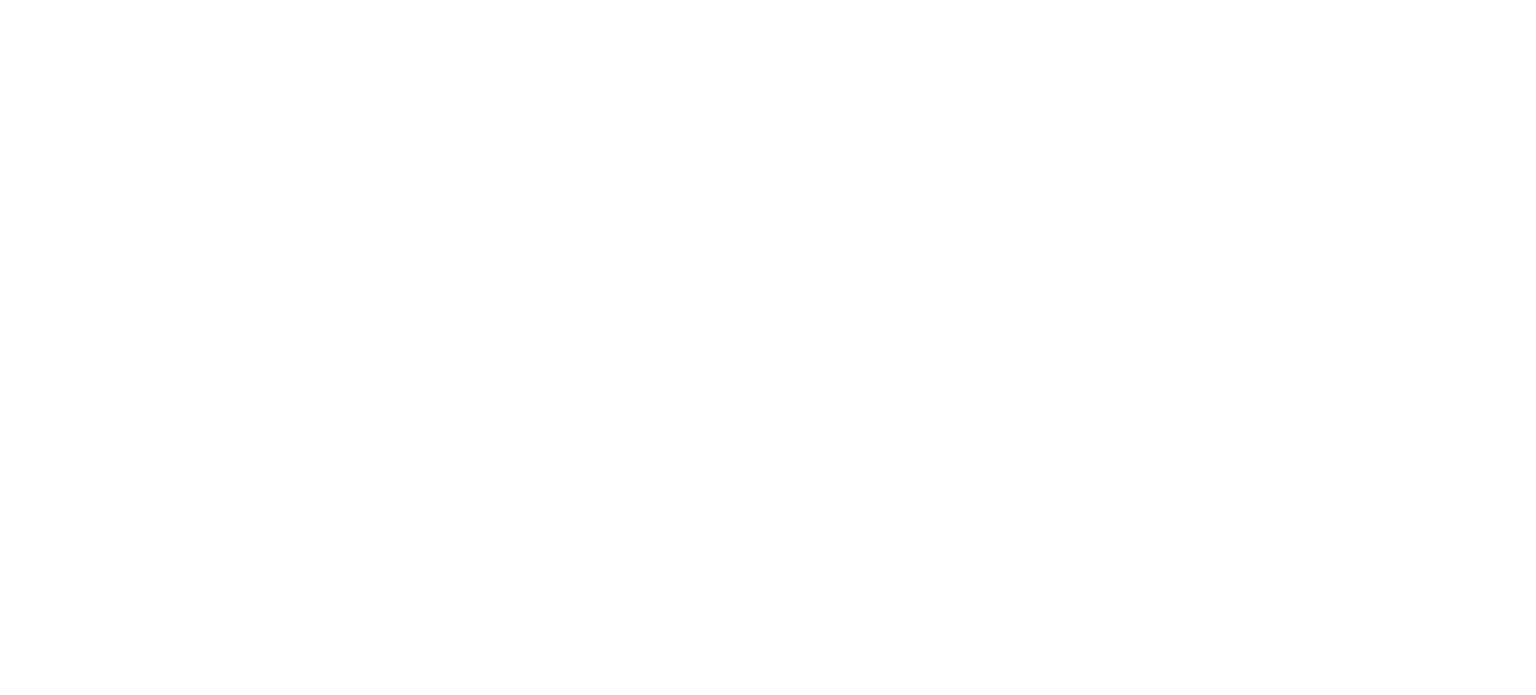 scroll, scrollTop: 0, scrollLeft: 0, axis: both 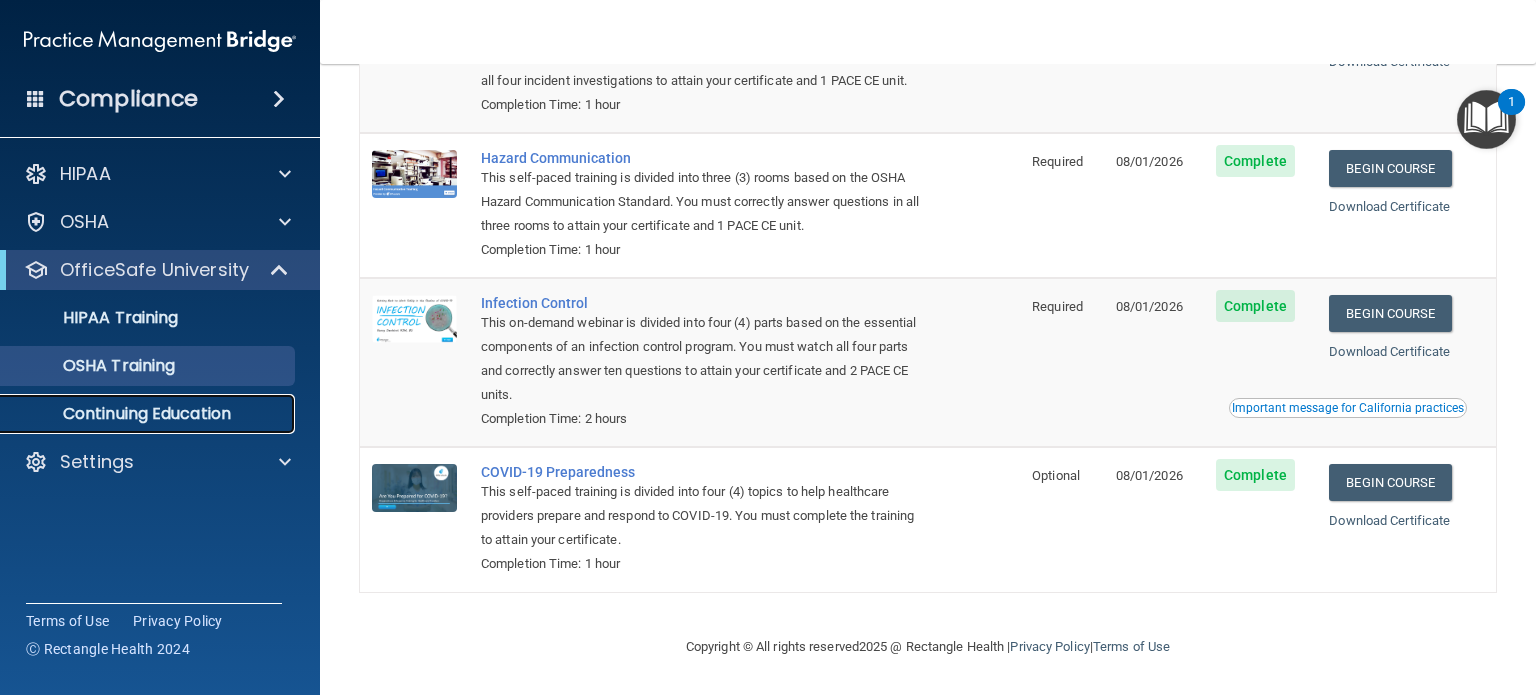 click on "Continuing Education" at bounding box center [149, 414] 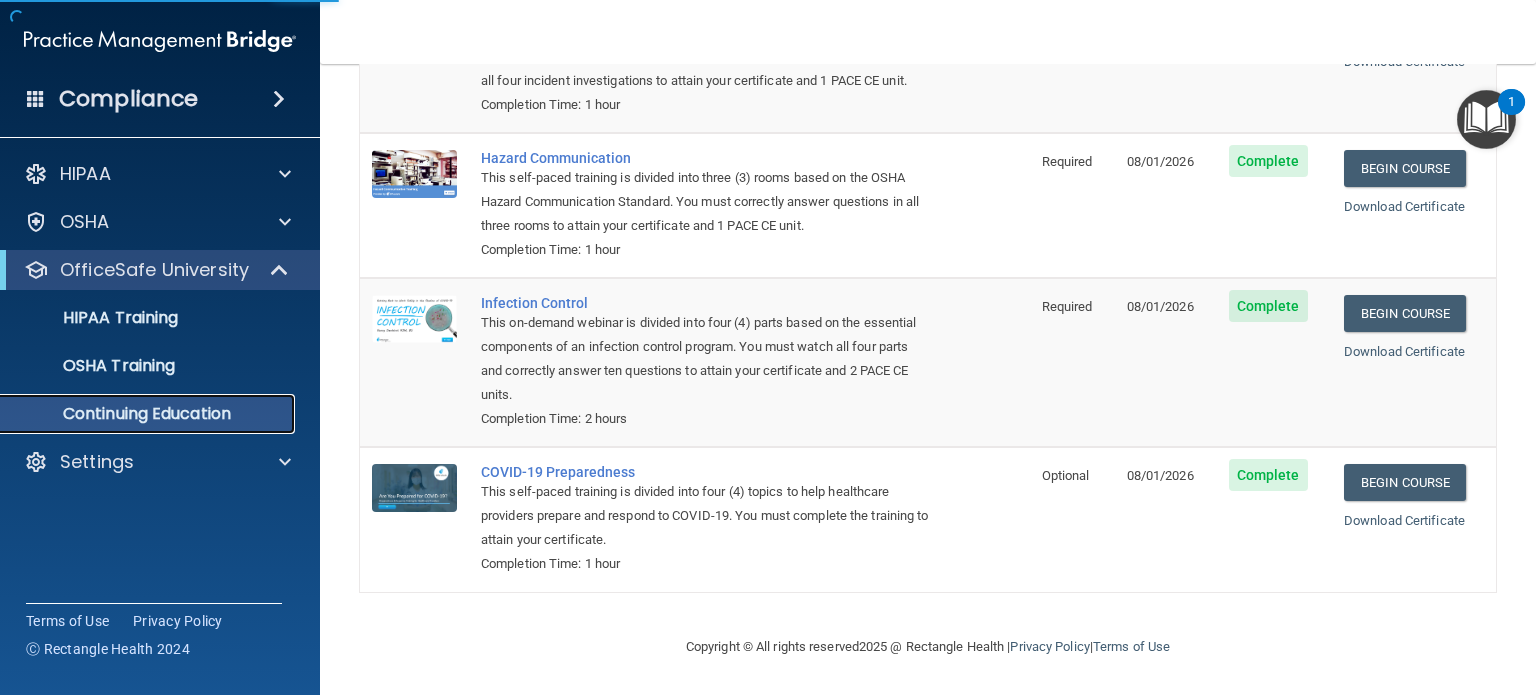 scroll, scrollTop: 0, scrollLeft: 0, axis: both 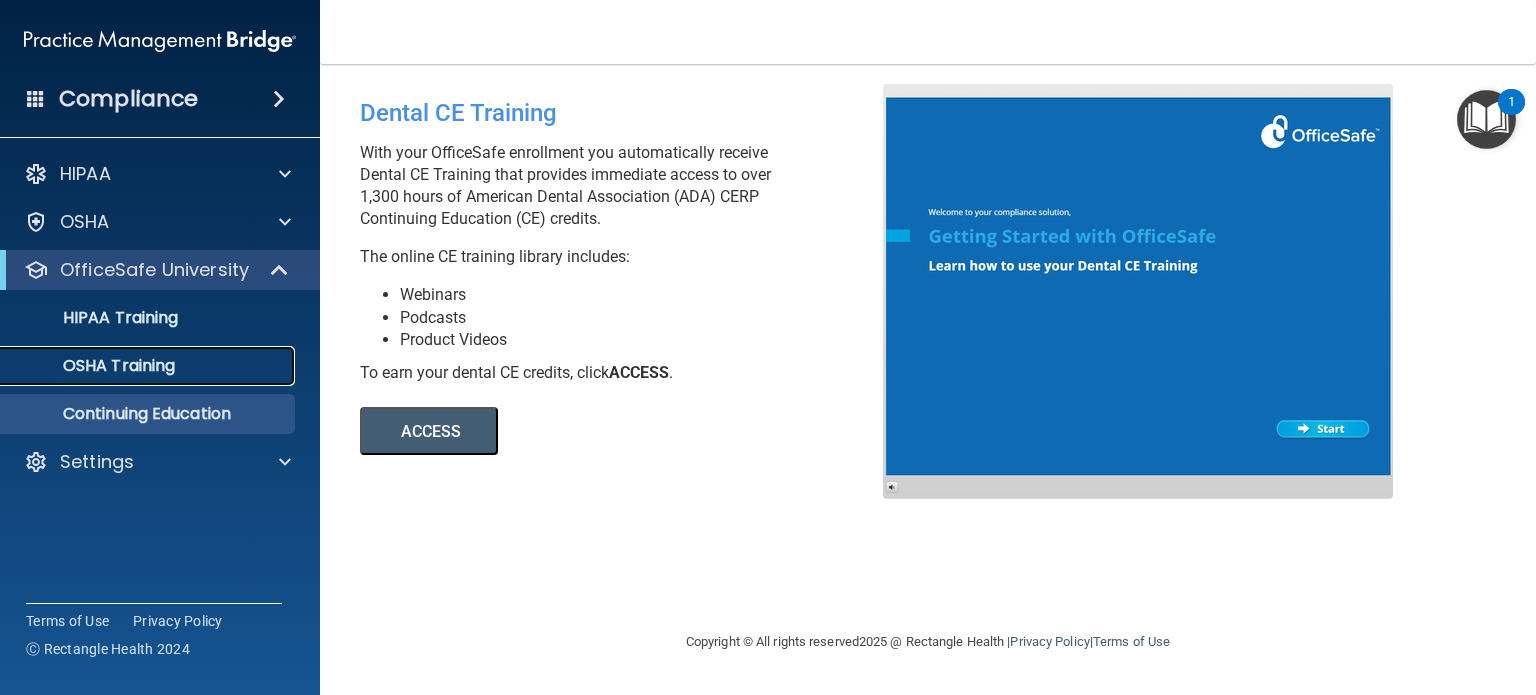 click on "OSHA Training" at bounding box center [137, 366] 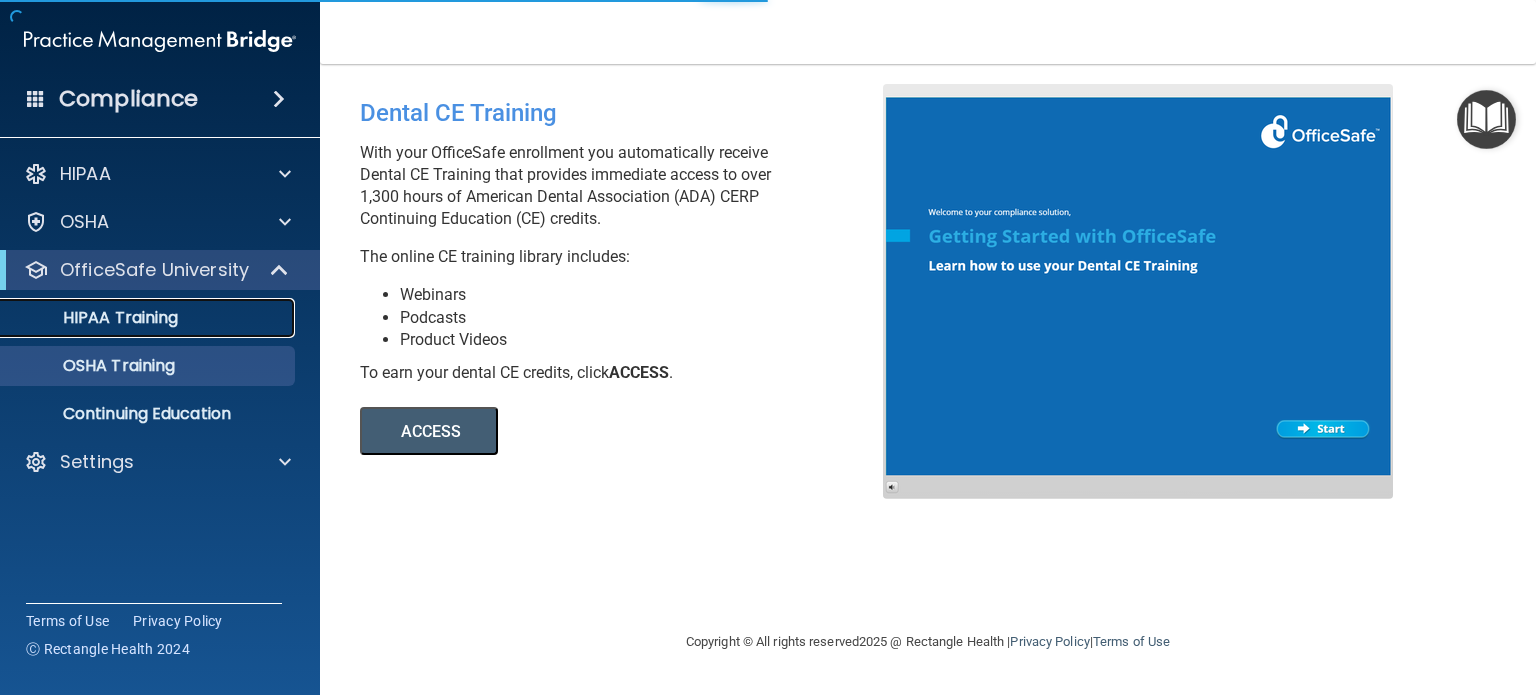 click on "HIPAA Training" at bounding box center [149, 318] 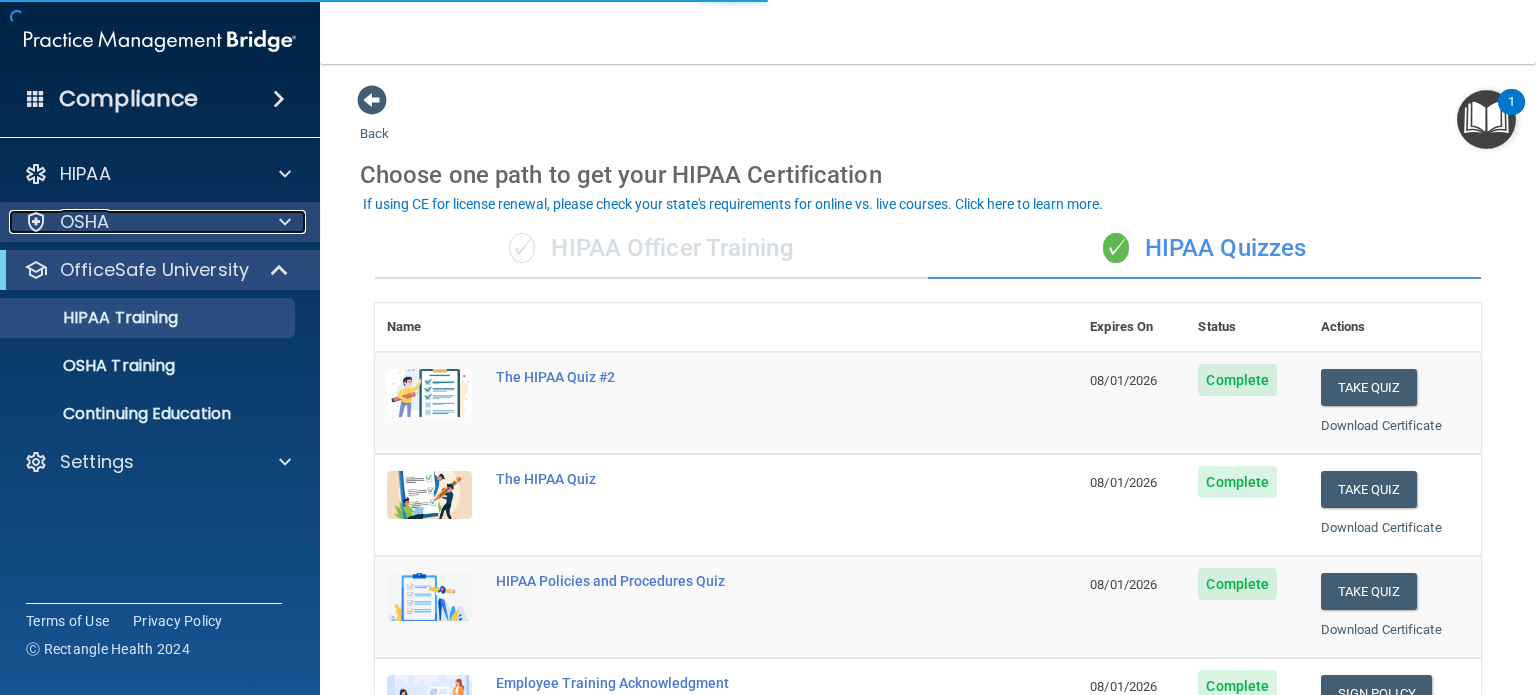 click at bounding box center (282, 222) 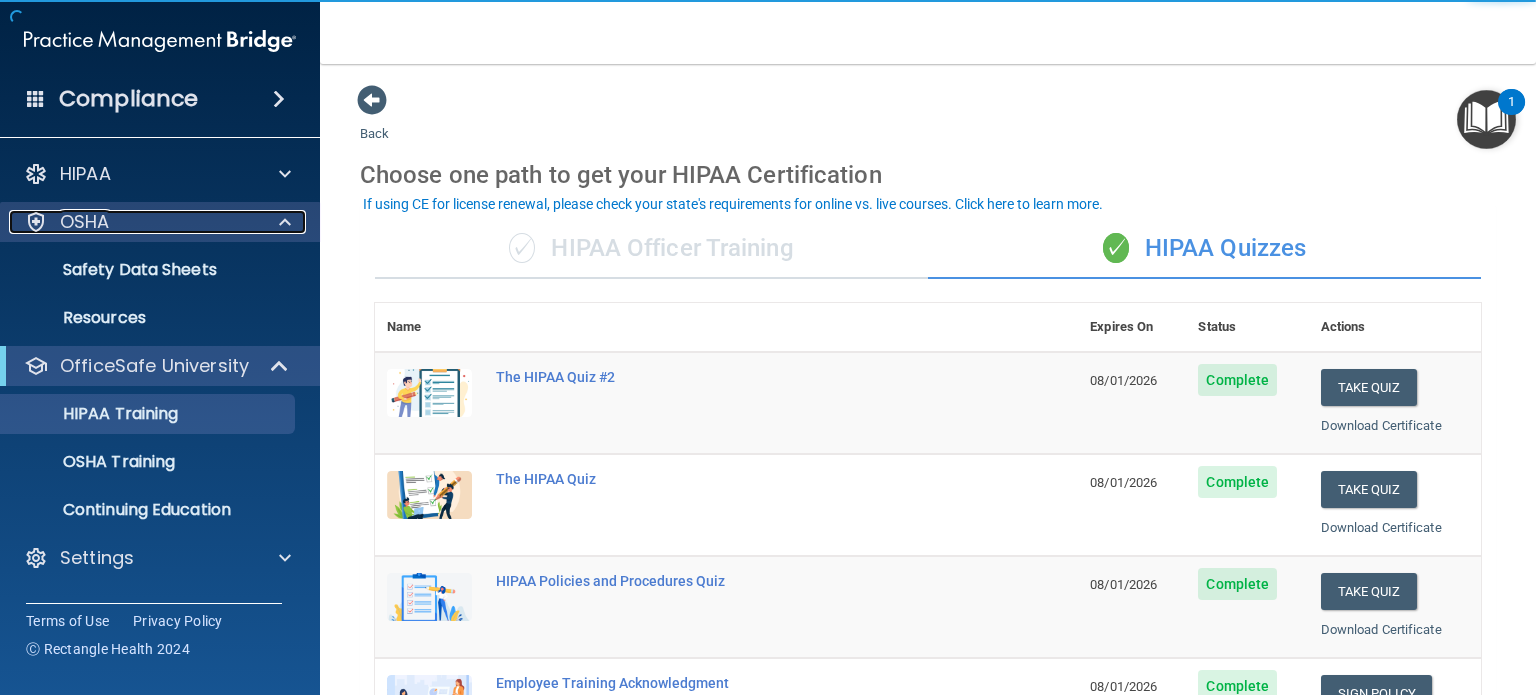 click at bounding box center (282, 222) 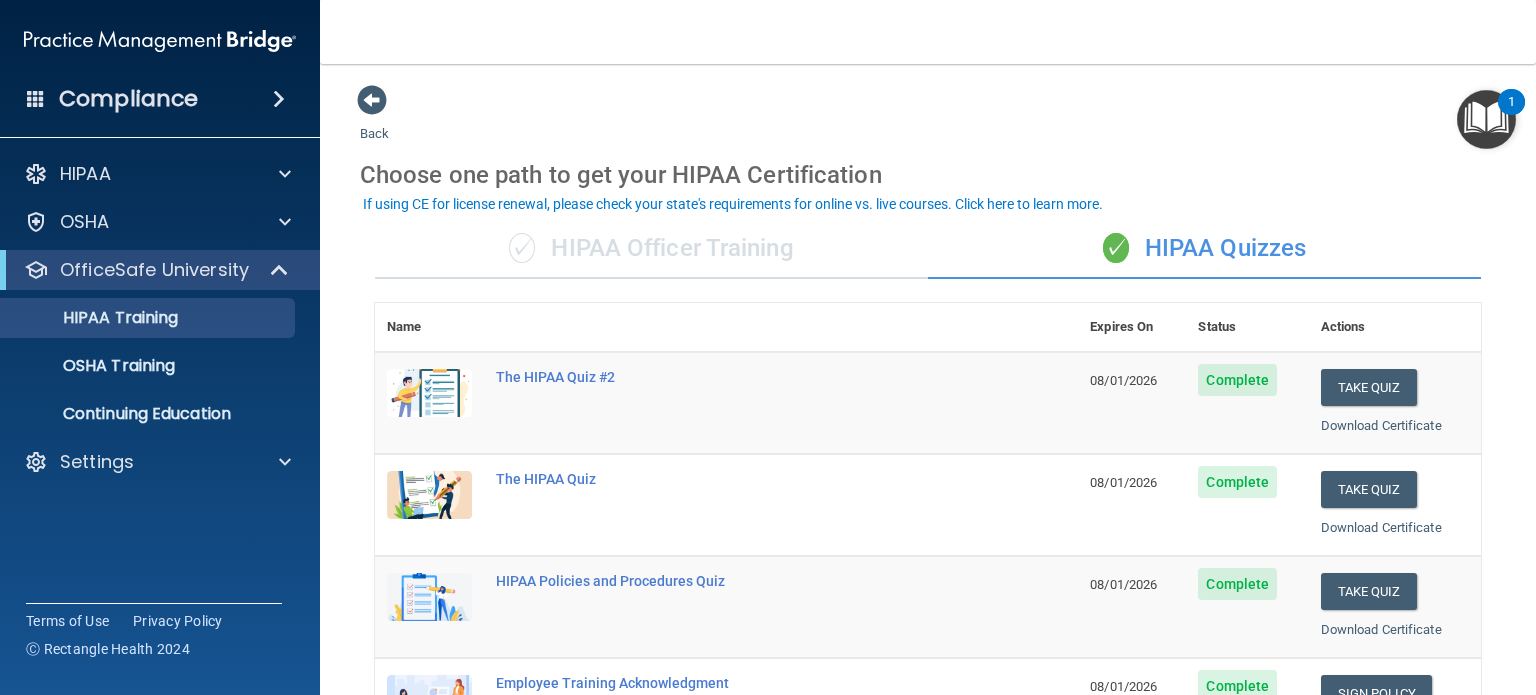 drag, startPoint x: 1449, startPoint y: 149, endPoint x: 1481, endPoint y: 123, distance: 41.231056 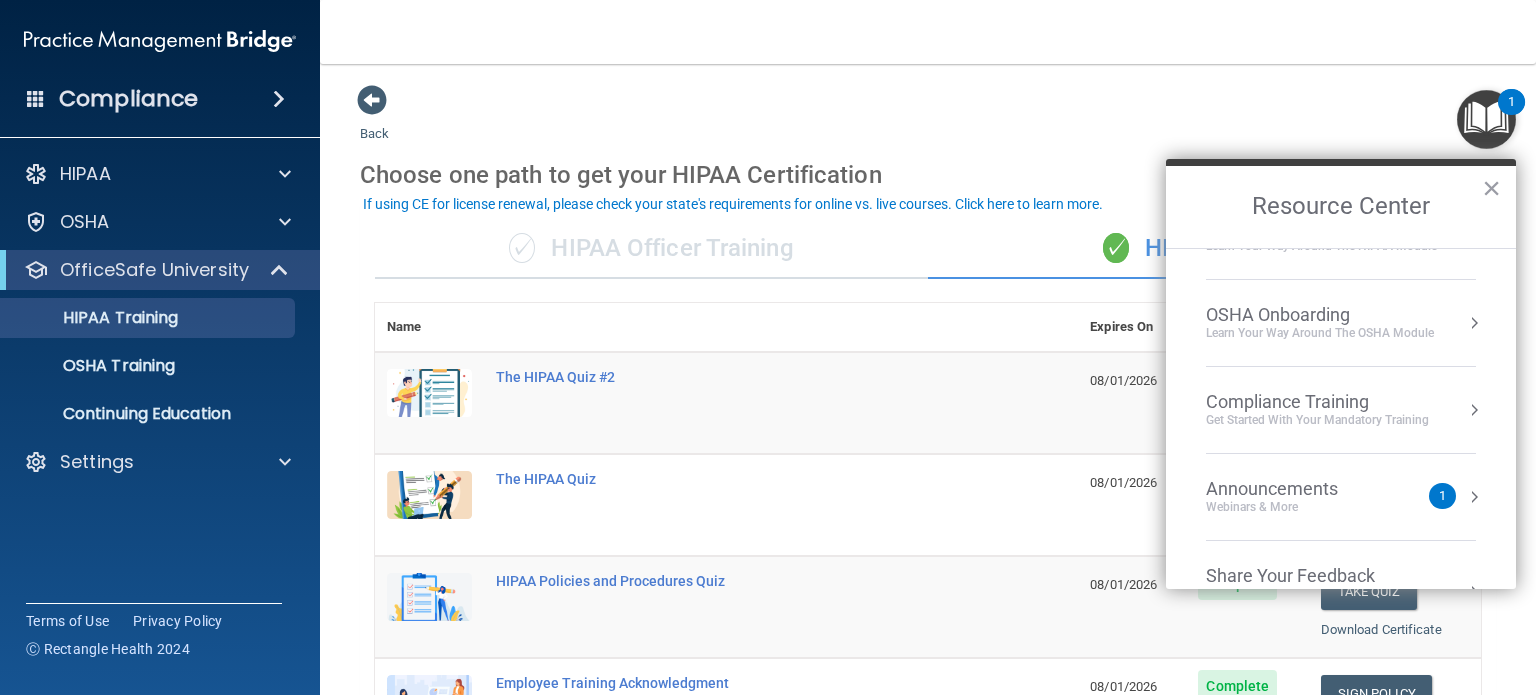 scroll, scrollTop: 109, scrollLeft: 0, axis: vertical 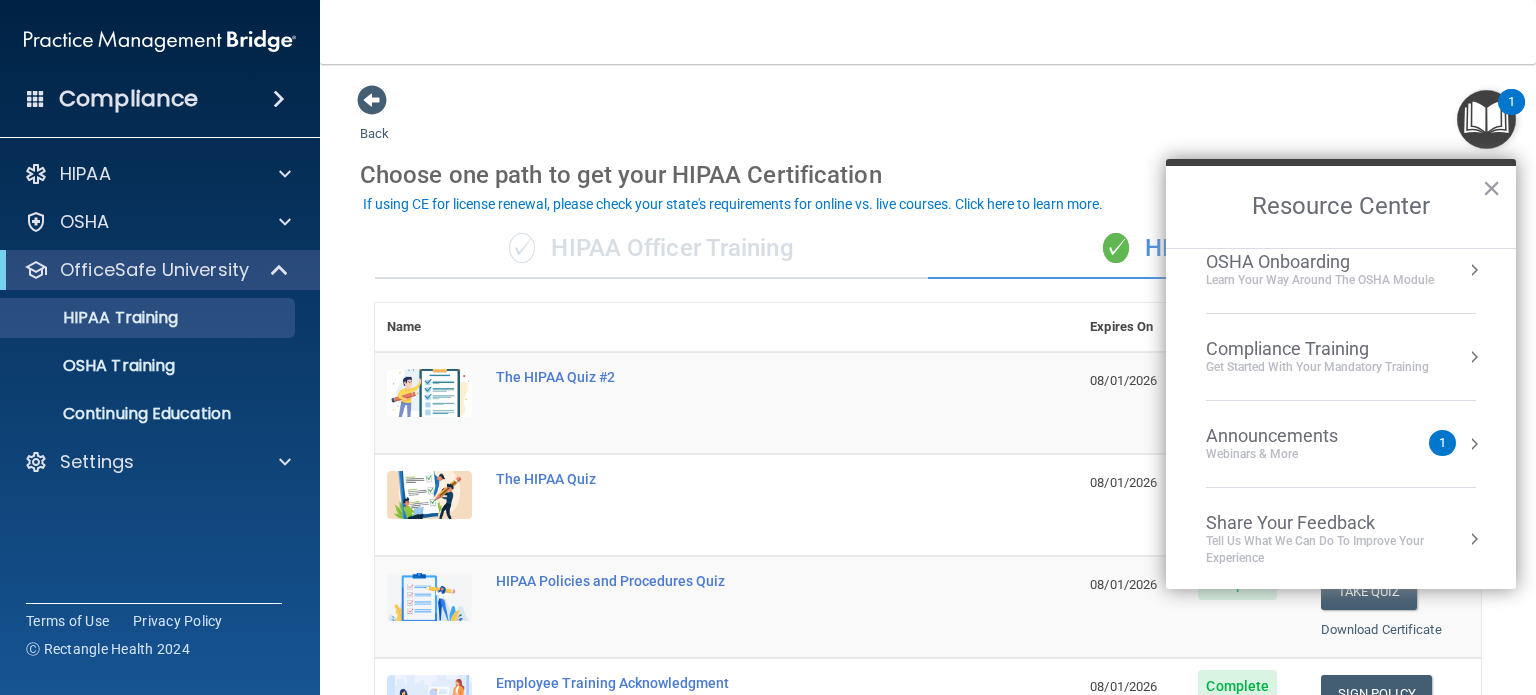 click on "Compliance Training Get Started with your mandatory training" at bounding box center [1341, 357] 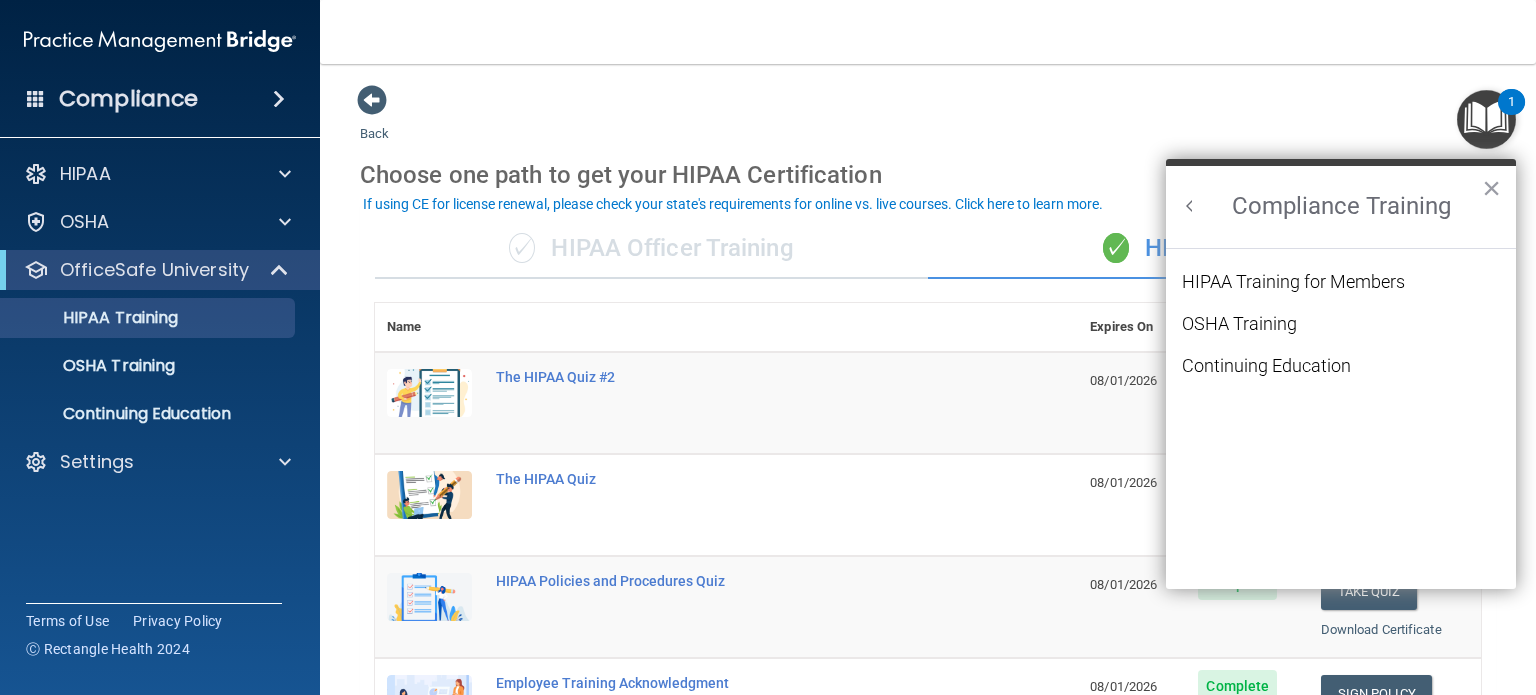 scroll, scrollTop: 0, scrollLeft: 0, axis: both 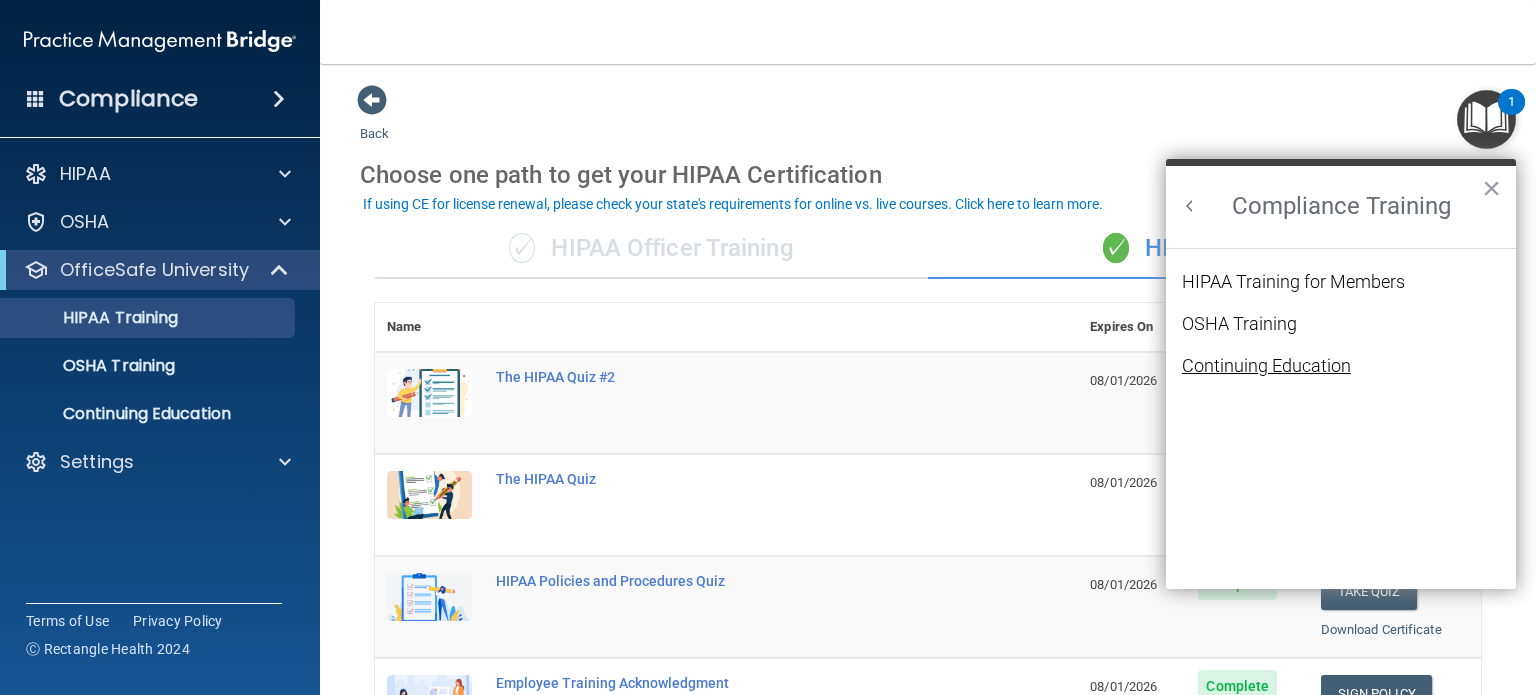 click on "Continuing Education" at bounding box center [1266, 366] 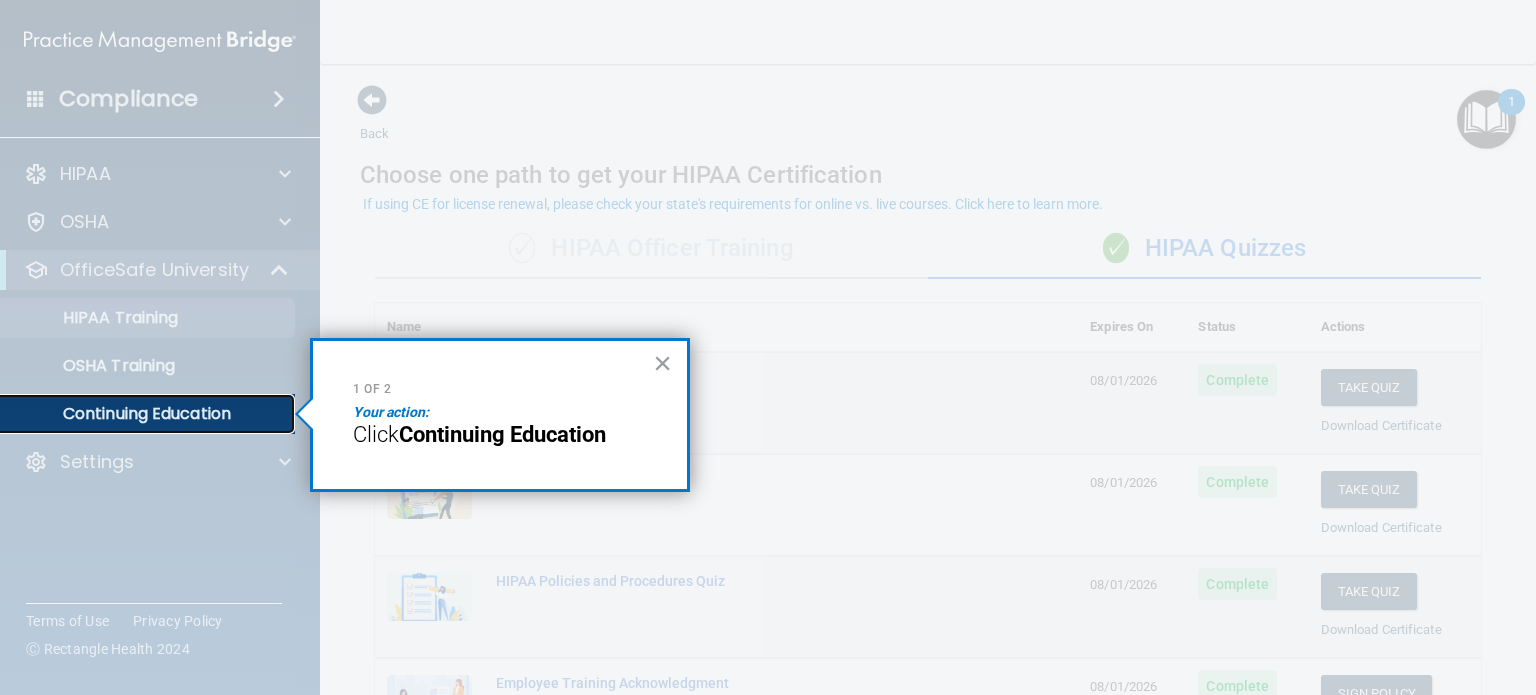 click on "Continuing Education" at bounding box center [149, 414] 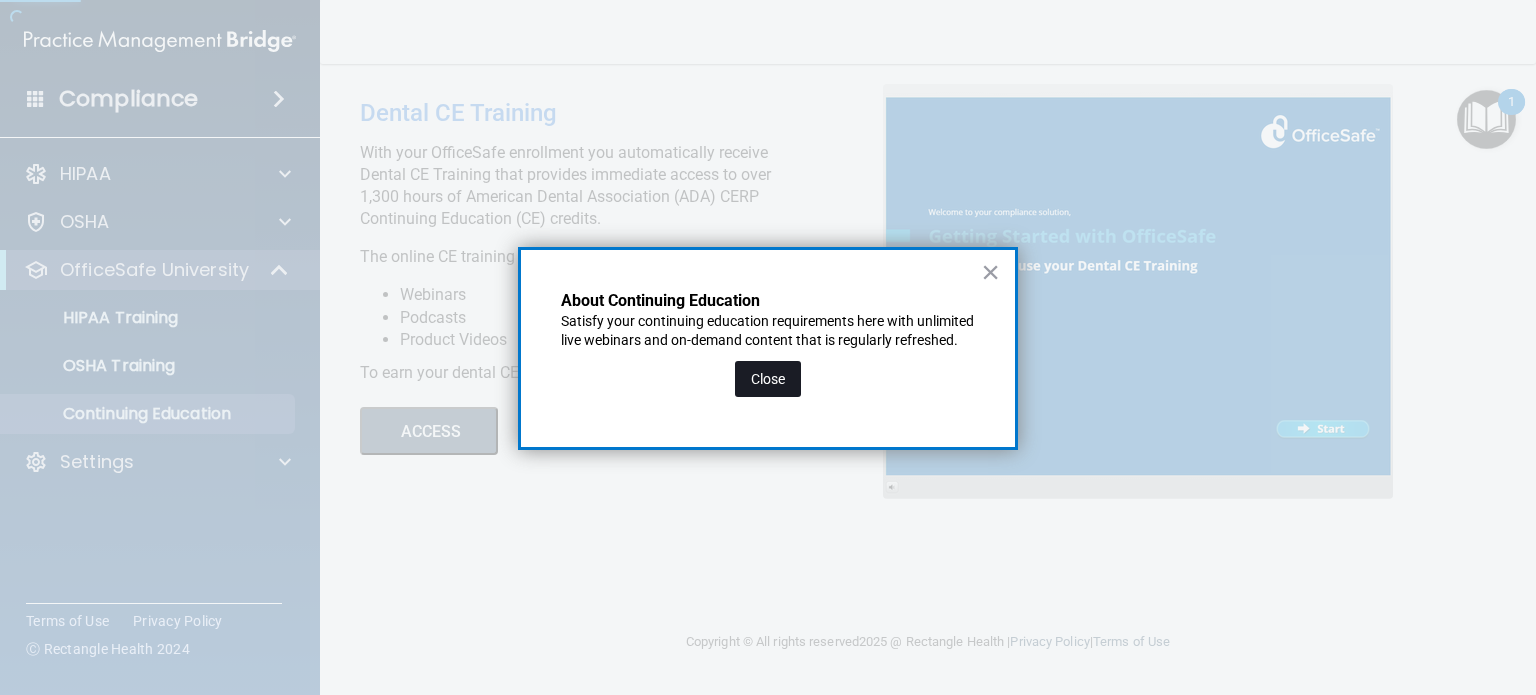 click on "Close" at bounding box center (768, 379) 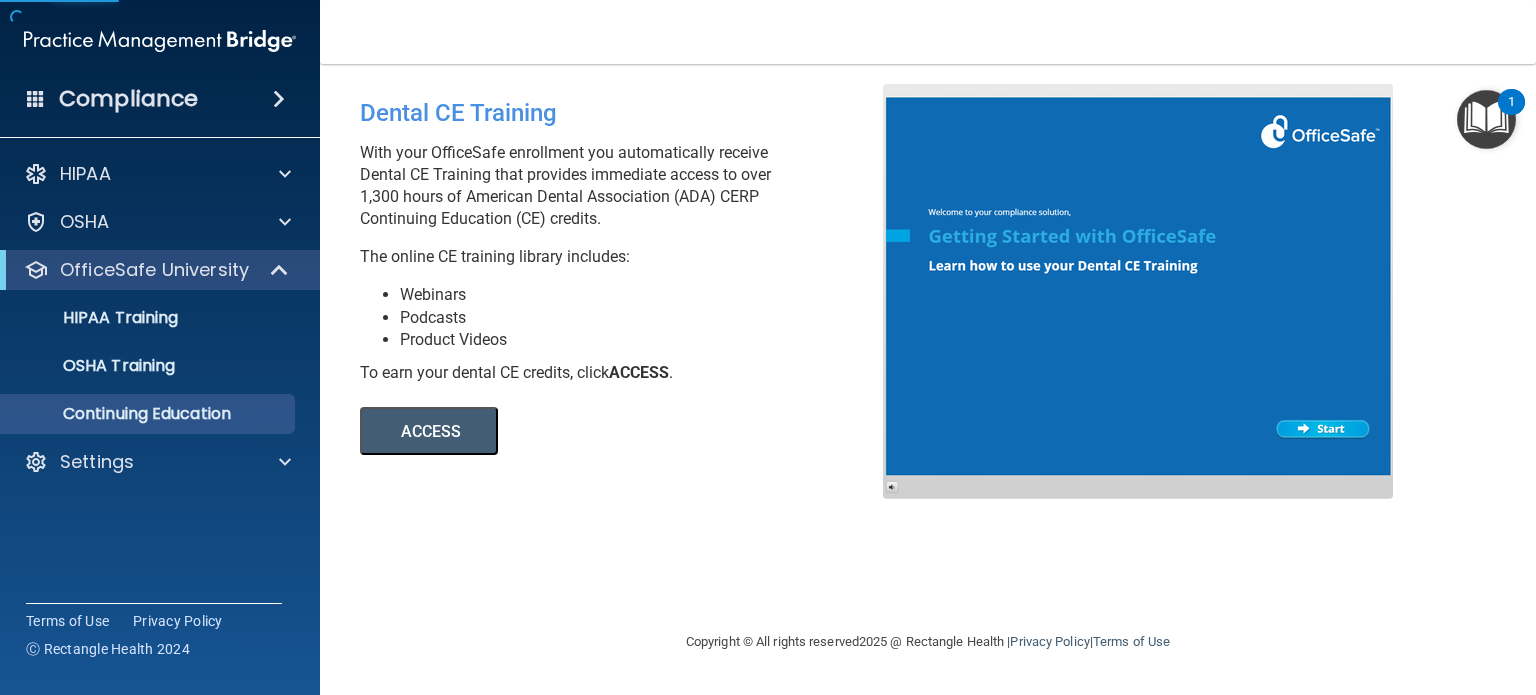 click on "ACCESS" at bounding box center (429, 431) 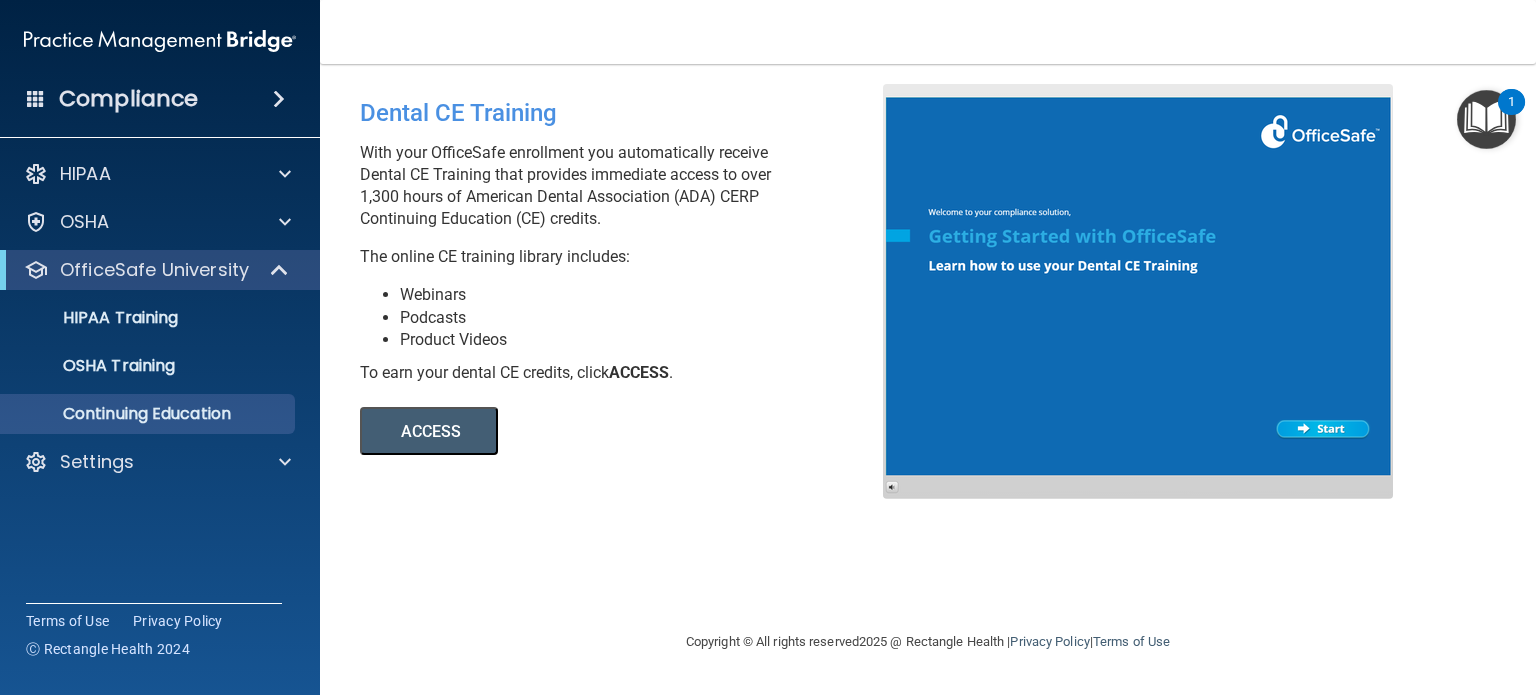 click on "With your OfficeSafe enrollment you automatically receive  Dental CE Training that provides immediate access to over  1,300 hours of American Dental Association (ADA) CERP  Continuing Education (CE) credits." at bounding box center (629, 186) 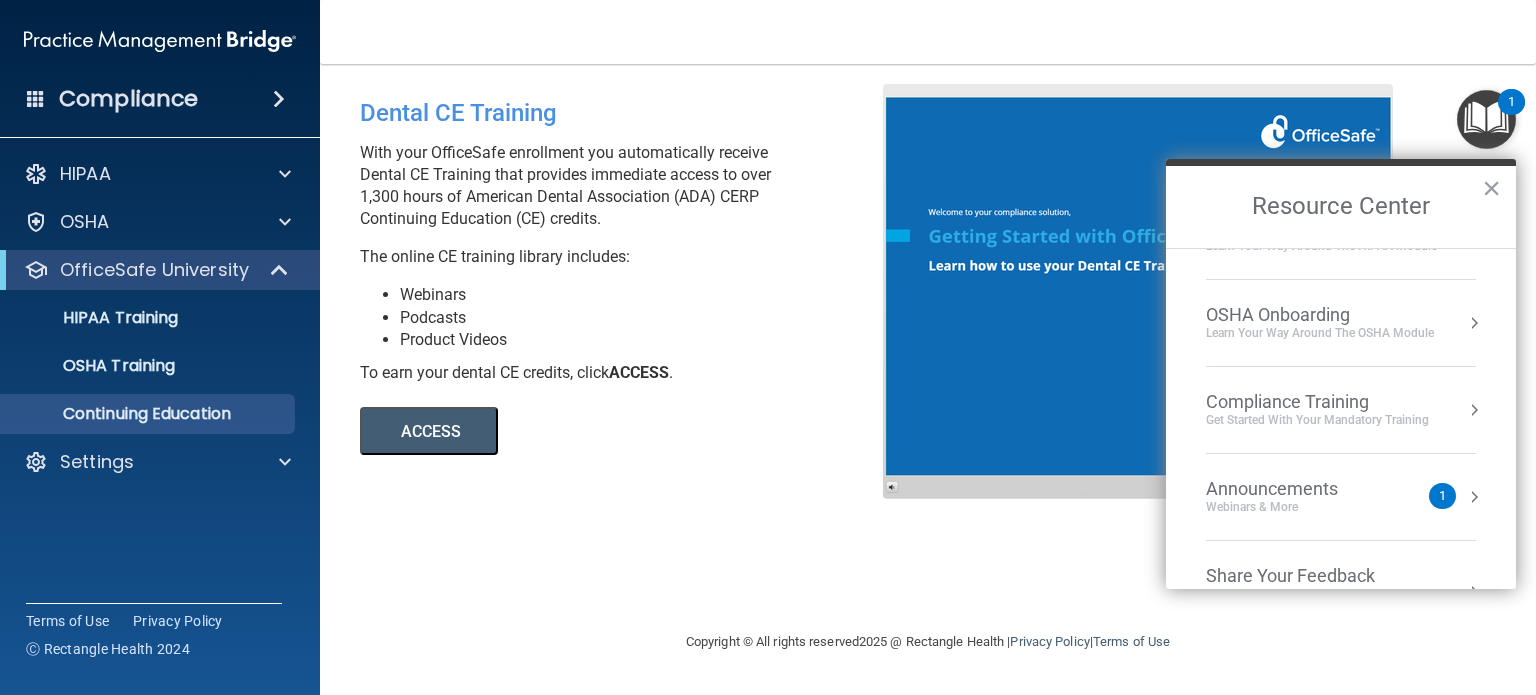 scroll, scrollTop: 10, scrollLeft: 0, axis: vertical 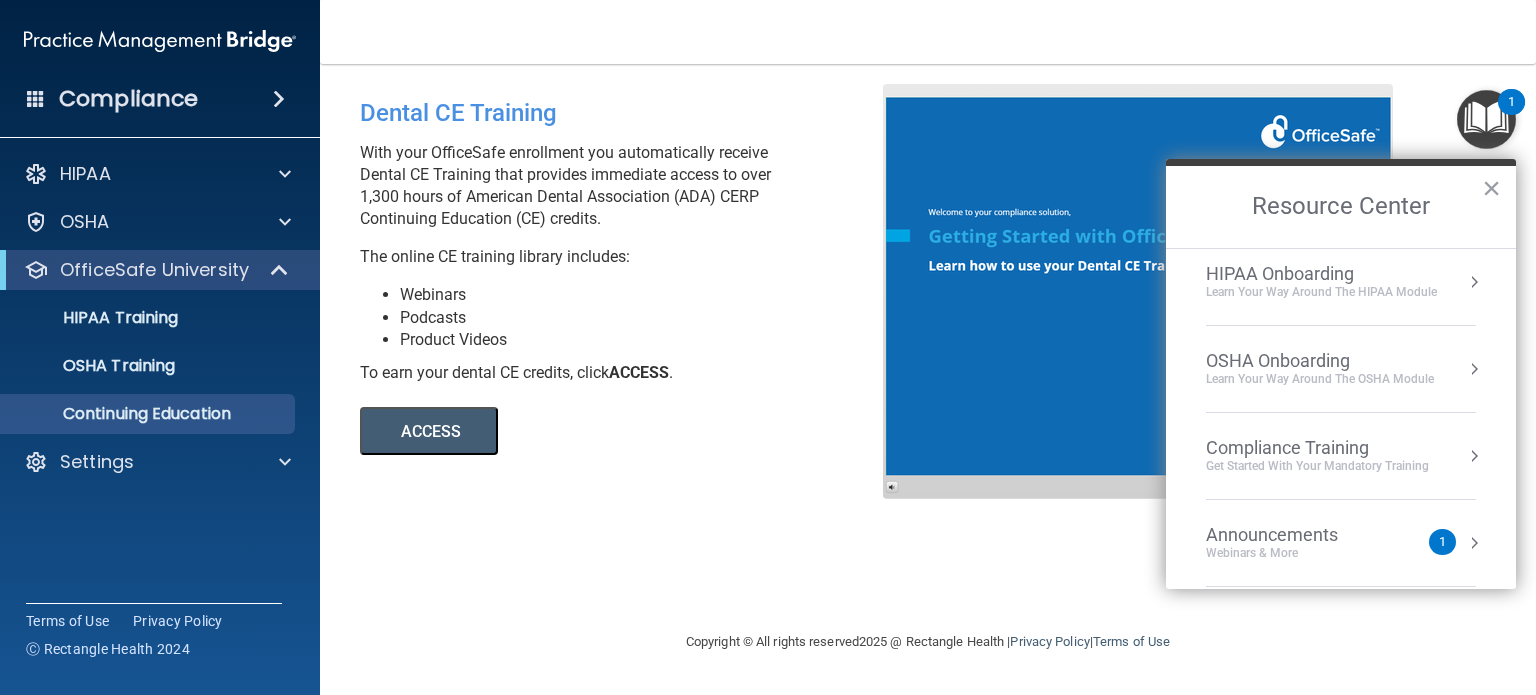 click on "Compliance Training" at bounding box center [1317, 448] 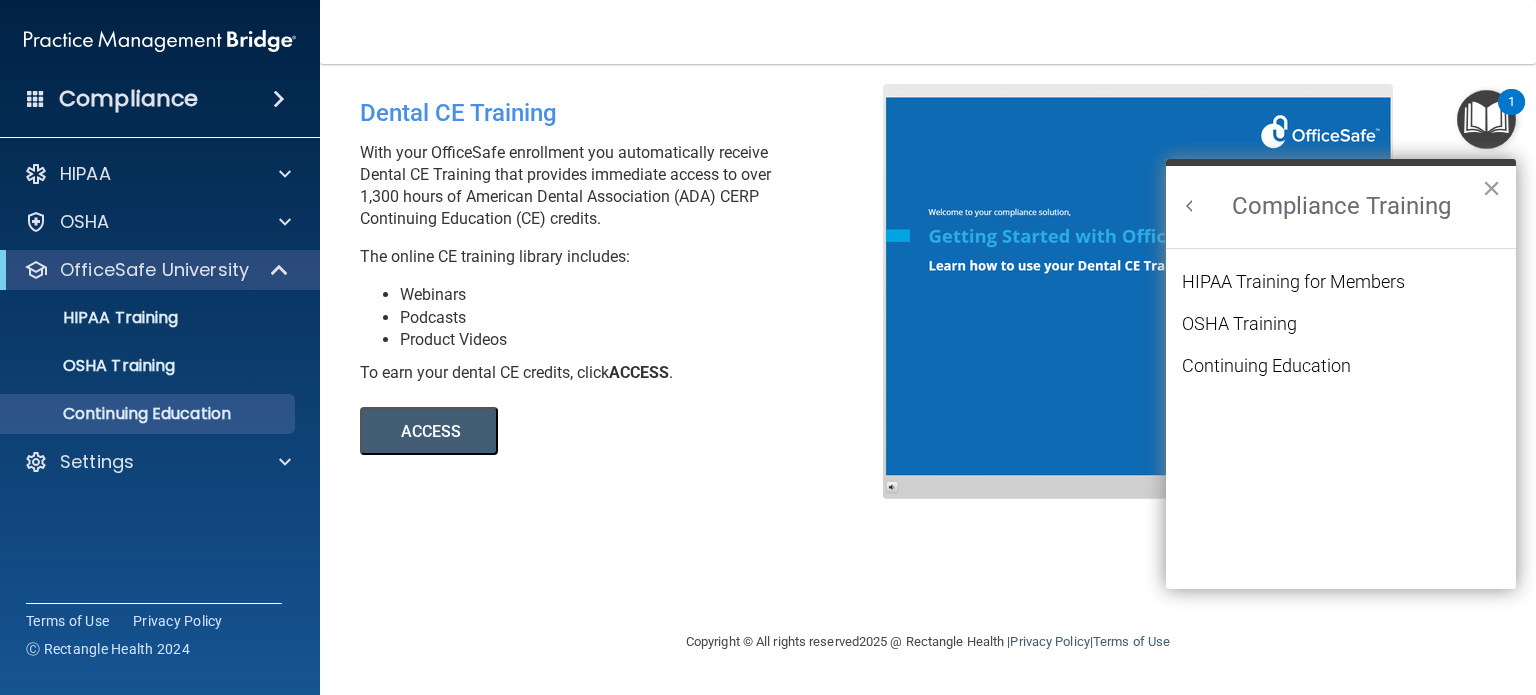 scroll, scrollTop: 0, scrollLeft: 0, axis: both 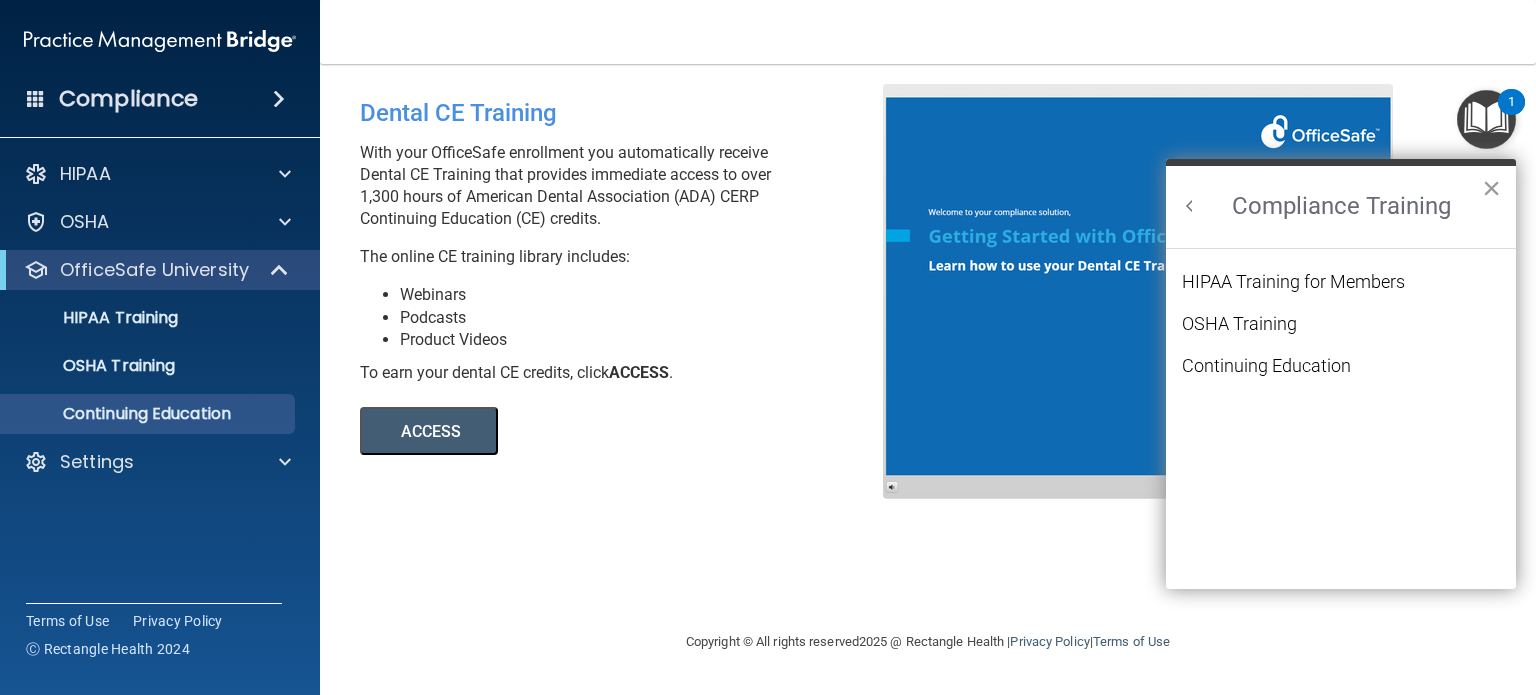 click on "×" at bounding box center (1491, 188) 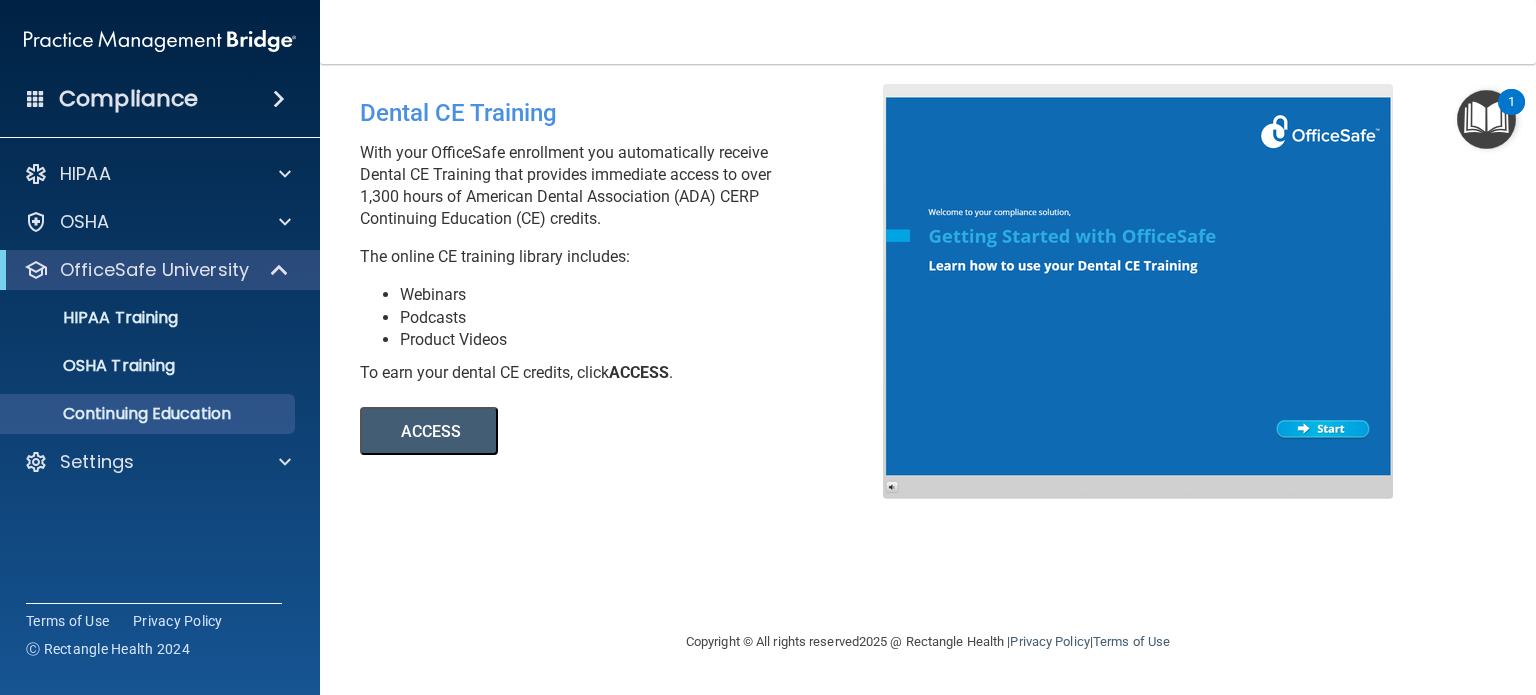 click on "Compliance" at bounding box center (128, 99) 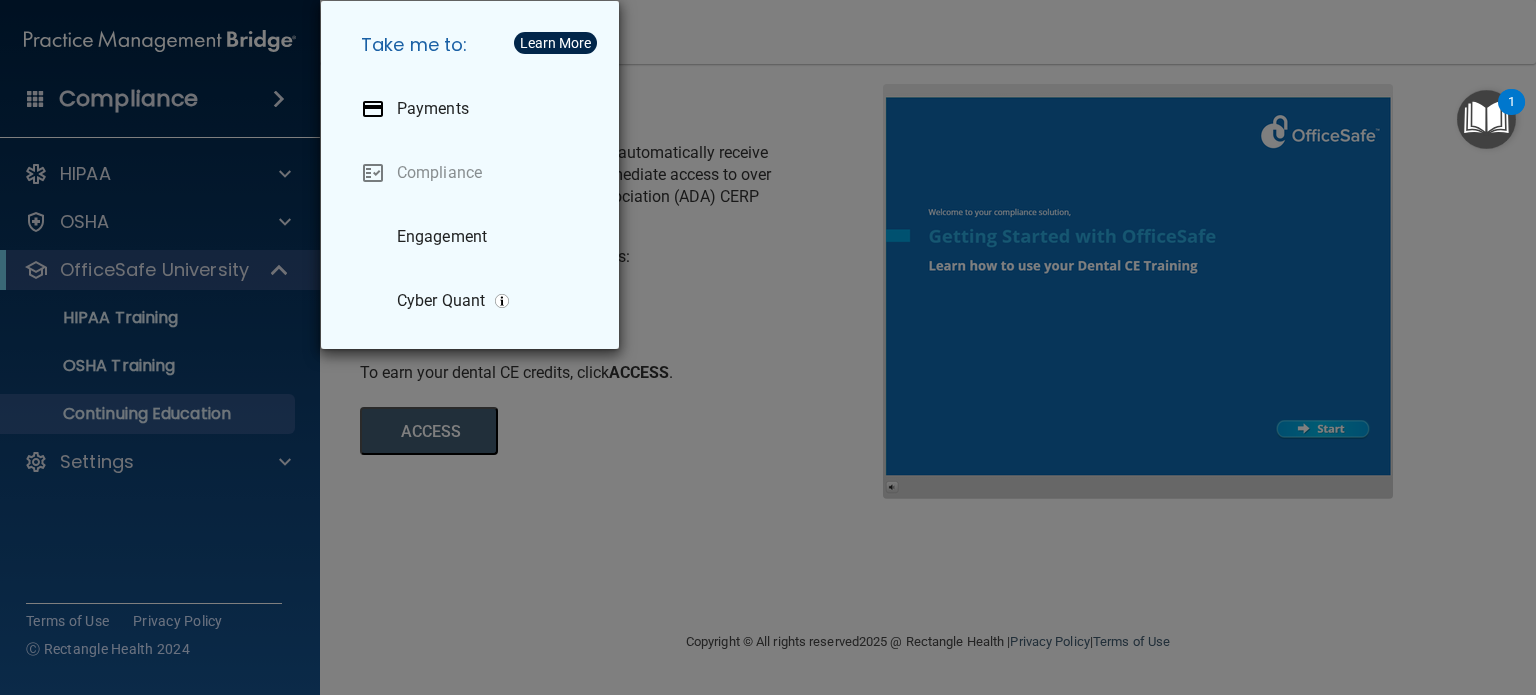 click on "Take me to:             Payments                   Compliance                     Engagement                     Cyber Quant" at bounding box center (768, 347) 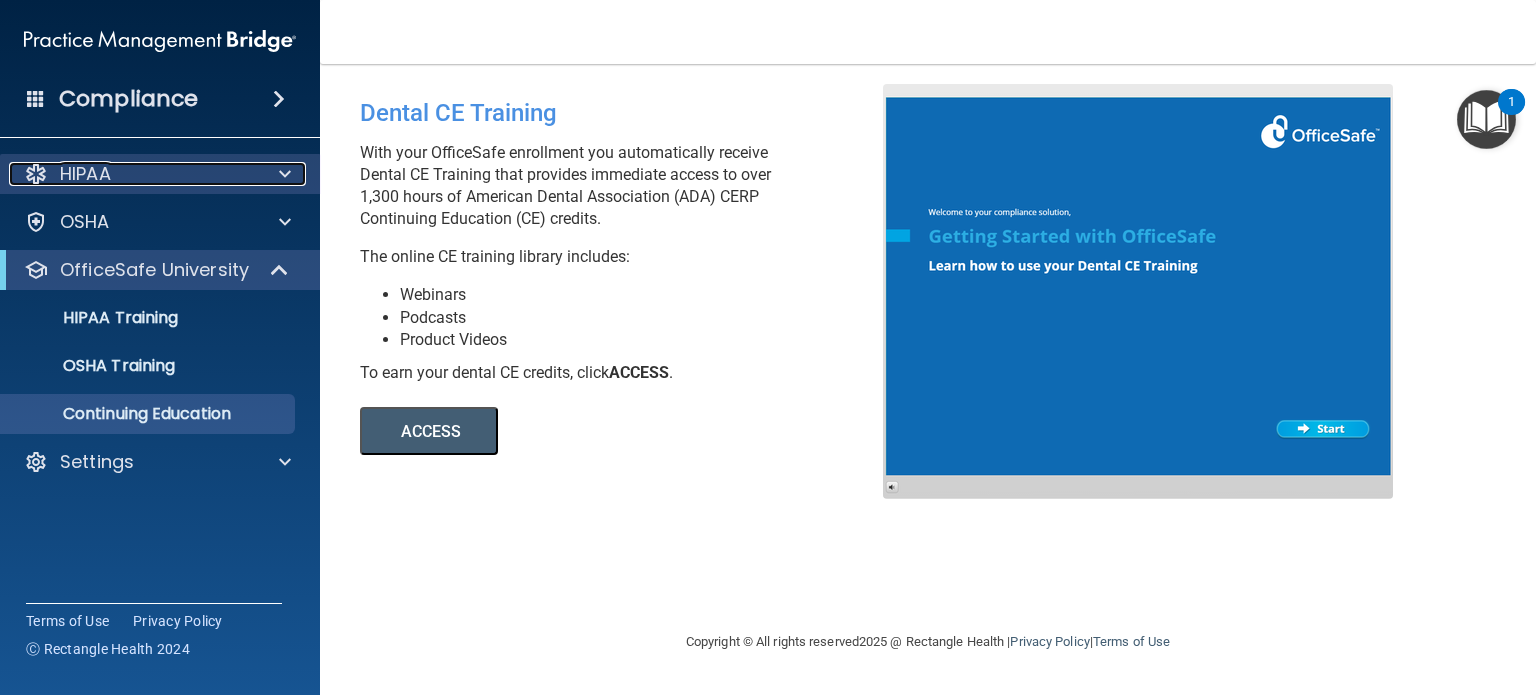 click on "HIPAA" at bounding box center (133, 174) 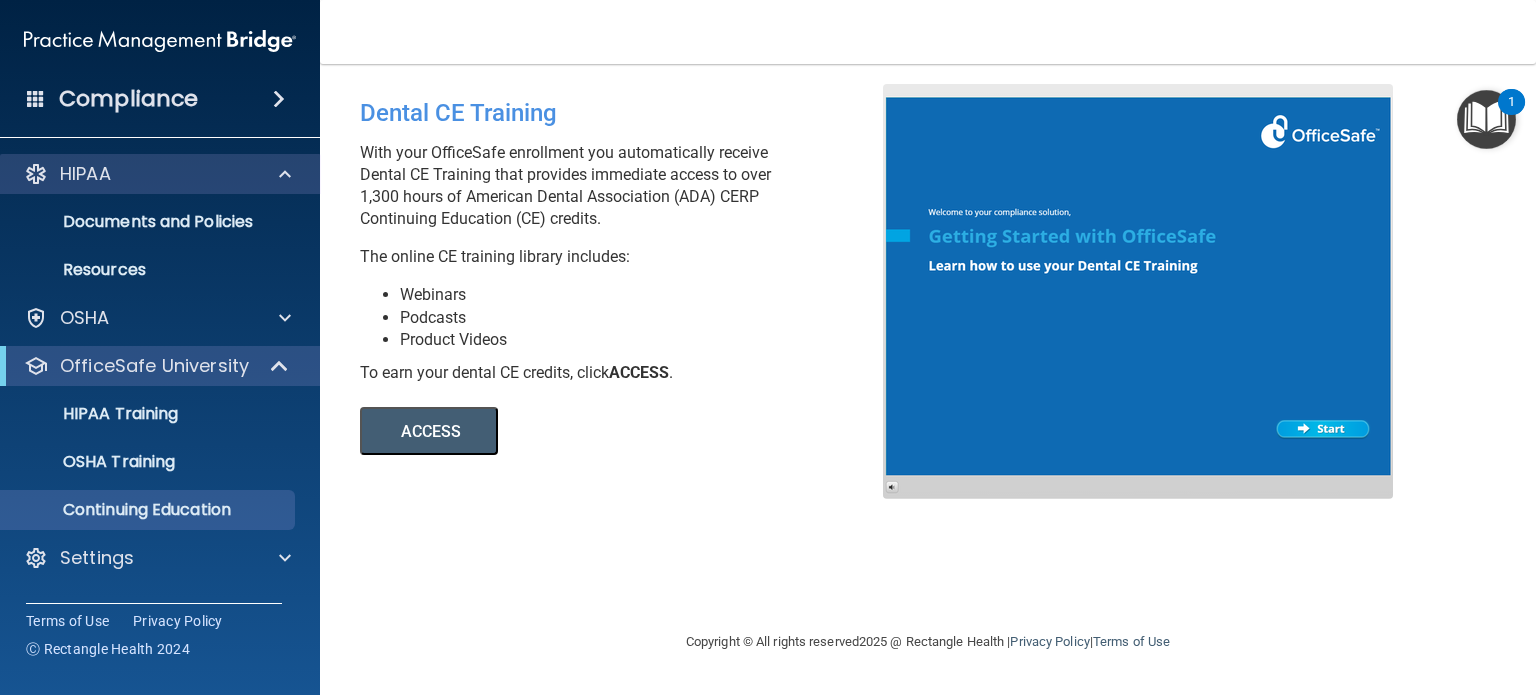 click on "HIPAA" at bounding box center [160, 174] 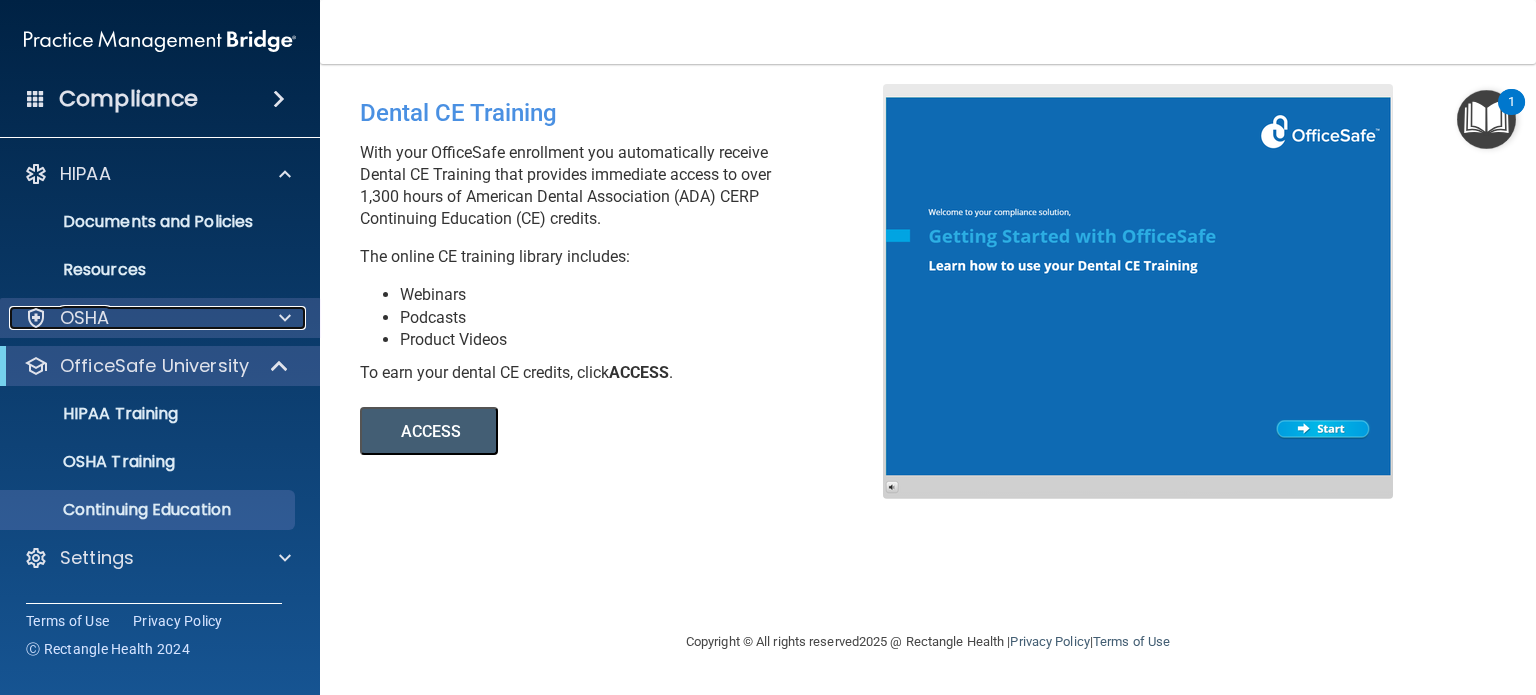 click on "OSHA" at bounding box center (133, 318) 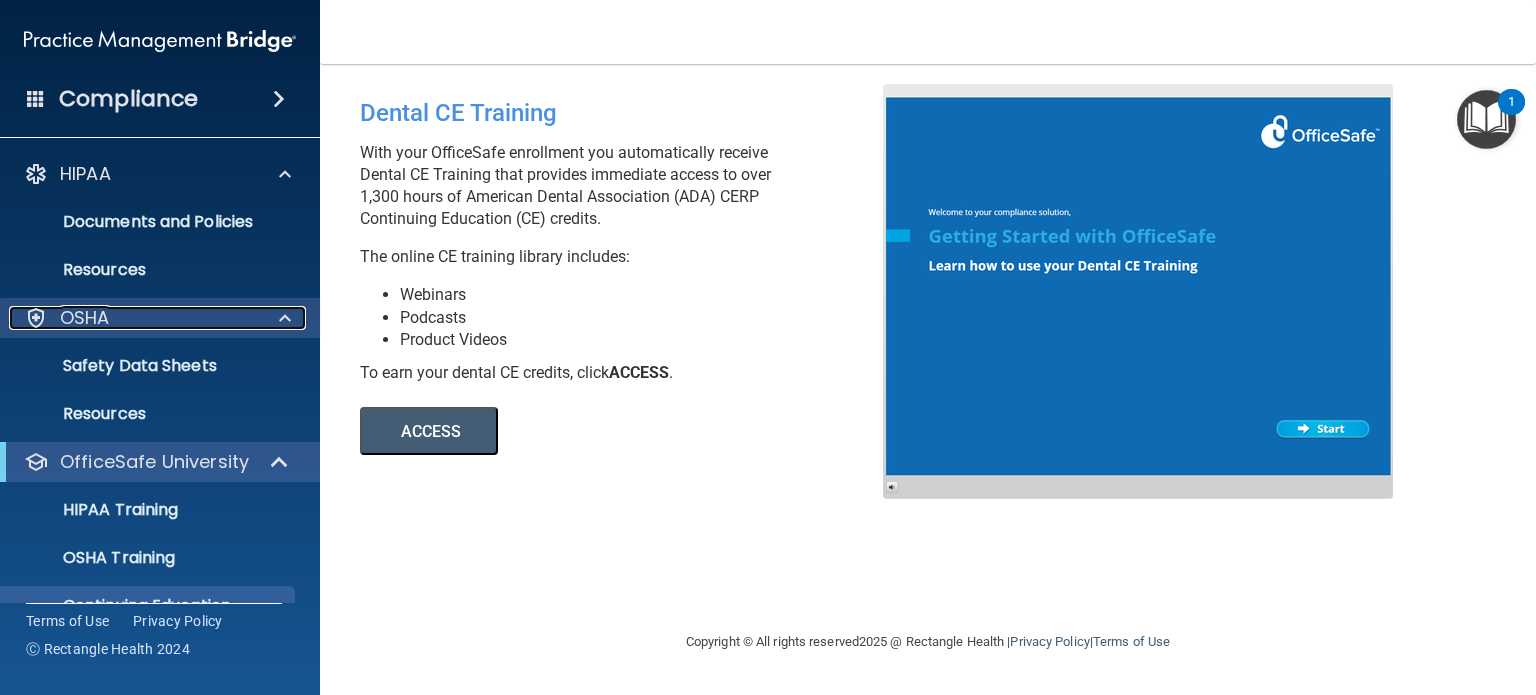 click on "OSHA" at bounding box center [133, 318] 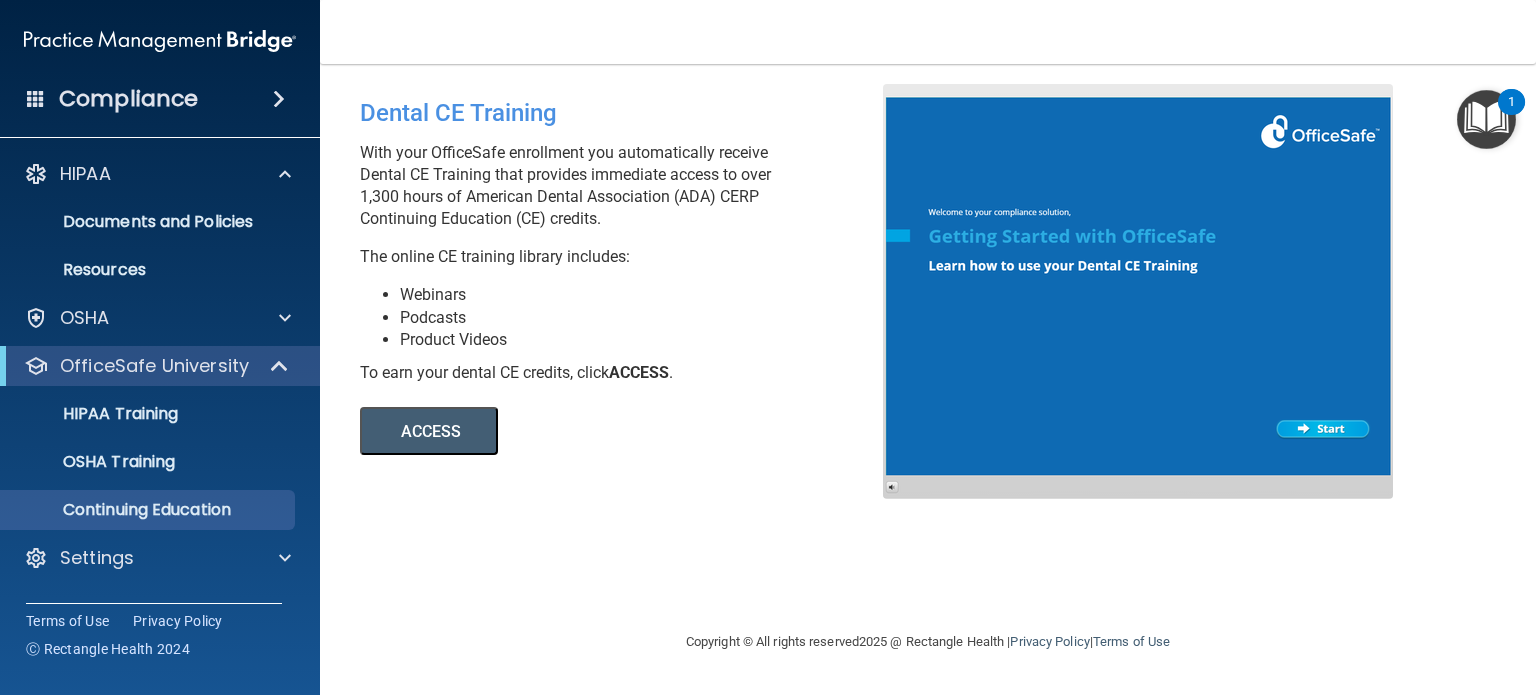 click at bounding box center [1486, 119] 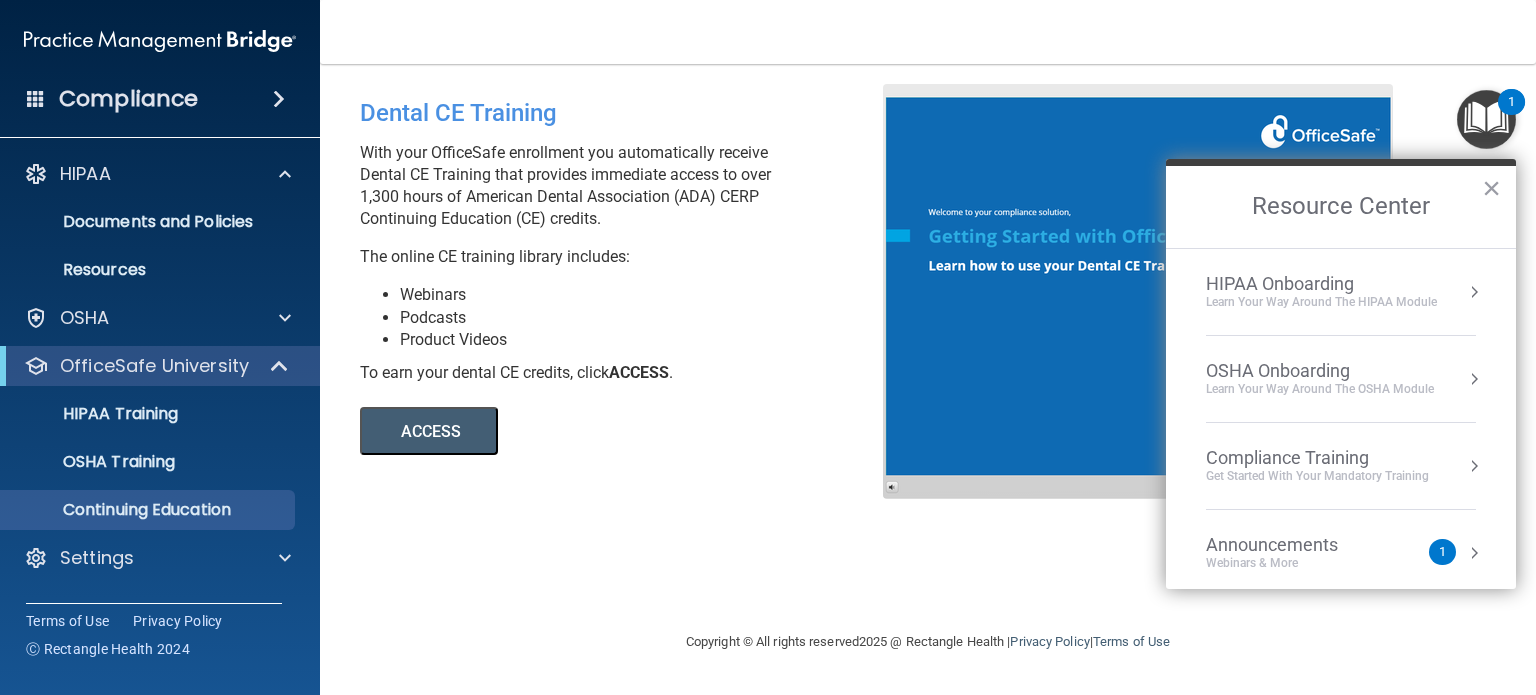 click on "HIPAA Onboarding" at bounding box center (1321, 284) 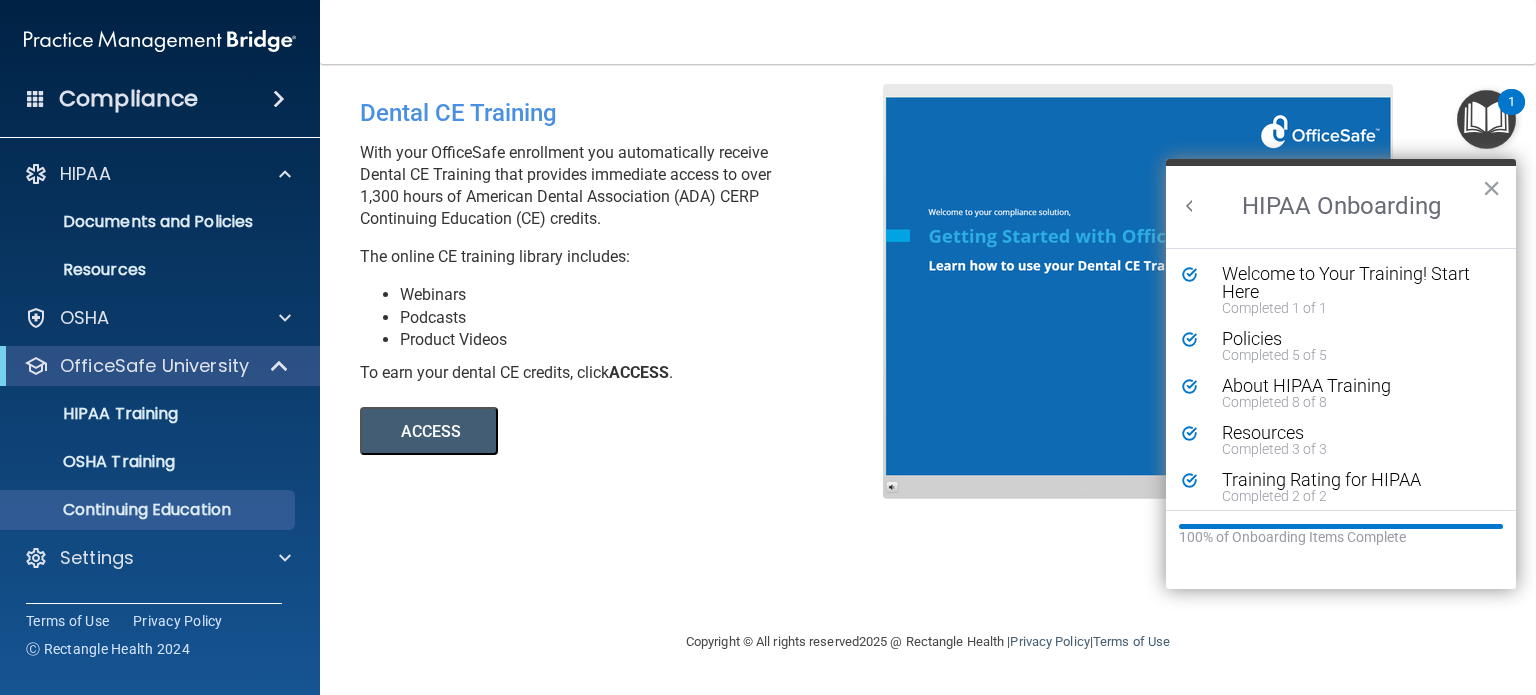 scroll, scrollTop: 0, scrollLeft: 0, axis: both 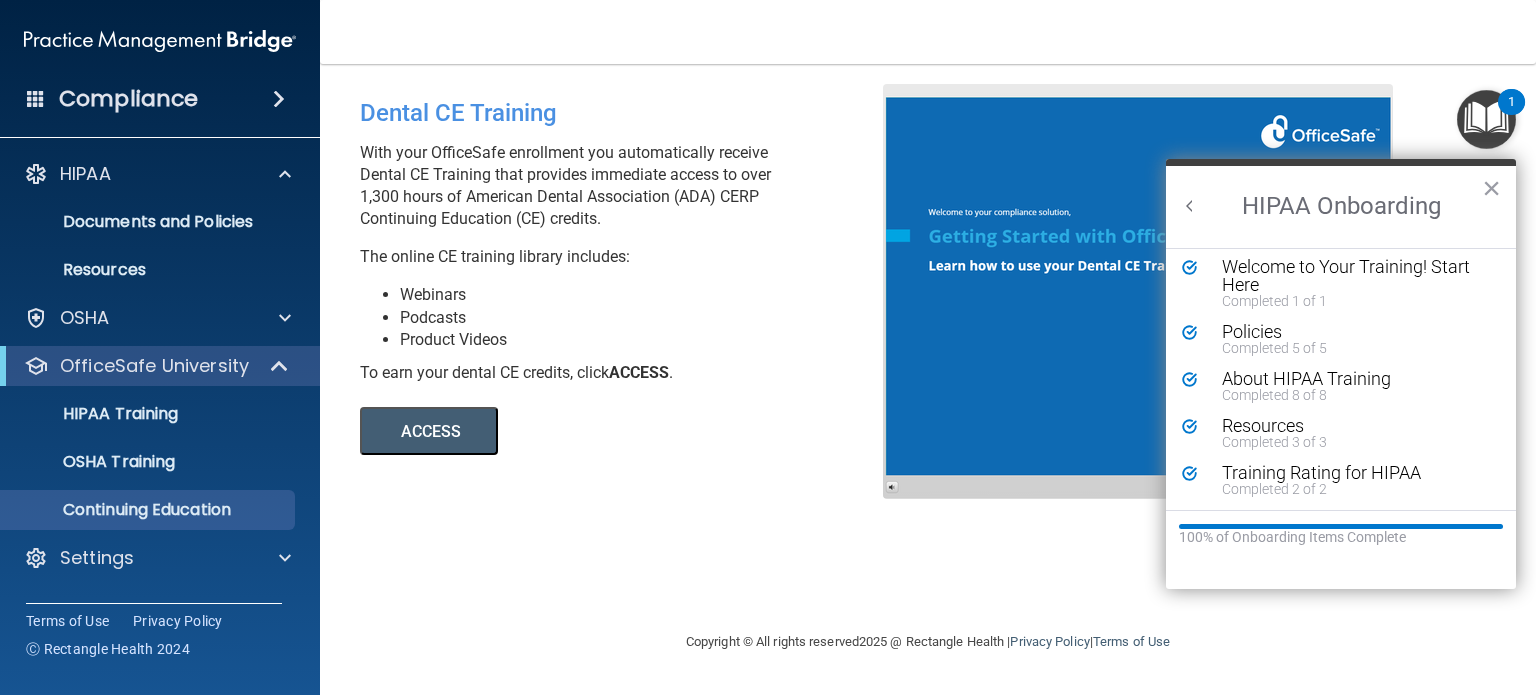 click at bounding box center [1190, 206] 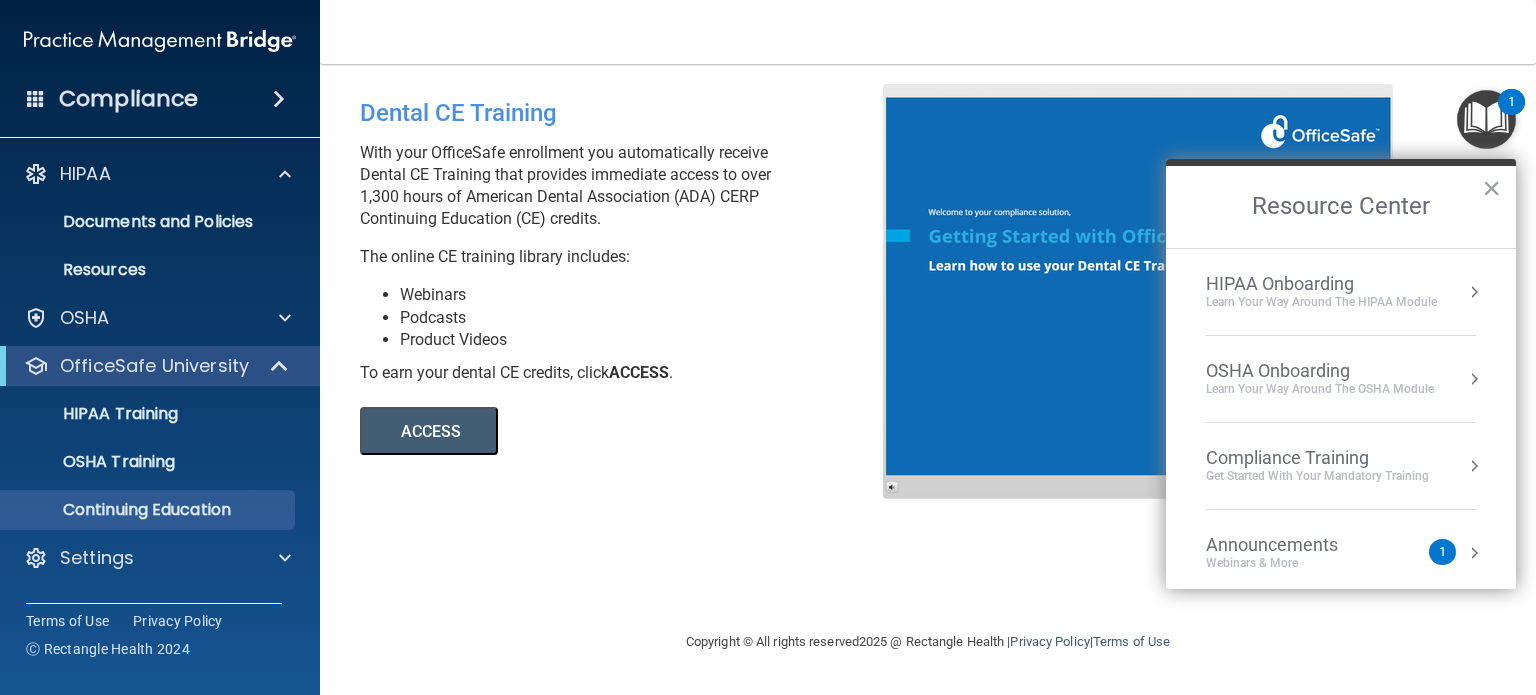 click on "OSHA Onboarding Learn your way around the OSHA module" at bounding box center (1341, 379) 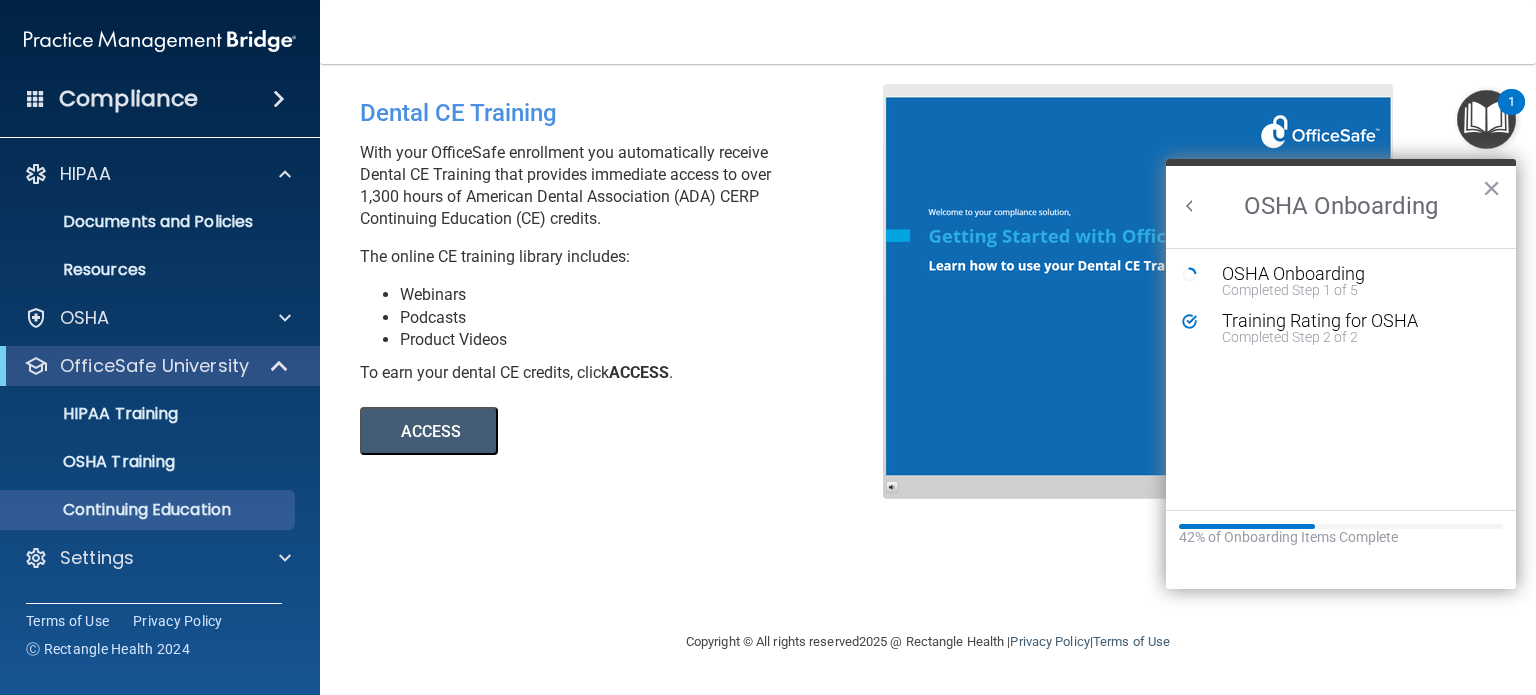 scroll, scrollTop: 0, scrollLeft: 0, axis: both 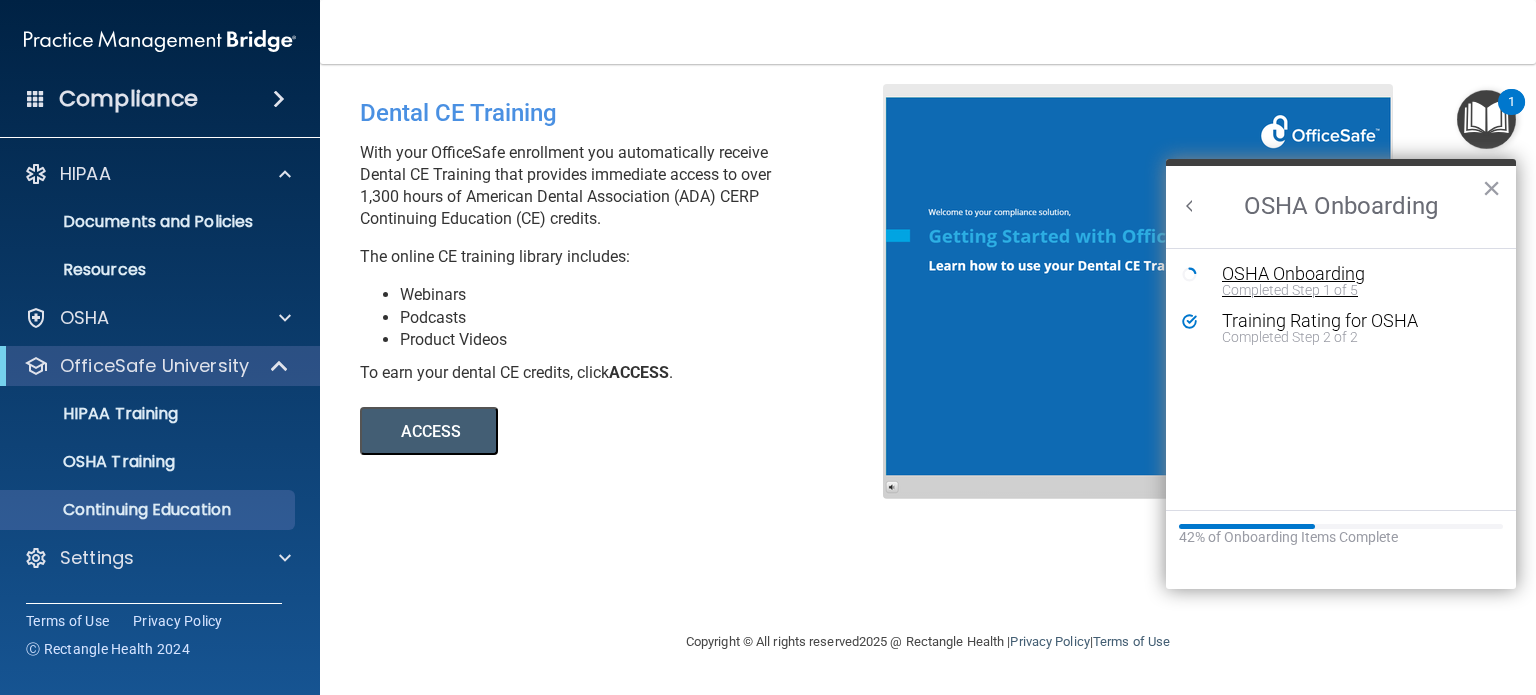 click on "OSHA Onboarding" at bounding box center (1356, 274) 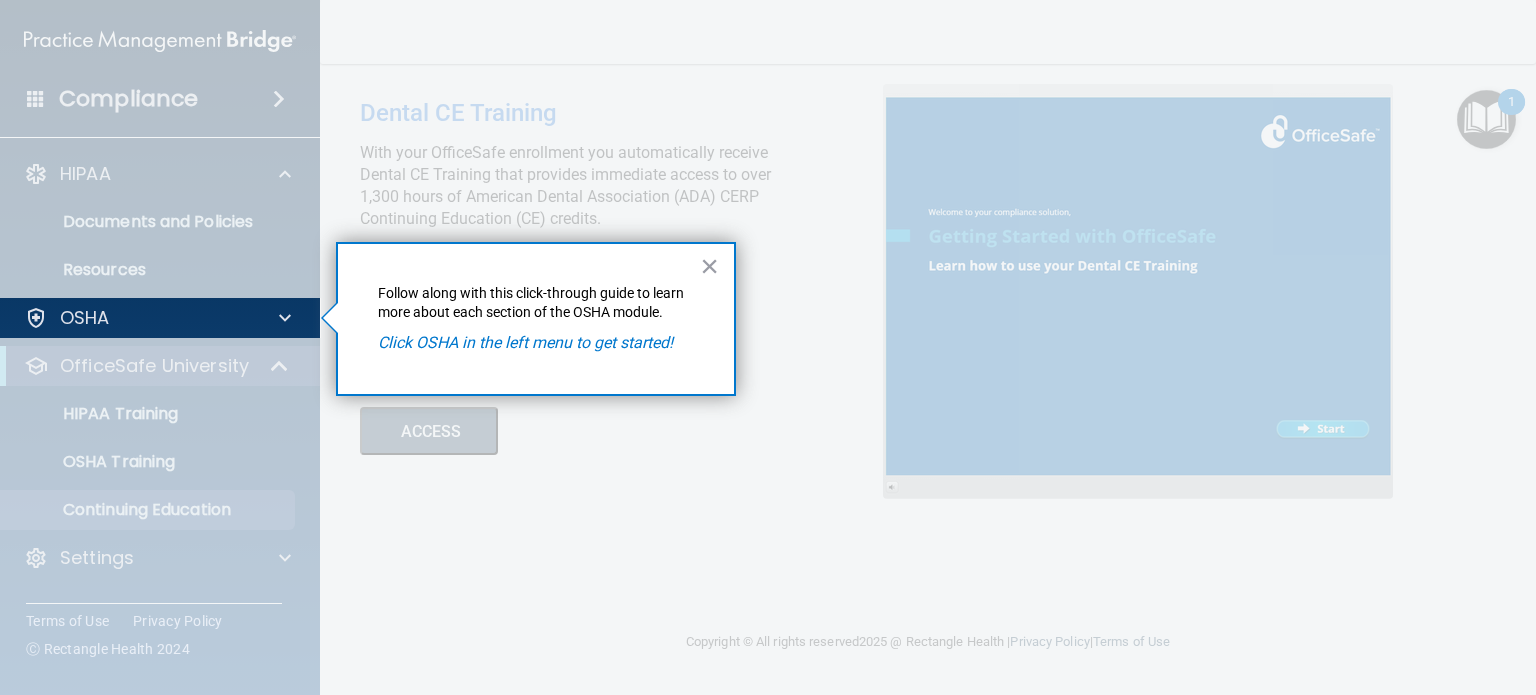 click at bounding box center (160, 149) 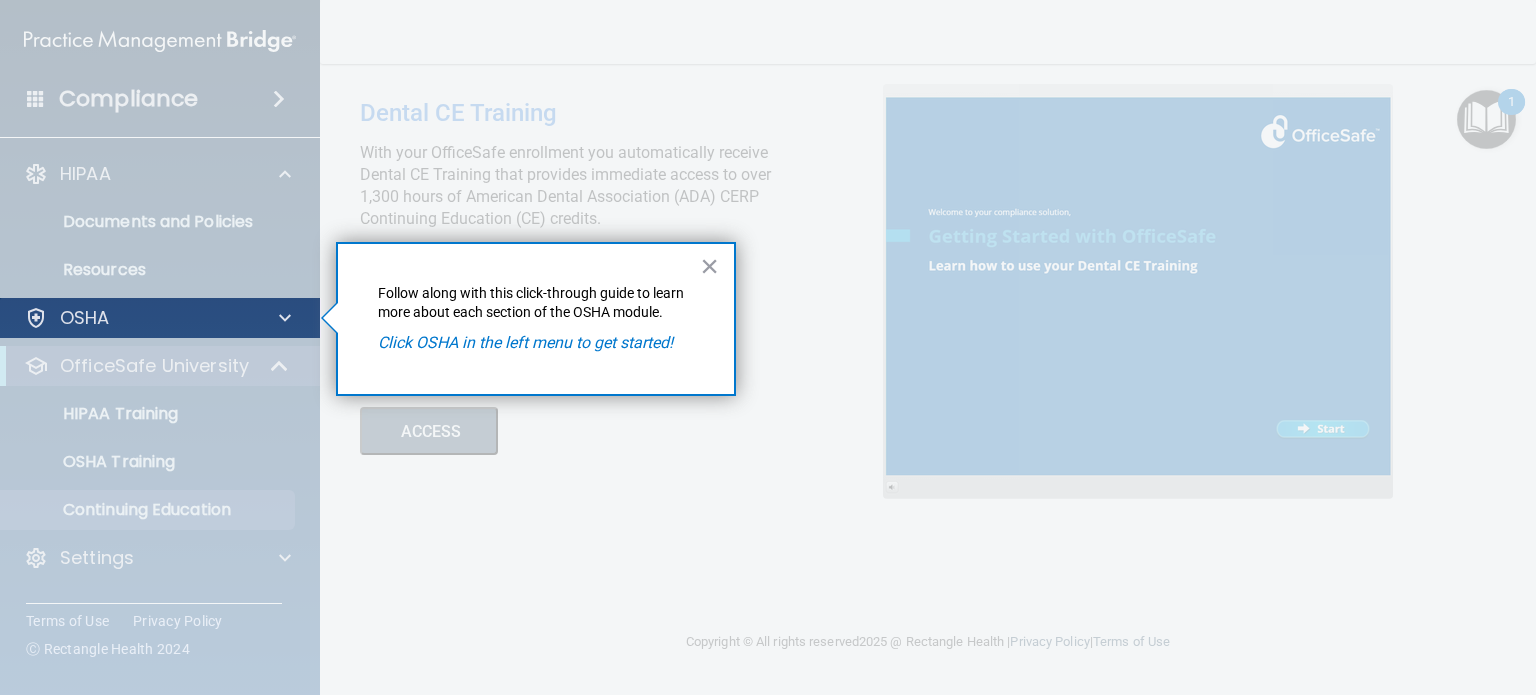 click on "OSHA" at bounding box center (160, 318) 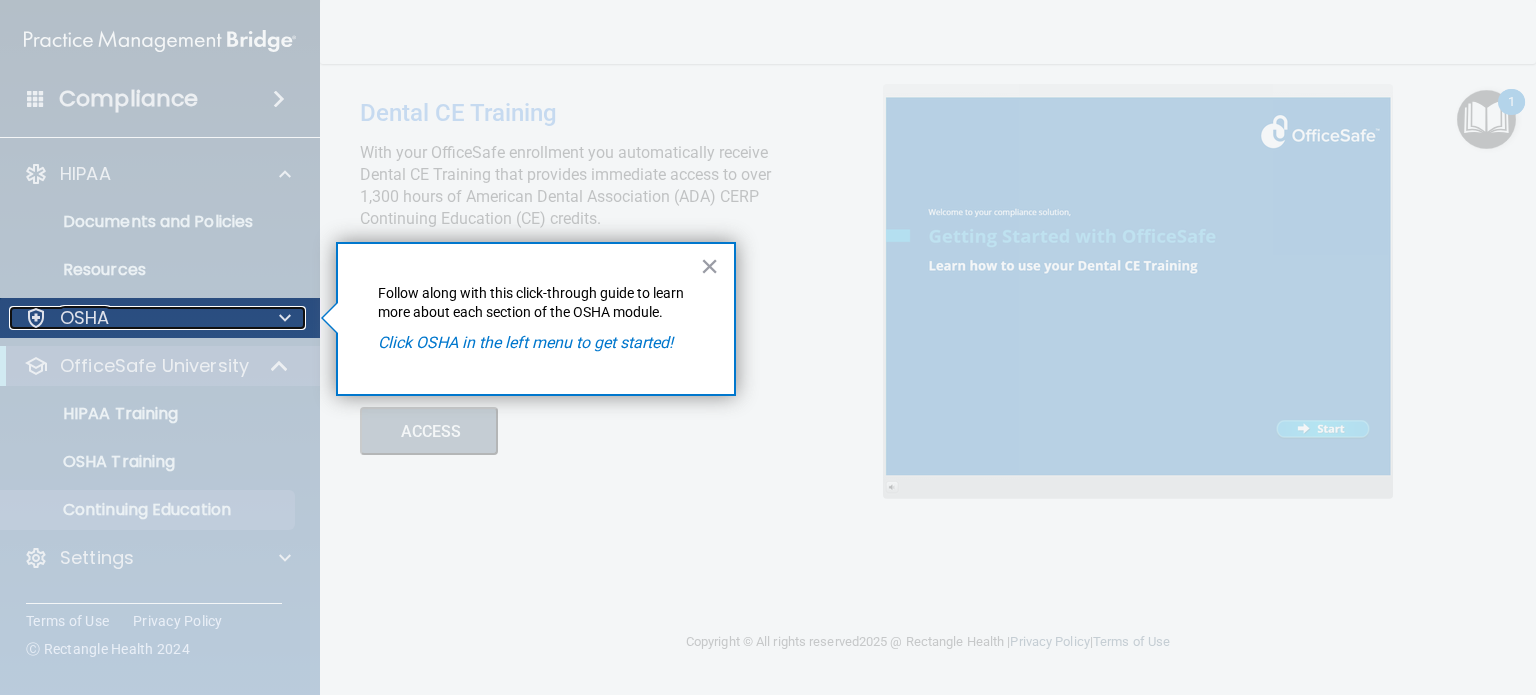 click on "OSHA" at bounding box center [133, 318] 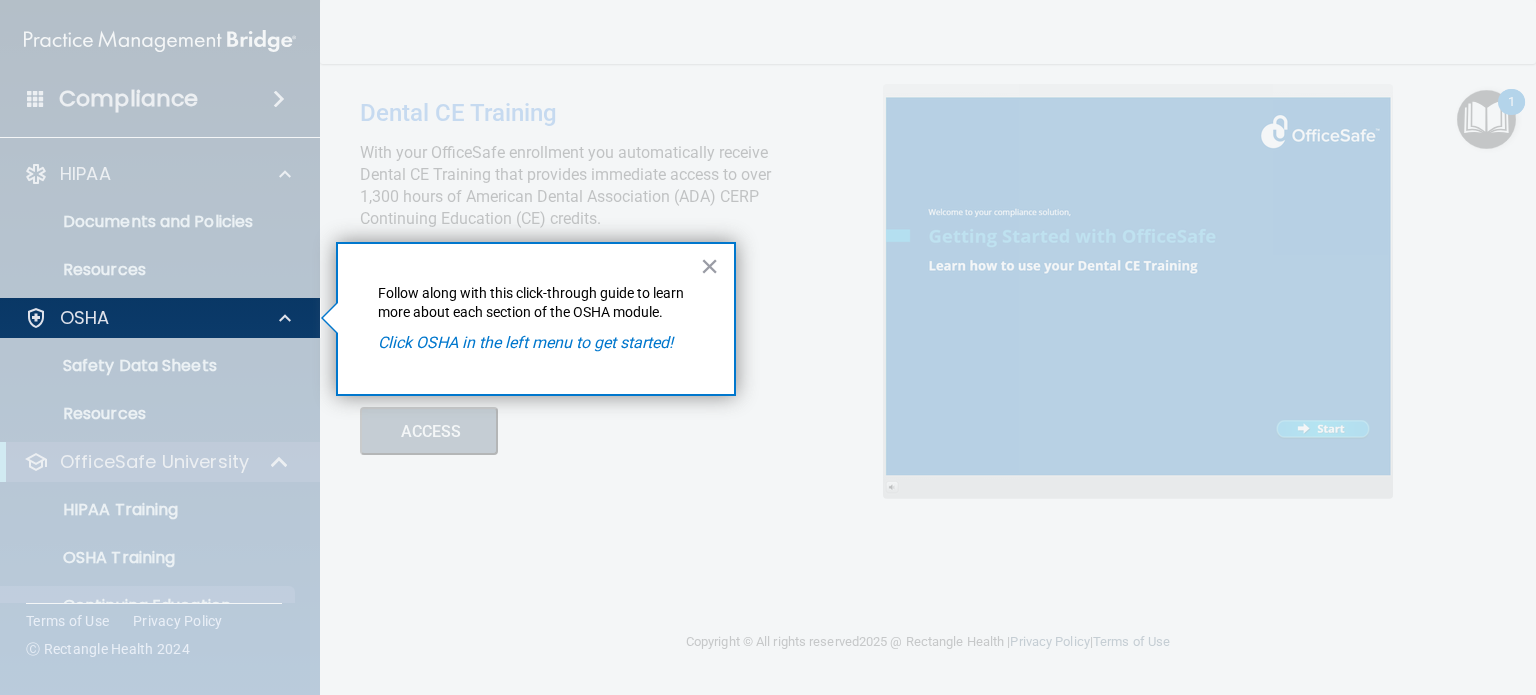 click on "× Follow along with this click-through guide to learn more about each section of the OSHA module. Click OSHA in the left menu to get started!" at bounding box center (536, 319) 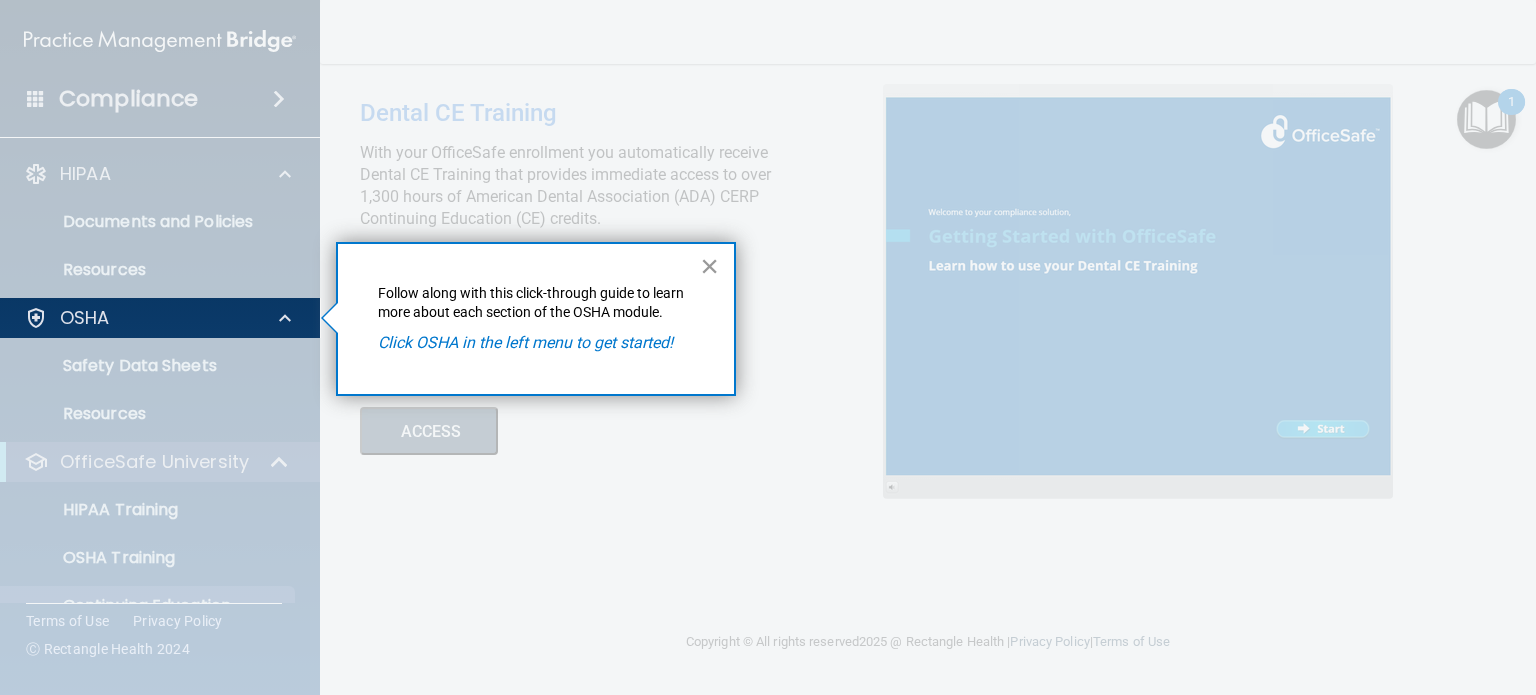 click on "×" at bounding box center (709, 266) 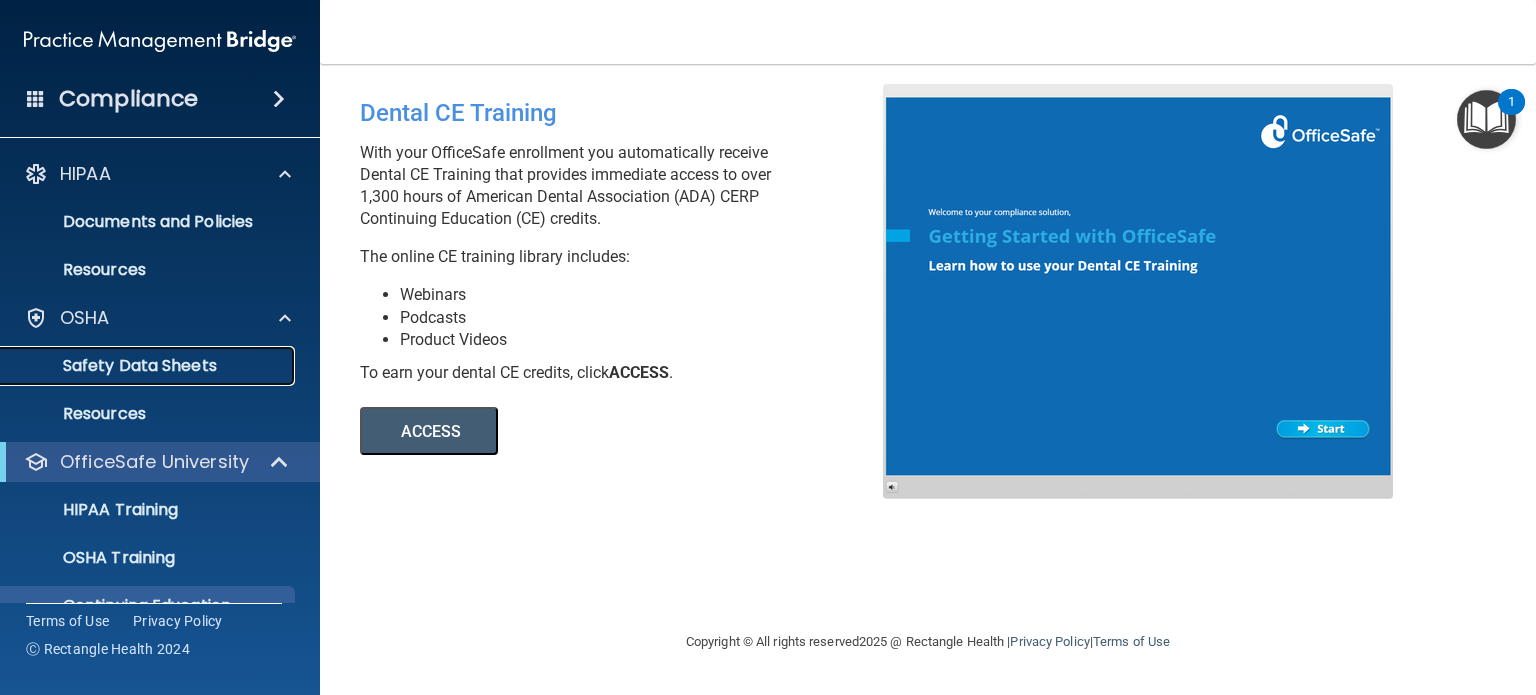 click on "Safety Data Sheets" at bounding box center (149, 366) 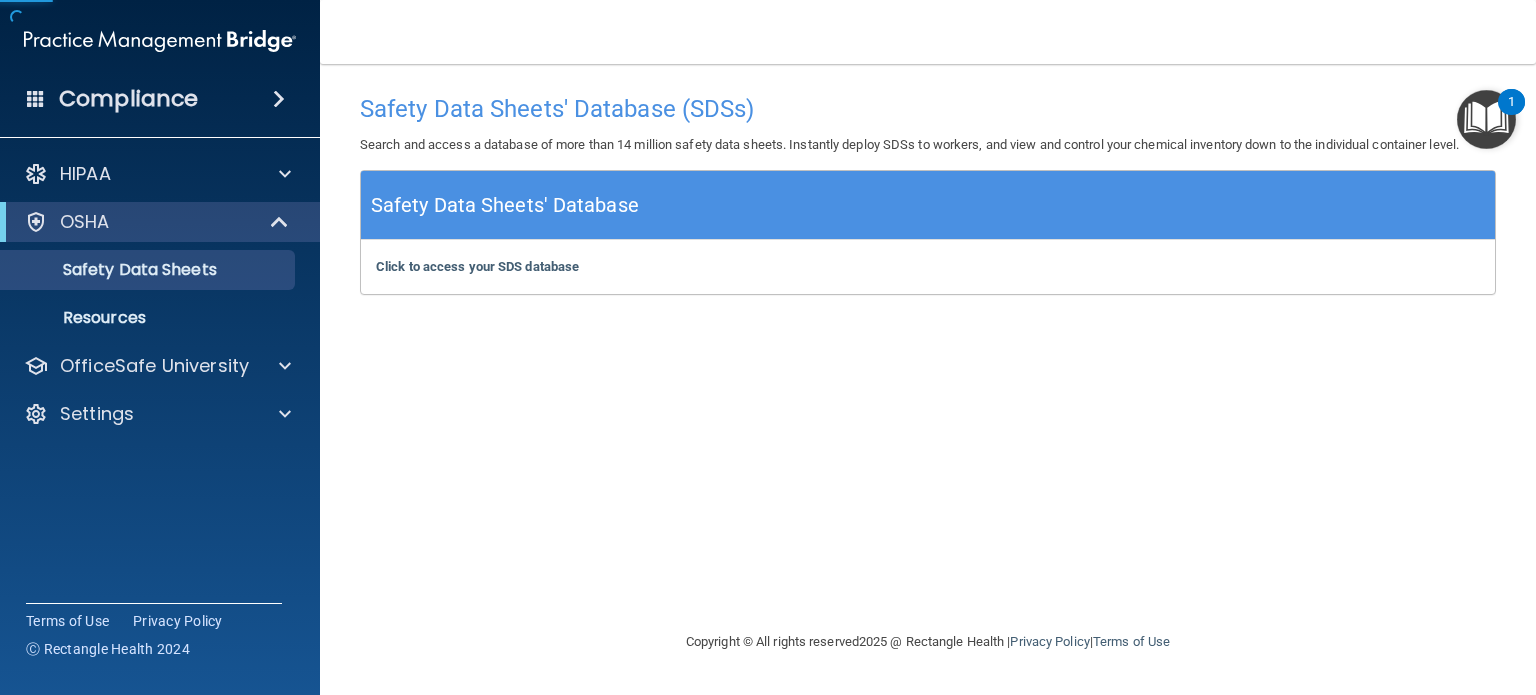 click on "Click to access your SDS database      Click to access your SDS database" at bounding box center (928, 267) 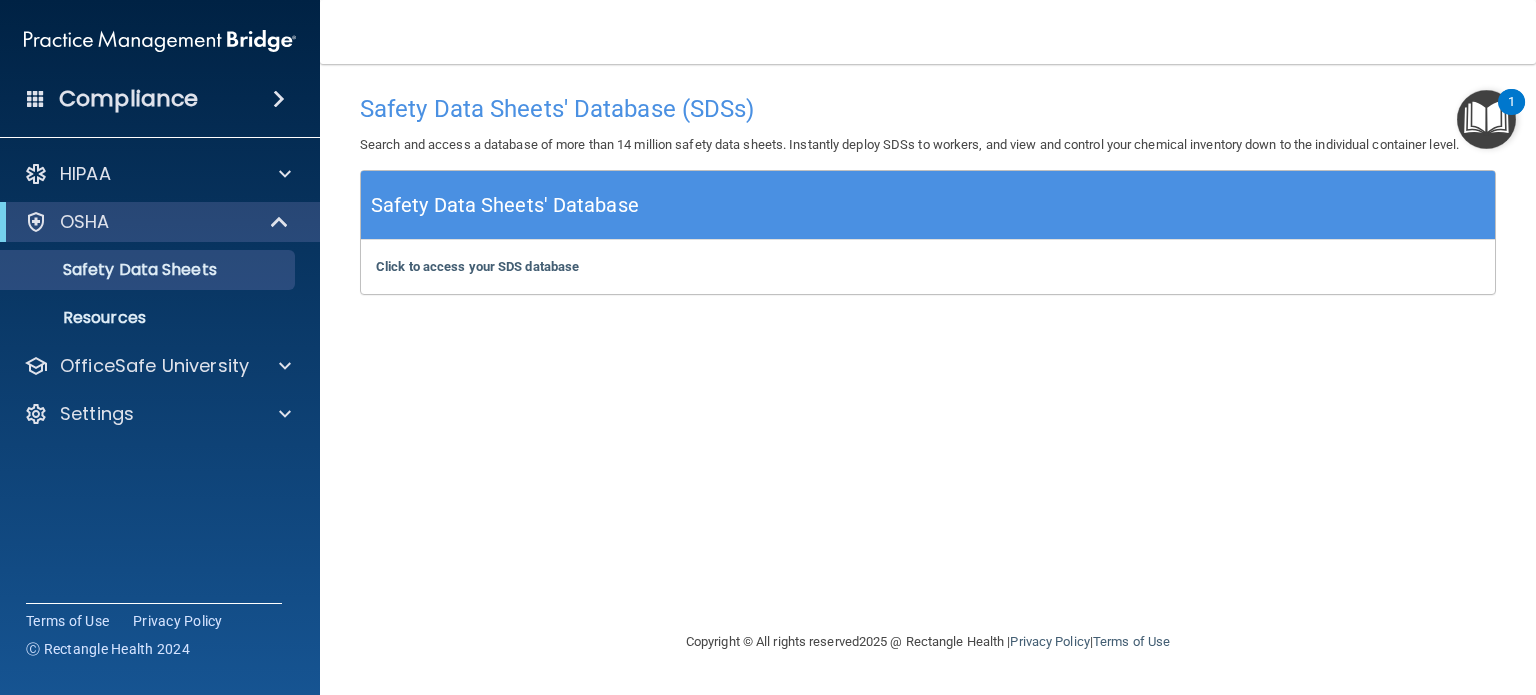 click on "Safety Data Sheets' Database" at bounding box center [505, 205] 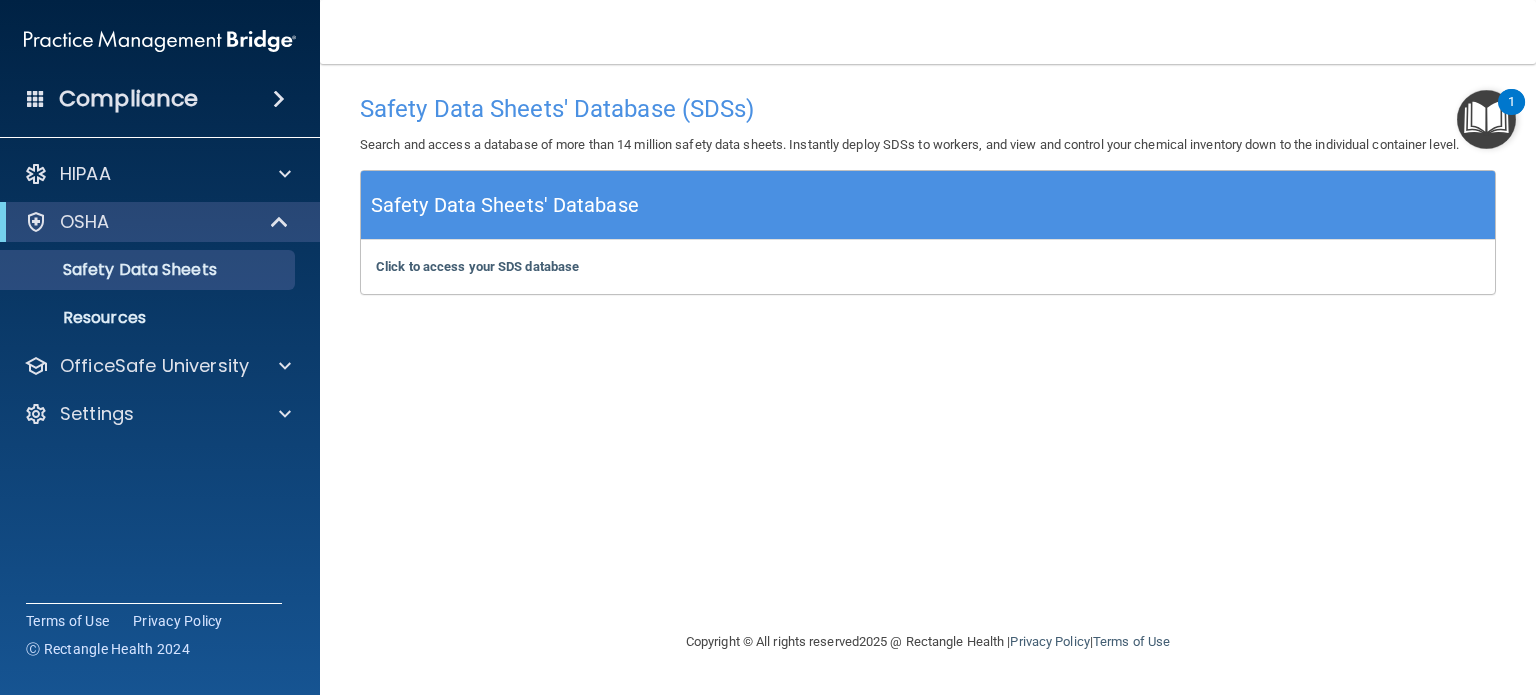 click on "Safety Data Sheets' Database" at bounding box center (505, 205) 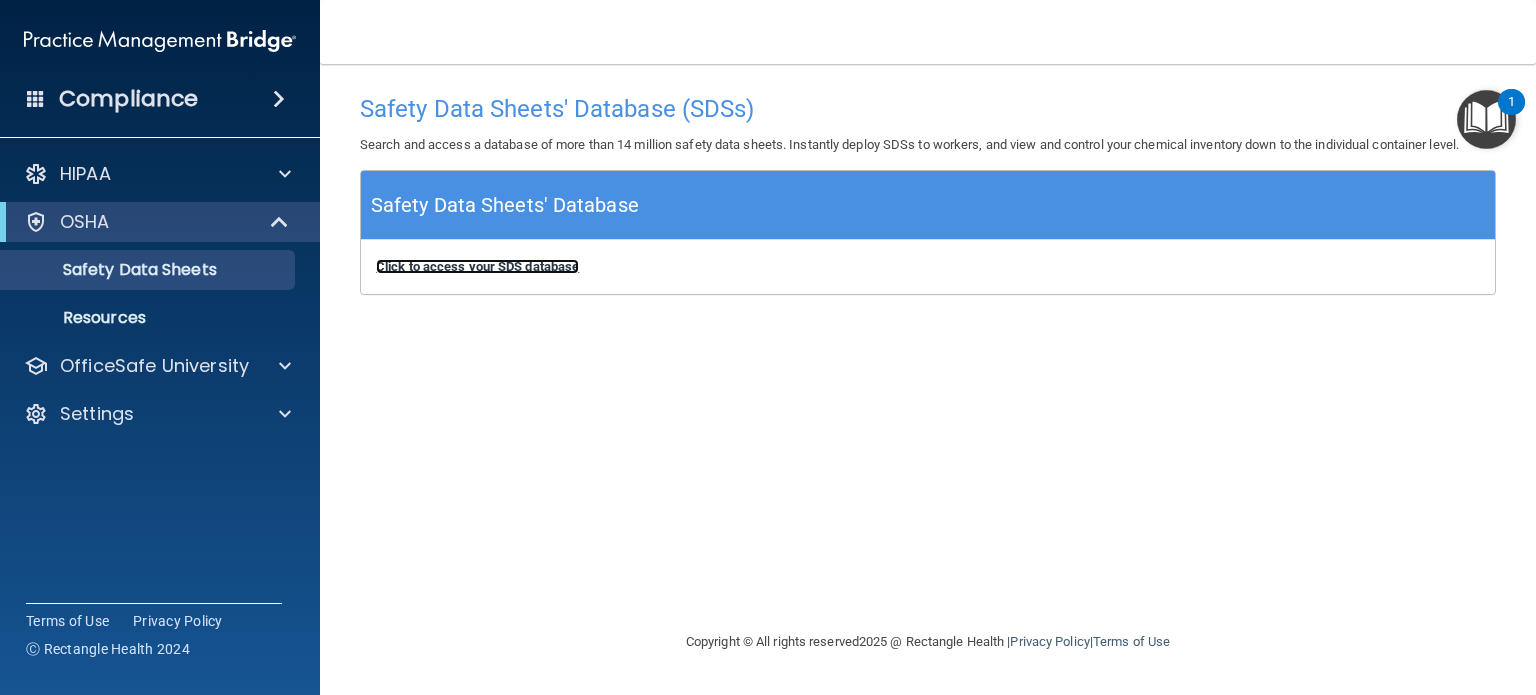 click on "Click to access your SDS database" at bounding box center [477, 266] 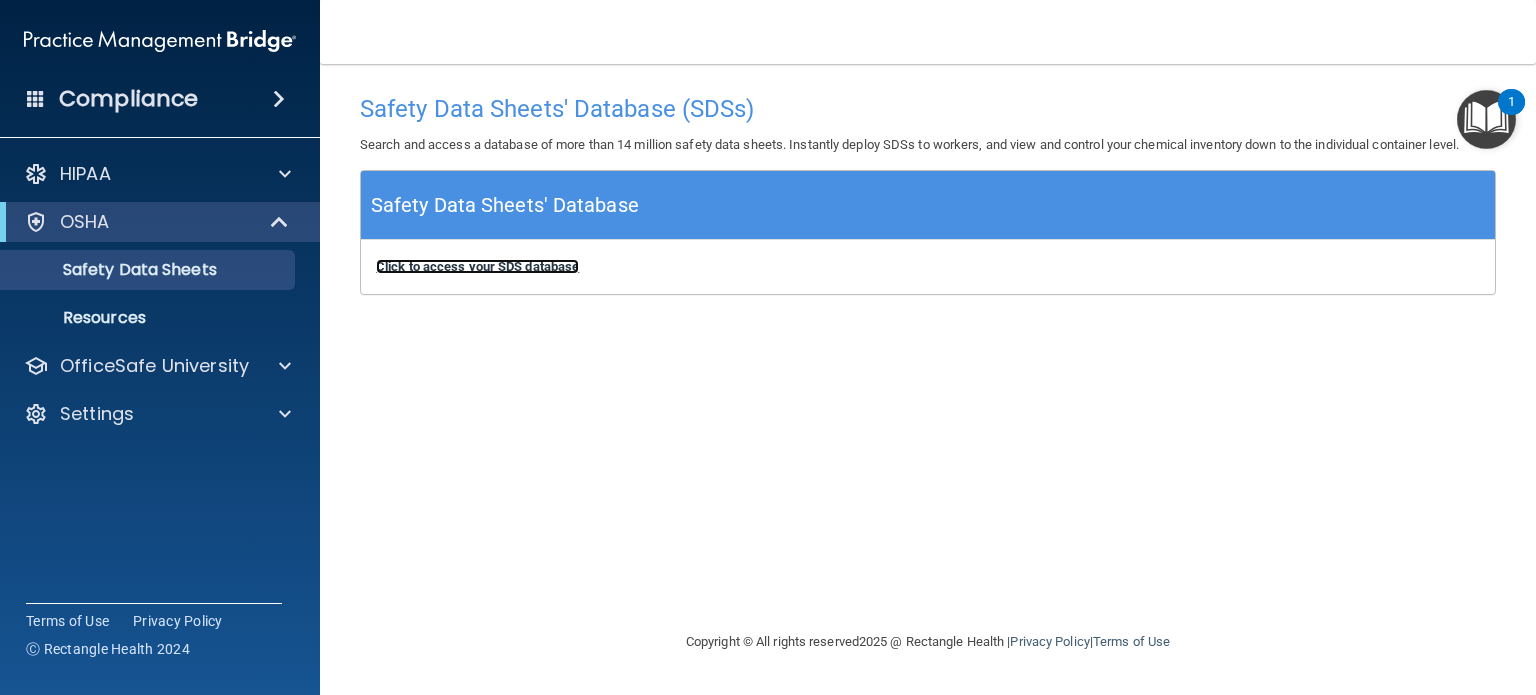 click on "Click to access your SDS database" at bounding box center [477, 266] 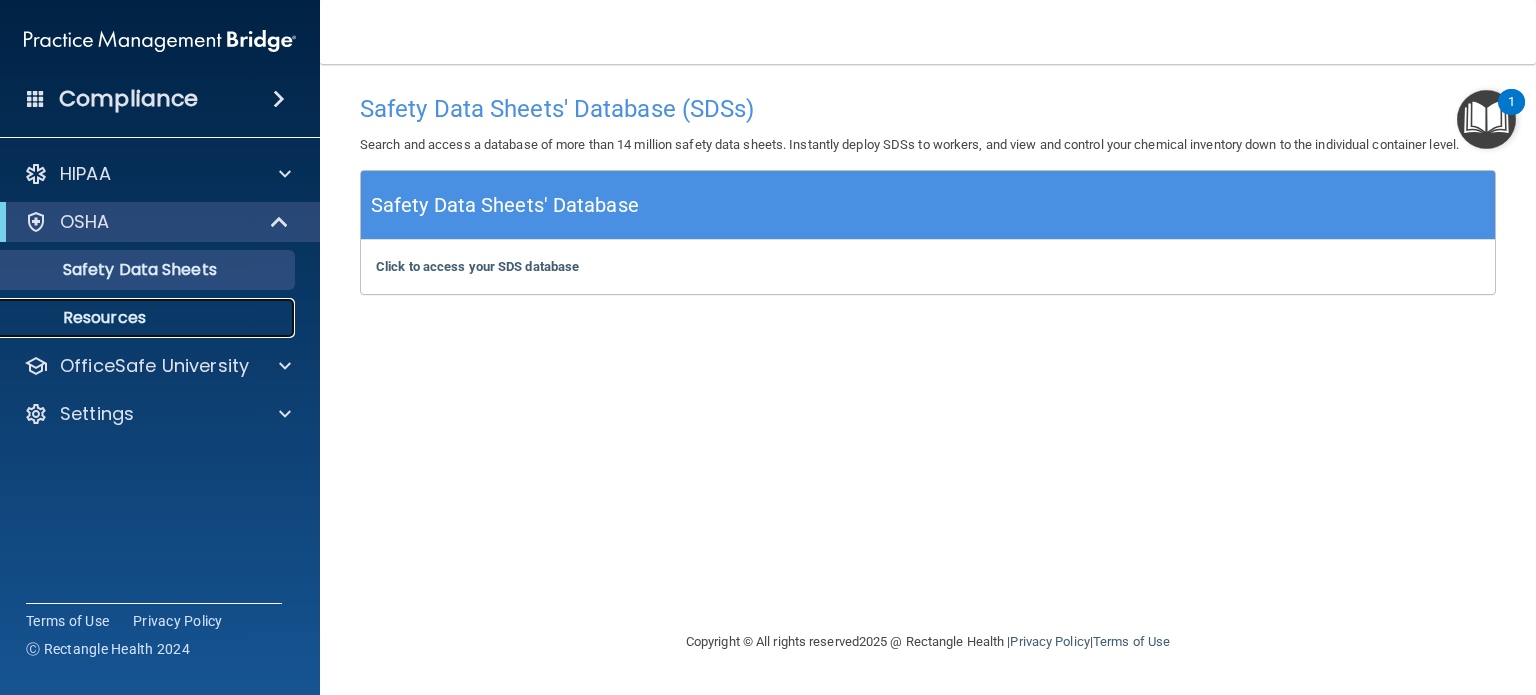 click on "Resources" at bounding box center [149, 318] 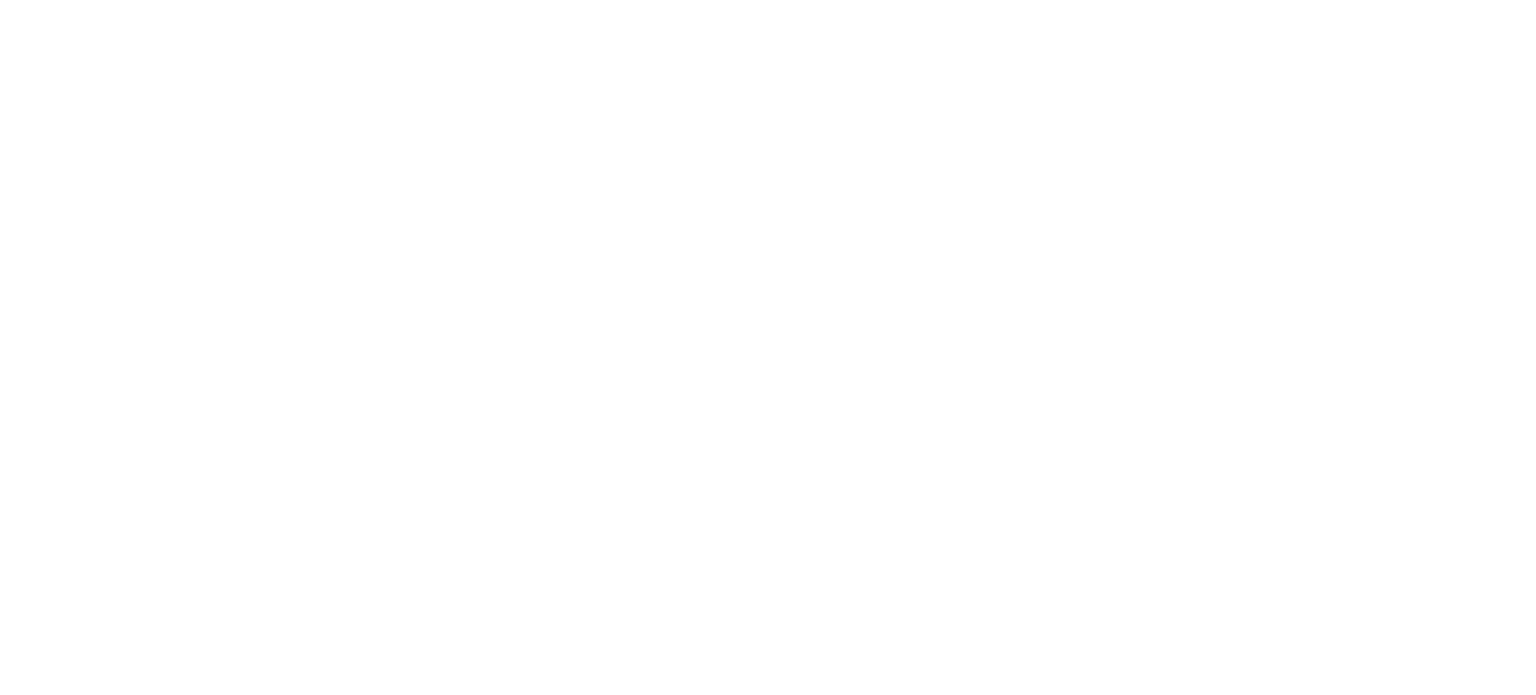 scroll, scrollTop: 0, scrollLeft: 0, axis: both 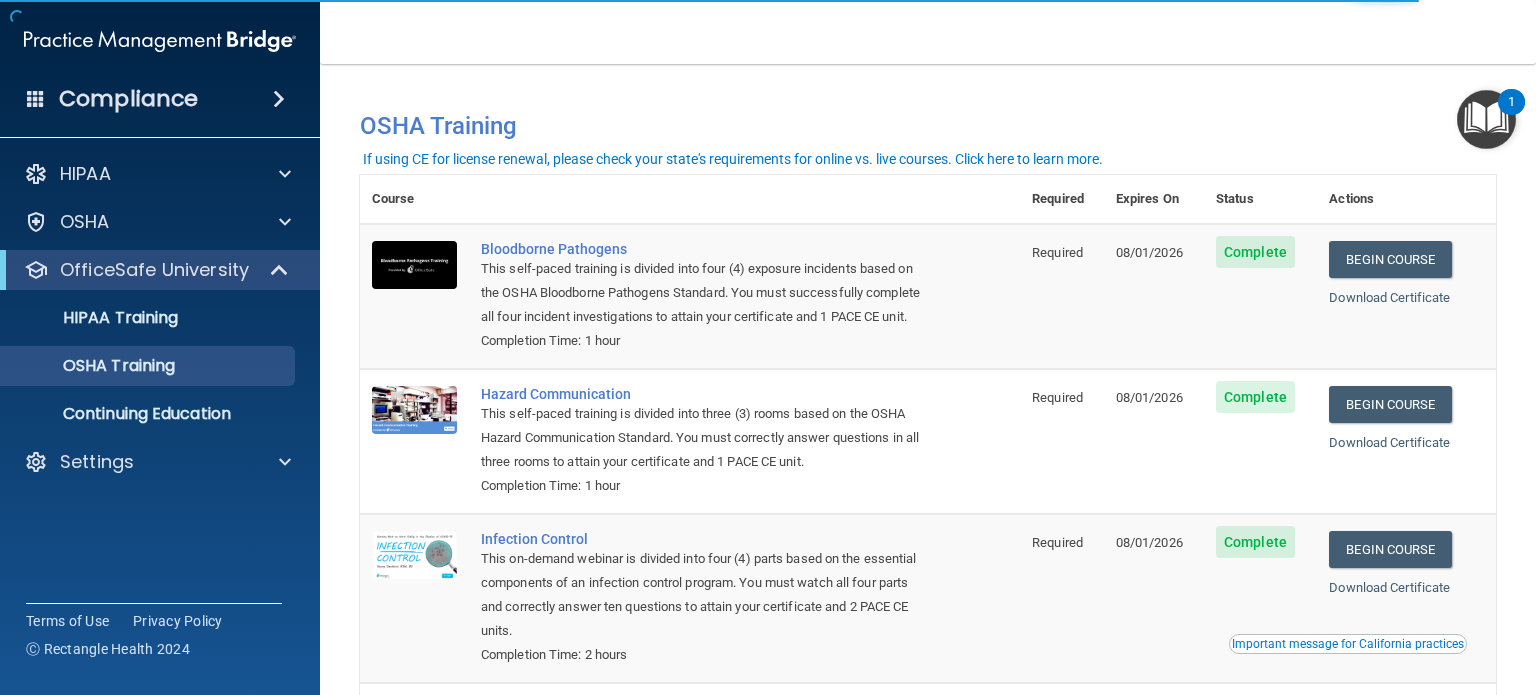 click at bounding box center (1486, 119) 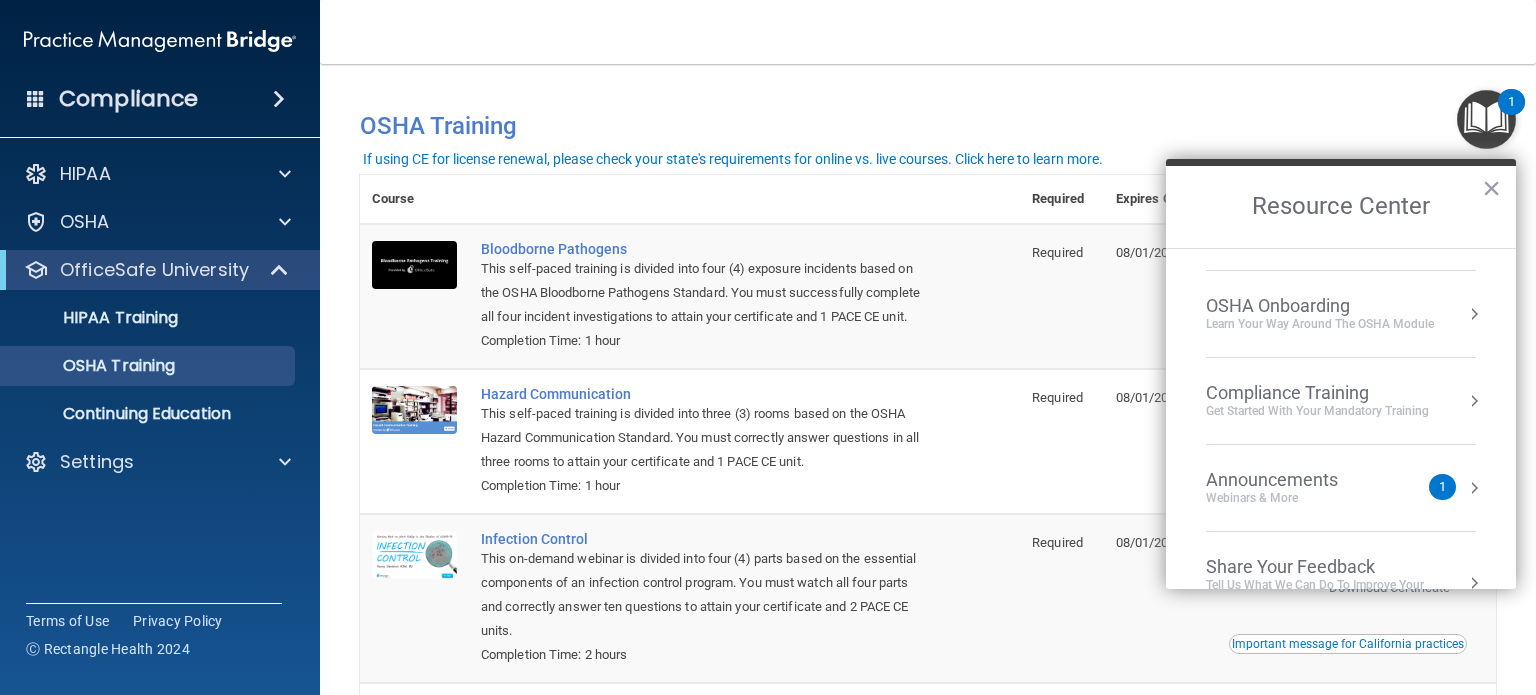 scroll, scrollTop: 100, scrollLeft: 0, axis: vertical 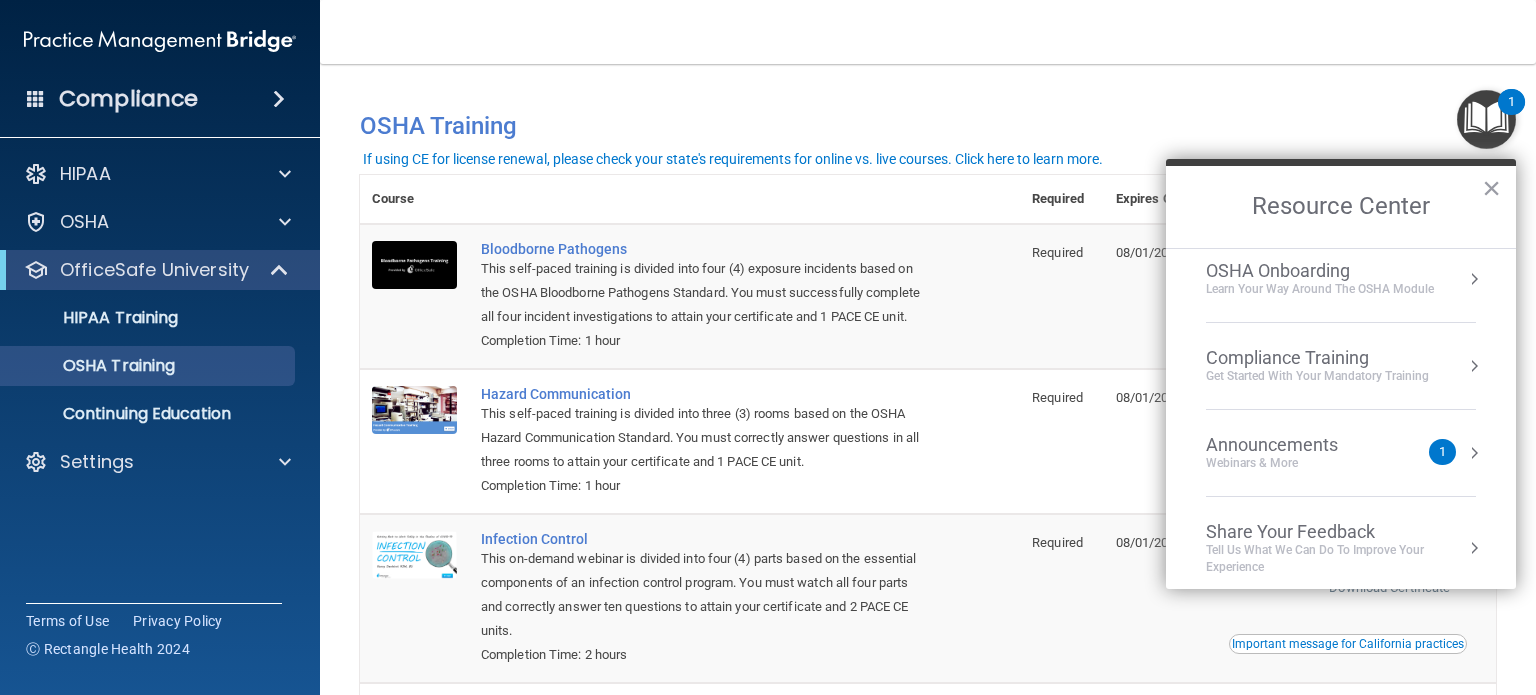 click on "Compliance Training" at bounding box center (1317, 358) 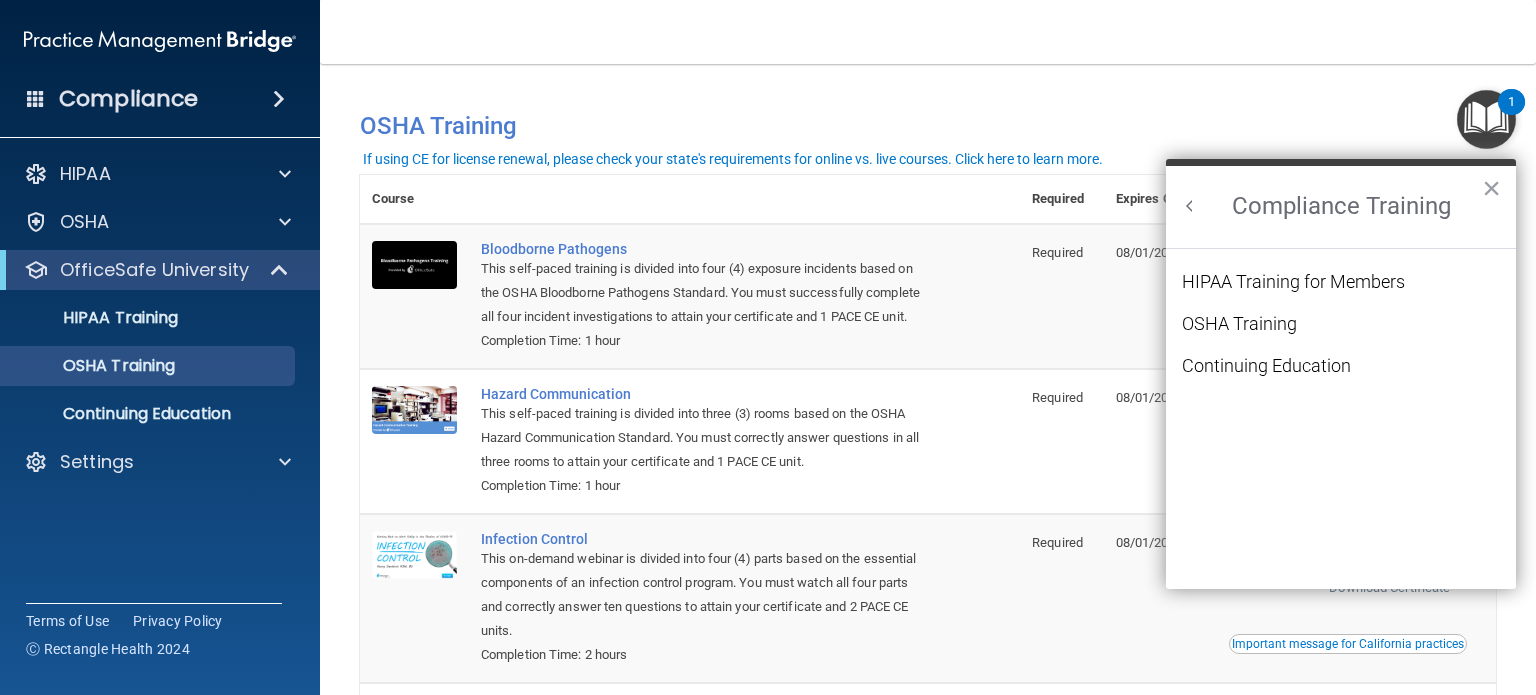 scroll, scrollTop: 0, scrollLeft: 0, axis: both 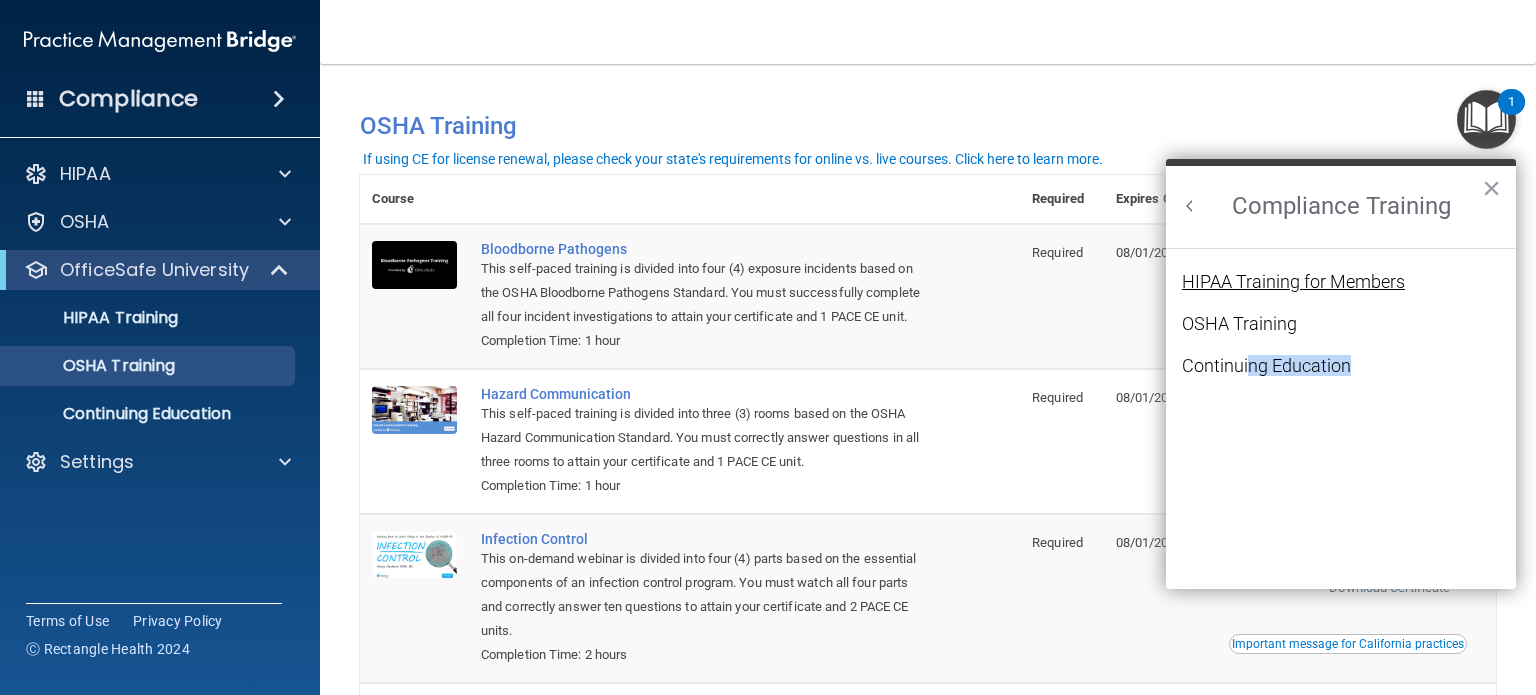 drag, startPoint x: 1268, startPoint y: 379, endPoint x: 1199, endPoint y: 275, distance: 124.80785 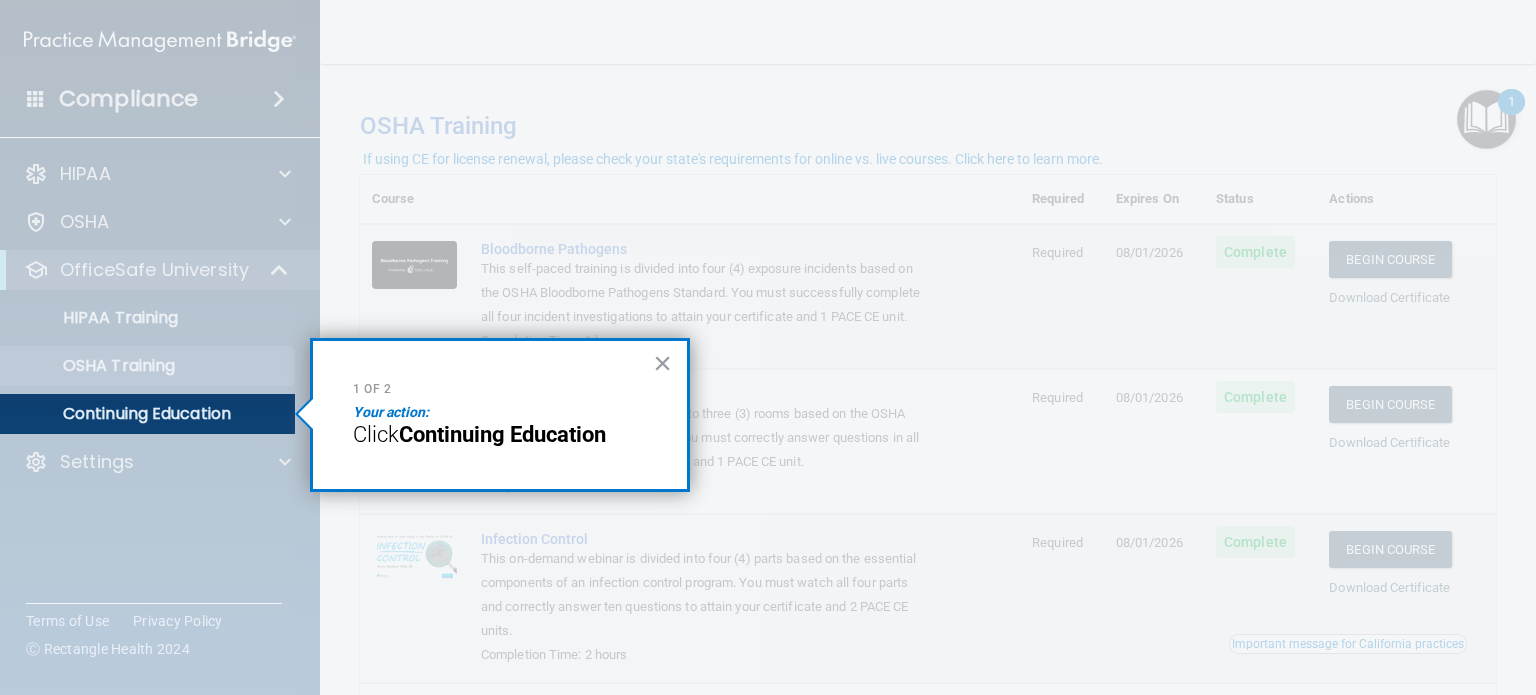 drag, startPoint x: 877, startPoint y: 367, endPoint x: 829, endPoint y: 369, distance: 48.04165 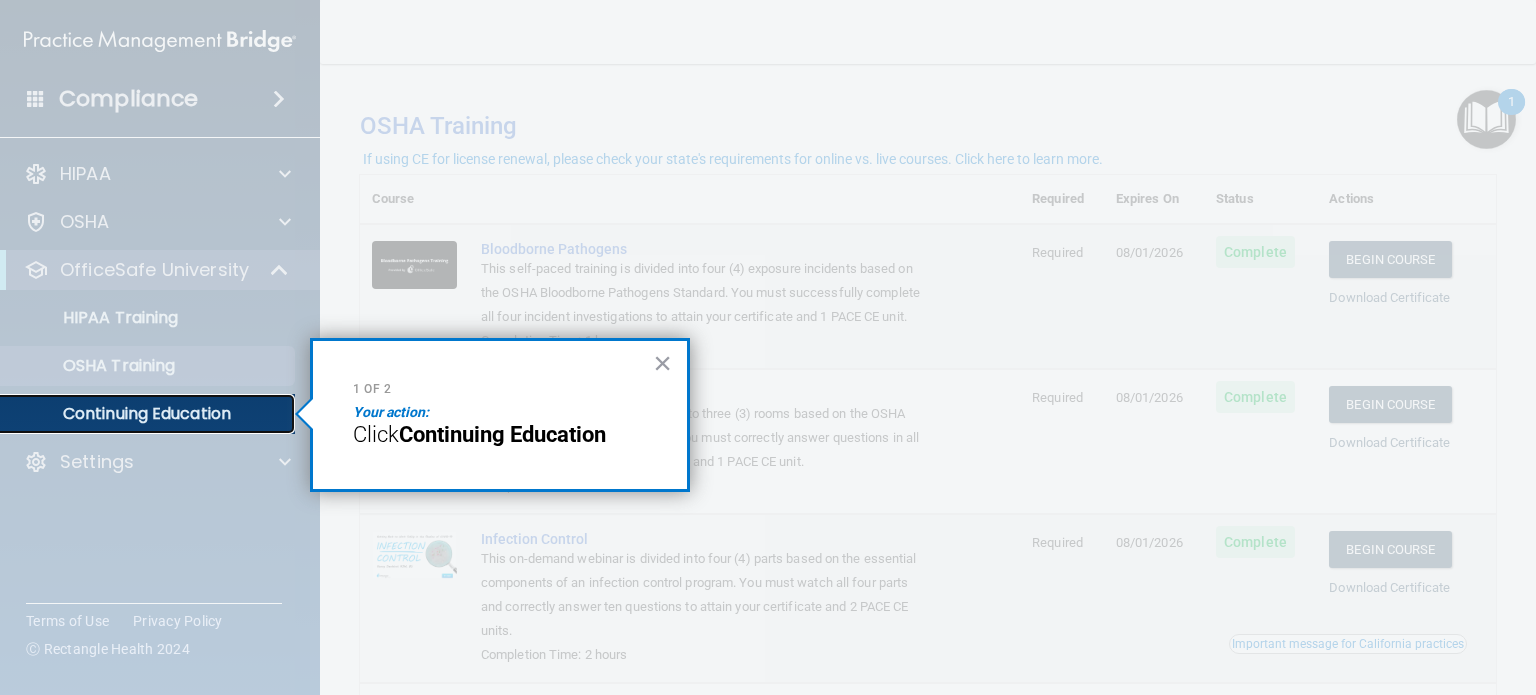 click on "Continuing Education" at bounding box center [149, 414] 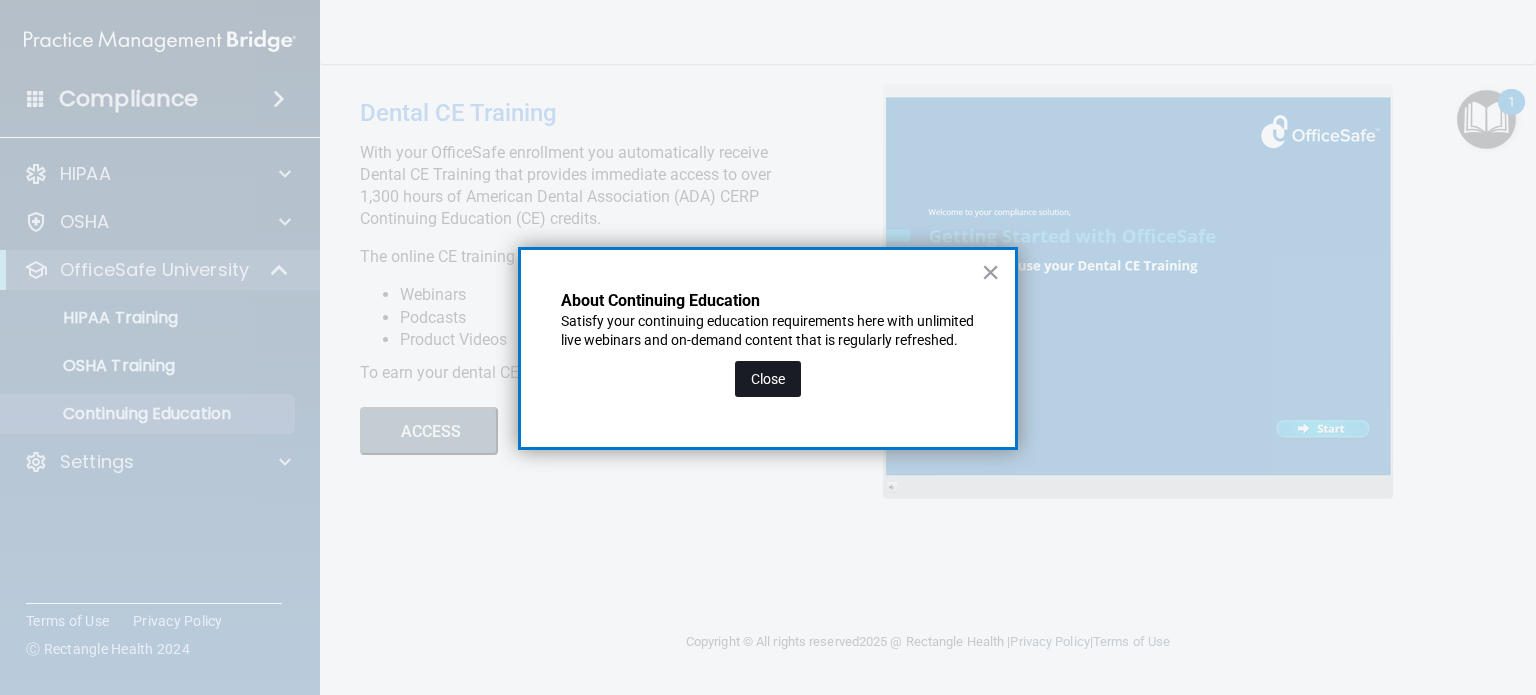 click on "Close" at bounding box center [768, 379] 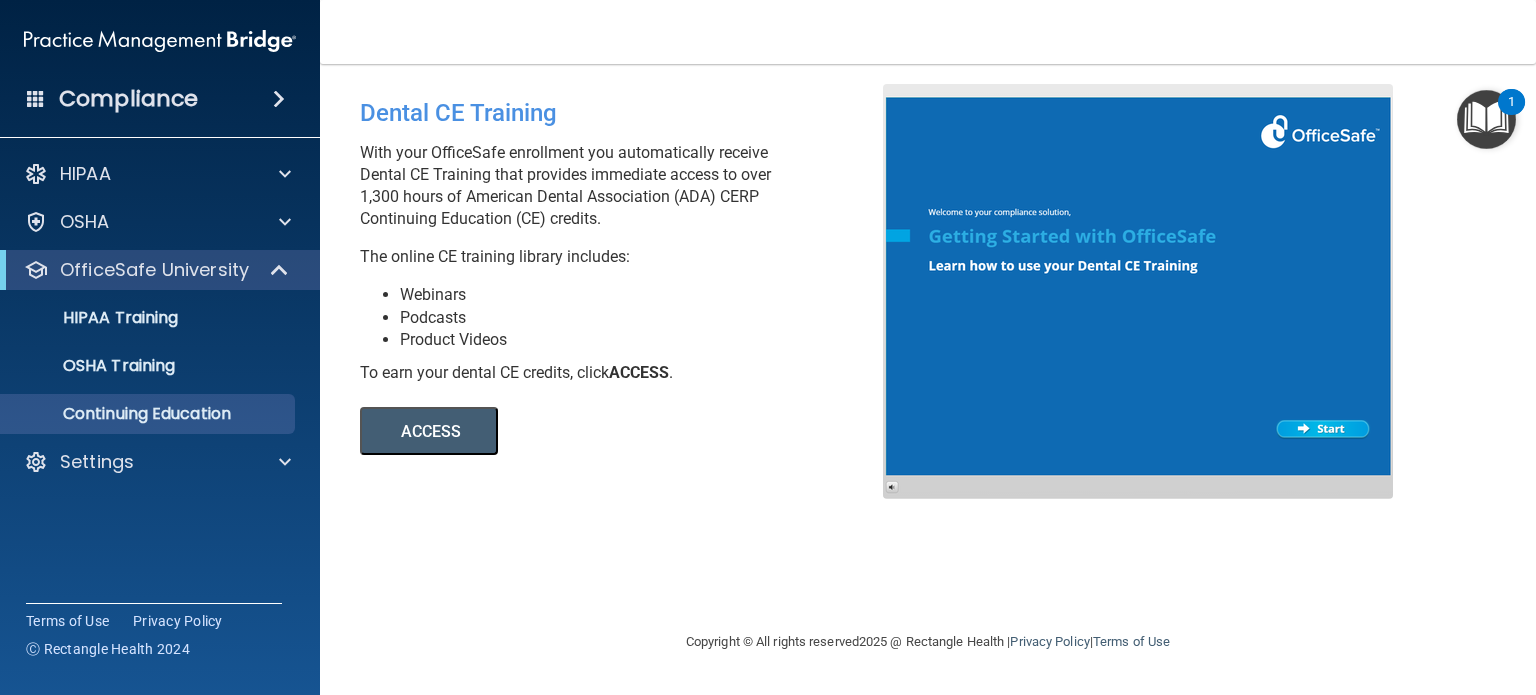 click at bounding box center (1486, 119) 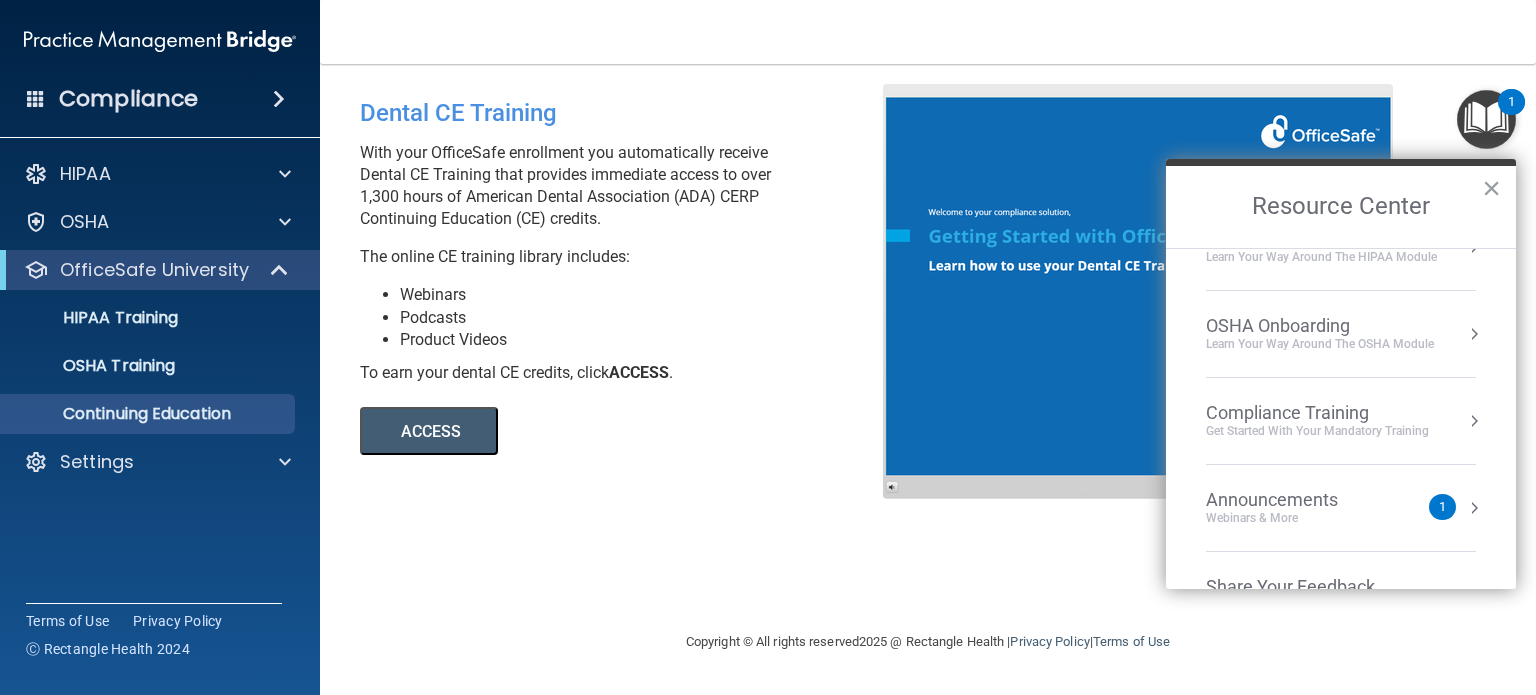 scroll, scrollTop: 109, scrollLeft: 0, axis: vertical 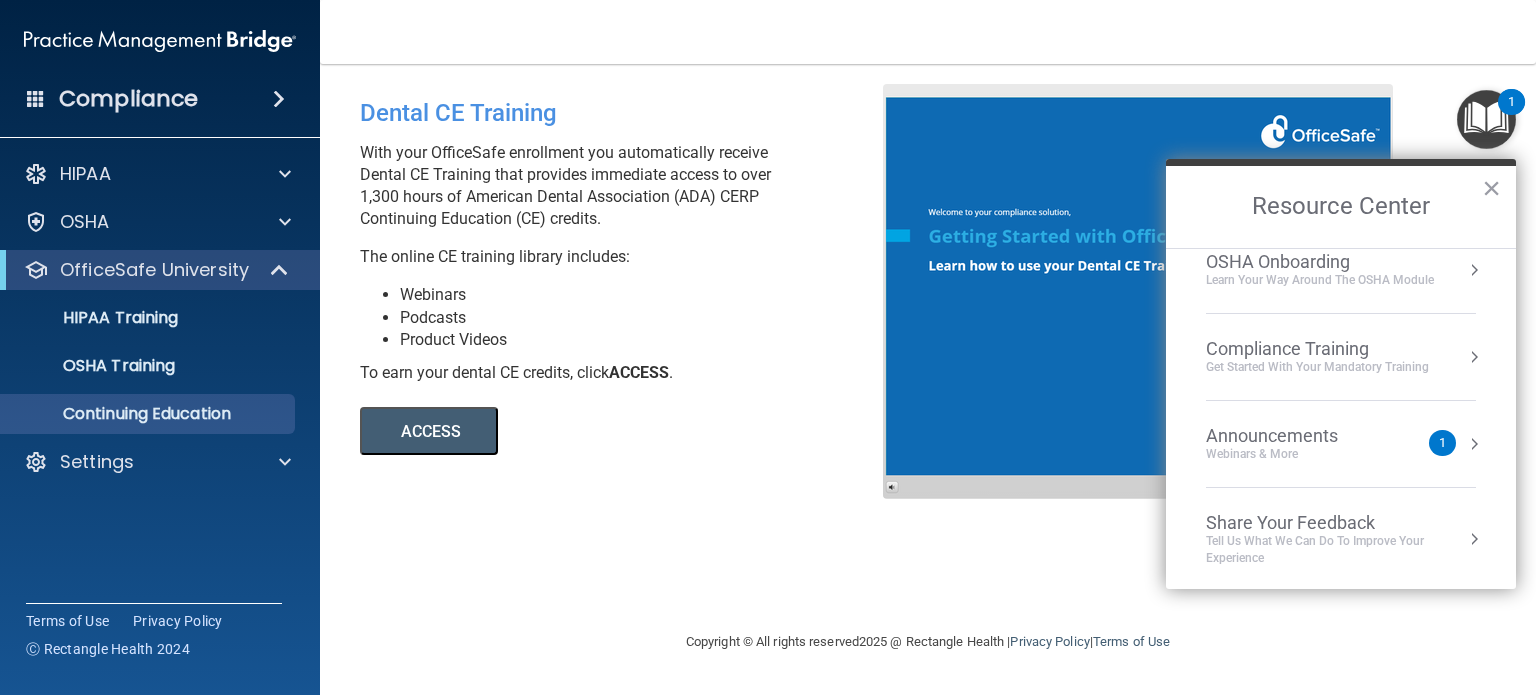 click on "Announcements Webinars & More 1" at bounding box center [1341, 444] 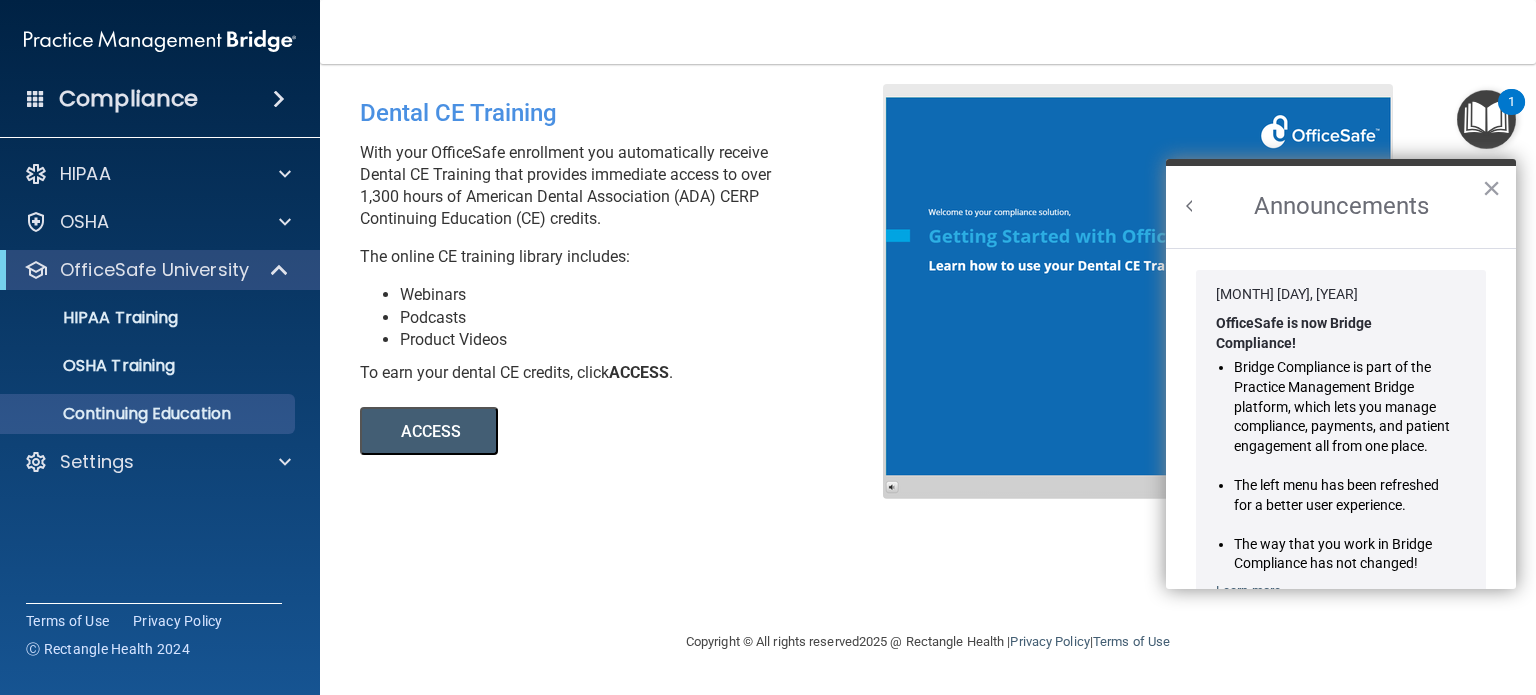 scroll, scrollTop: 0, scrollLeft: 0, axis: both 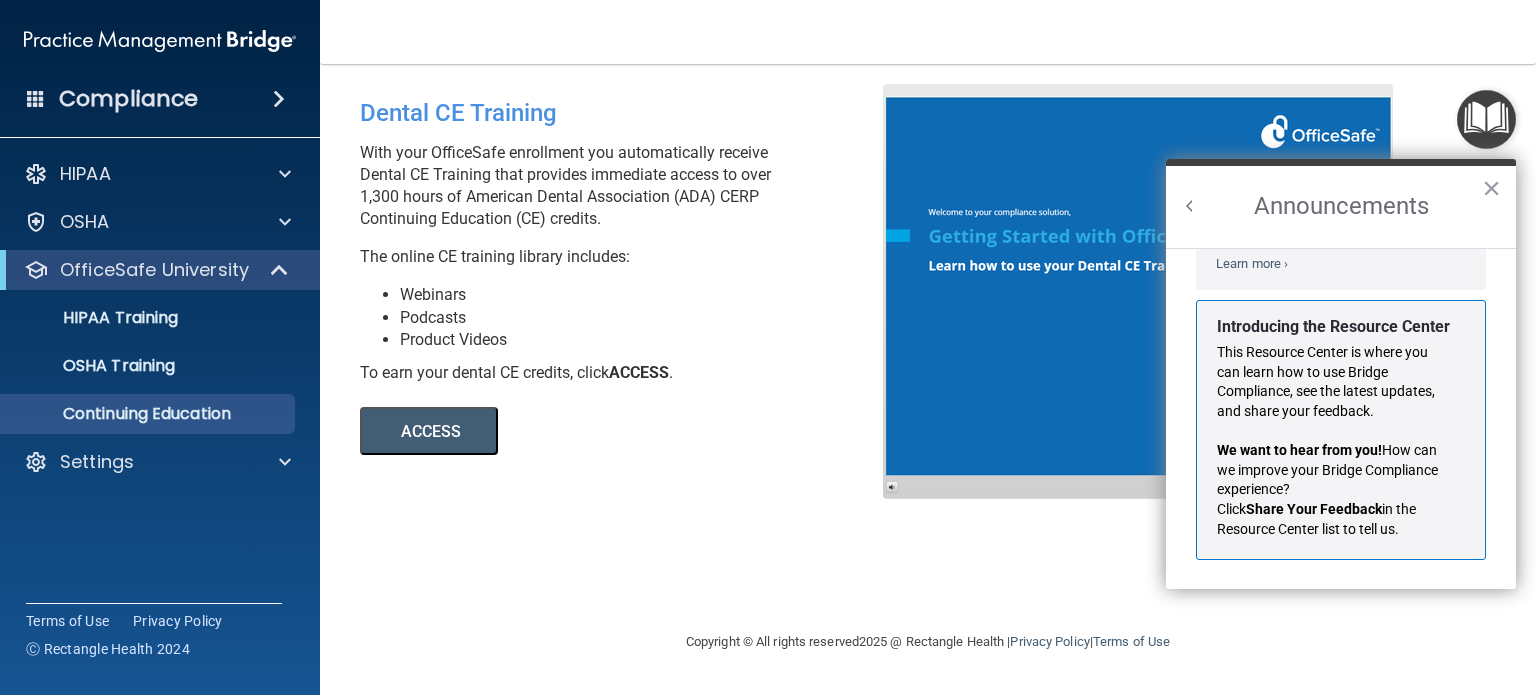click on "Announcements" at bounding box center (1341, 207) 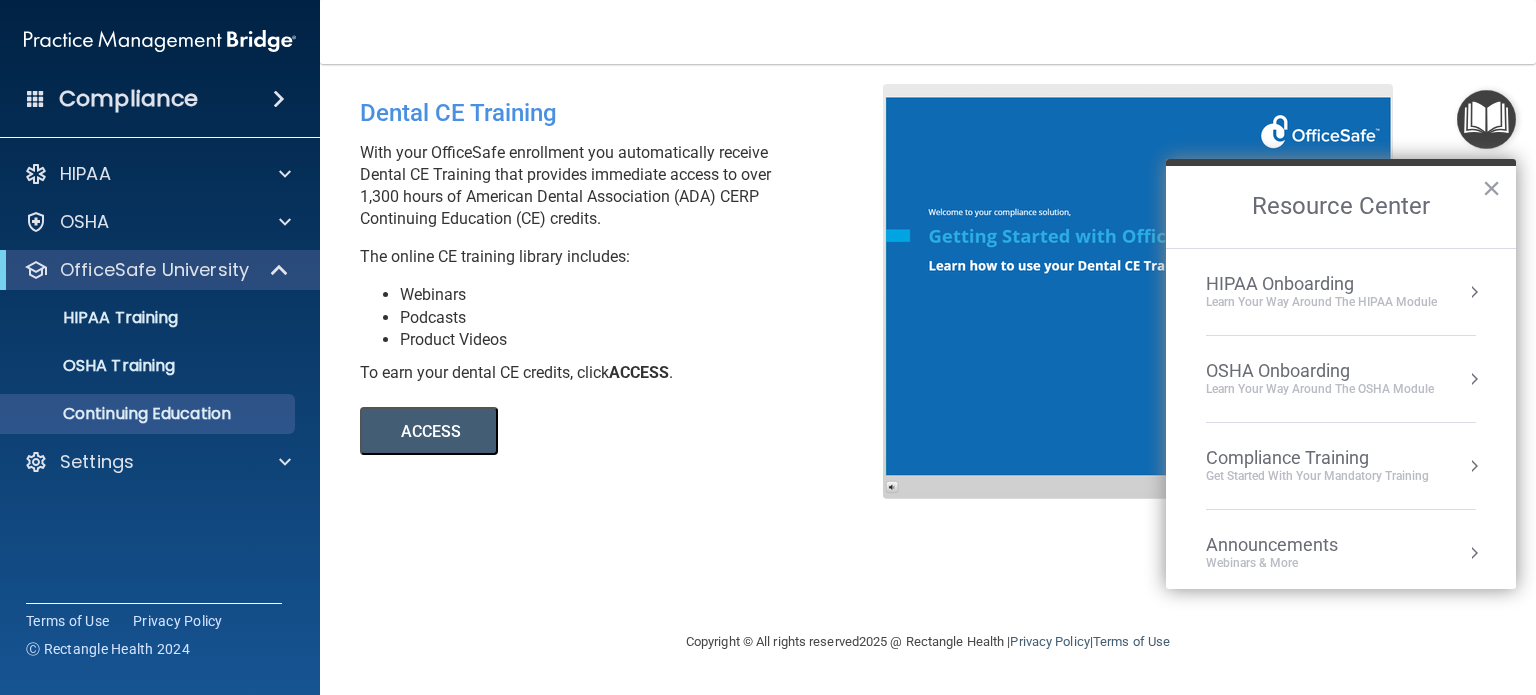 click on "OSHA Onboarding" at bounding box center [1320, 371] 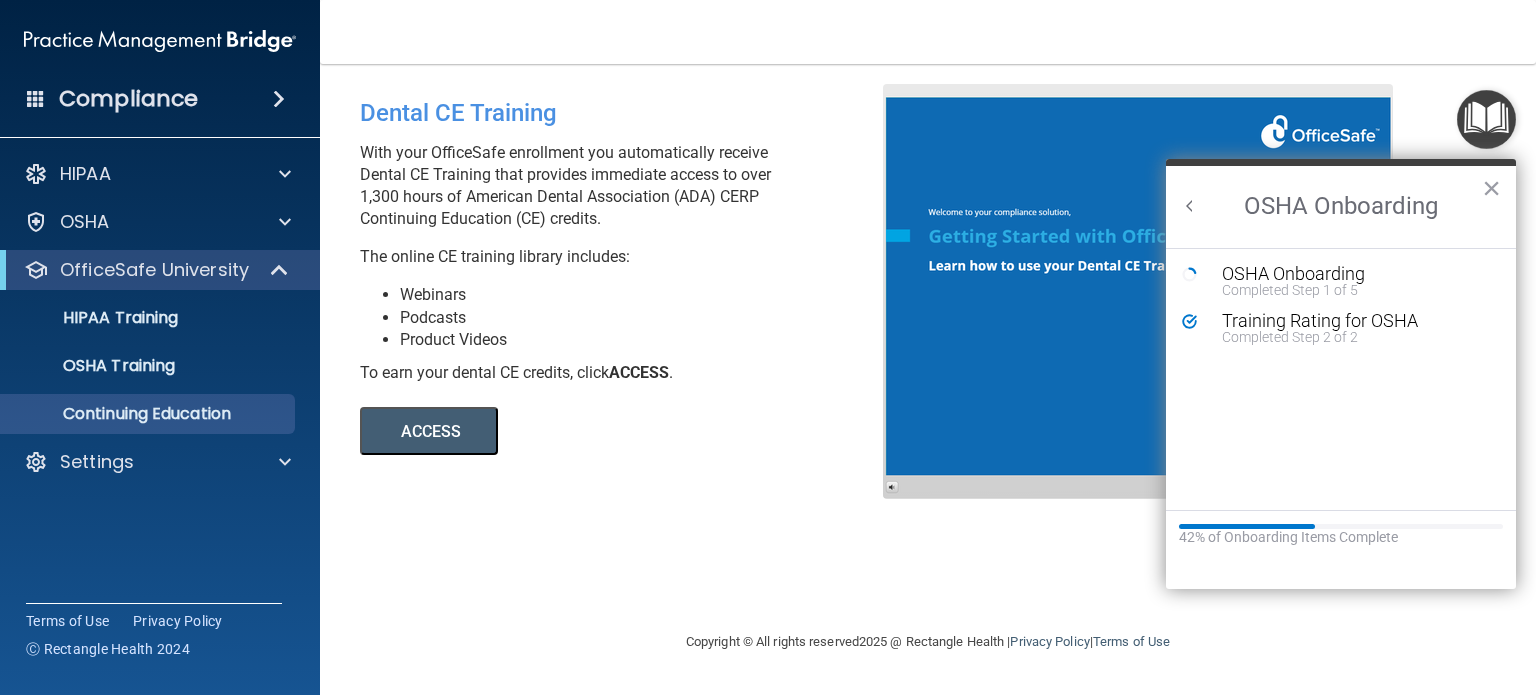 scroll, scrollTop: 0, scrollLeft: 0, axis: both 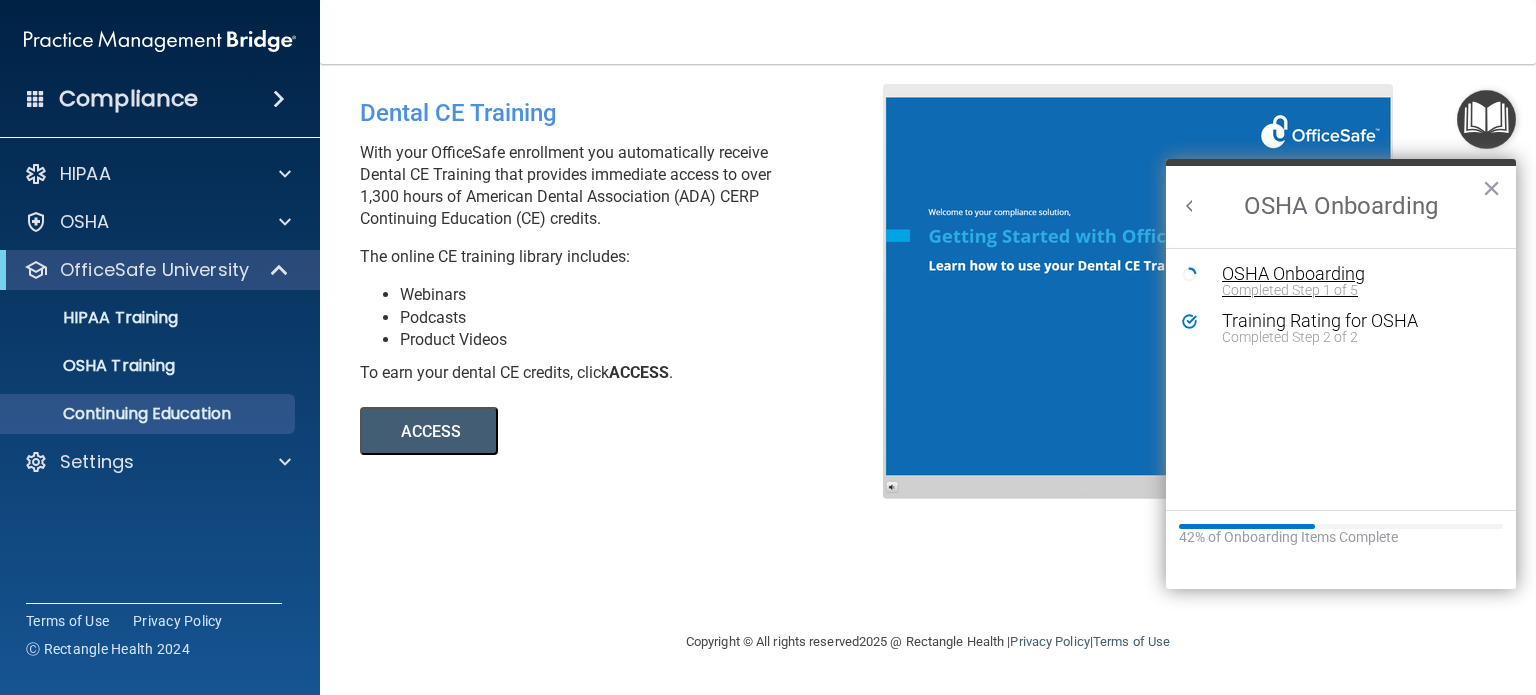 click on "Completed Step 1 of 5" at bounding box center (1356, 290) 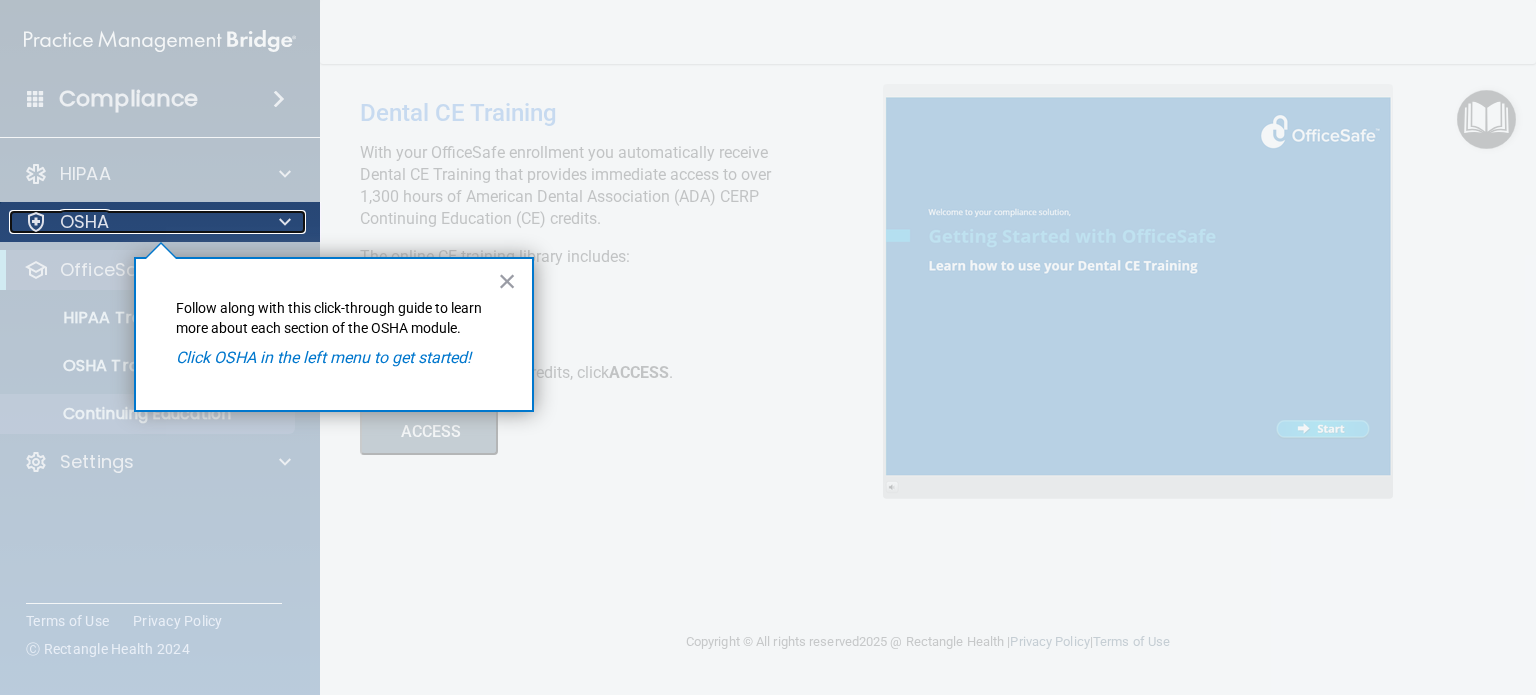 click on "OSHA" at bounding box center (133, 222) 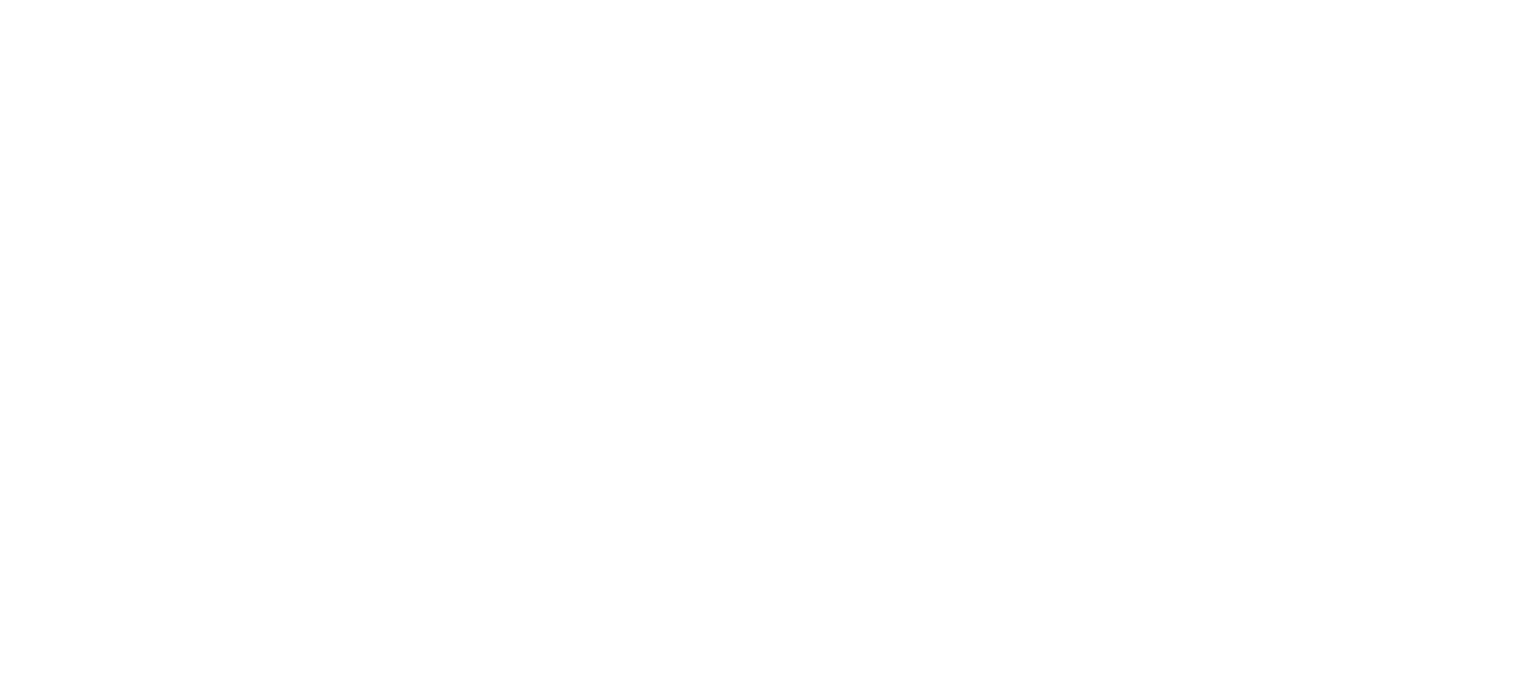 scroll, scrollTop: 0, scrollLeft: 0, axis: both 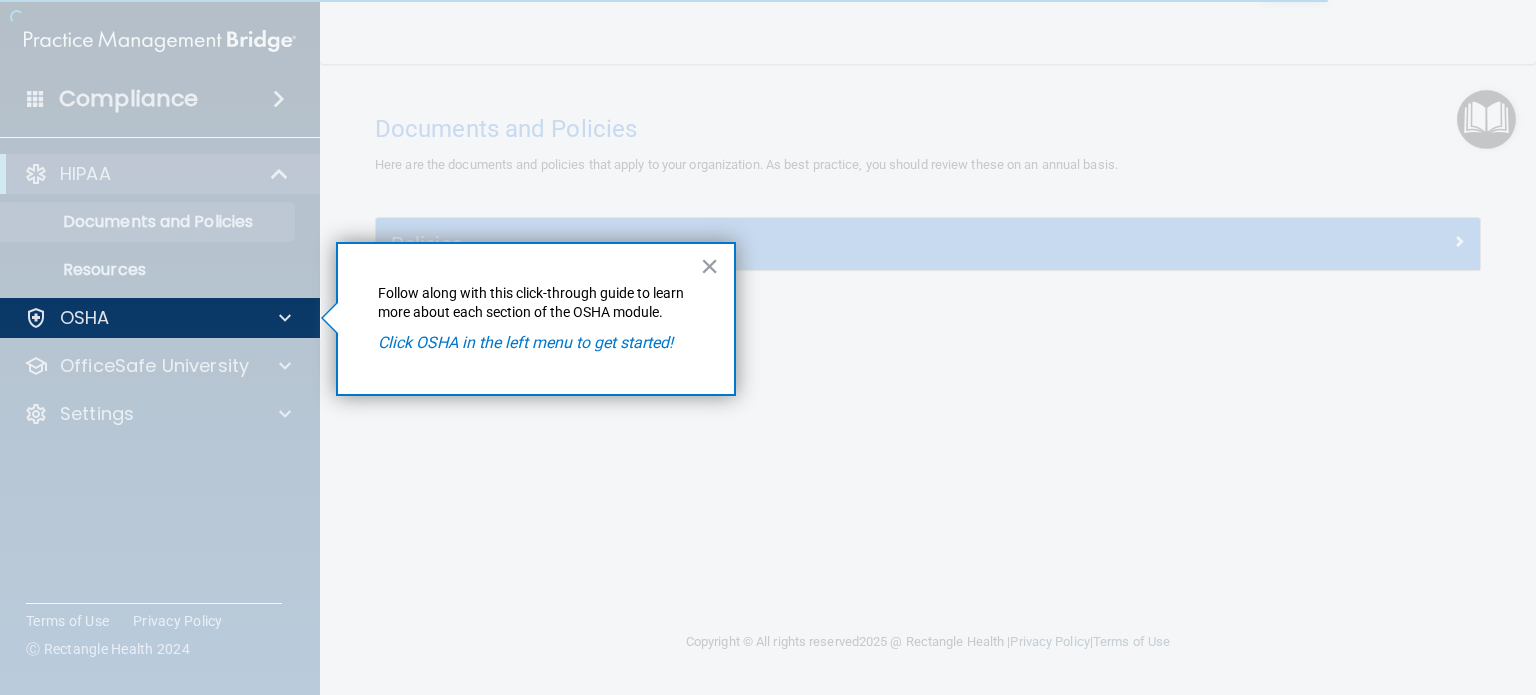 click on "Follow along with this click-through guide to learn more about each section of the OSHA module." at bounding box center (536, 303) 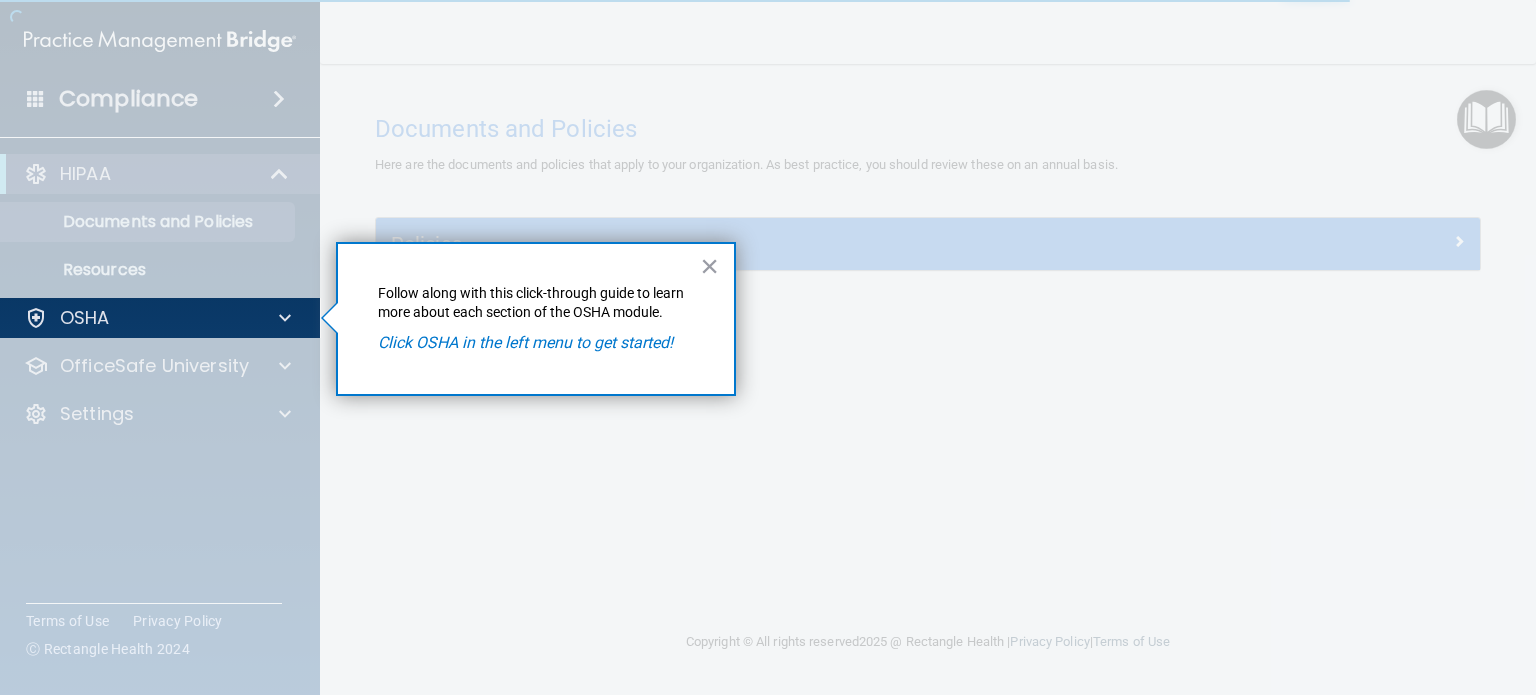 click at bounding box center [160, 516] 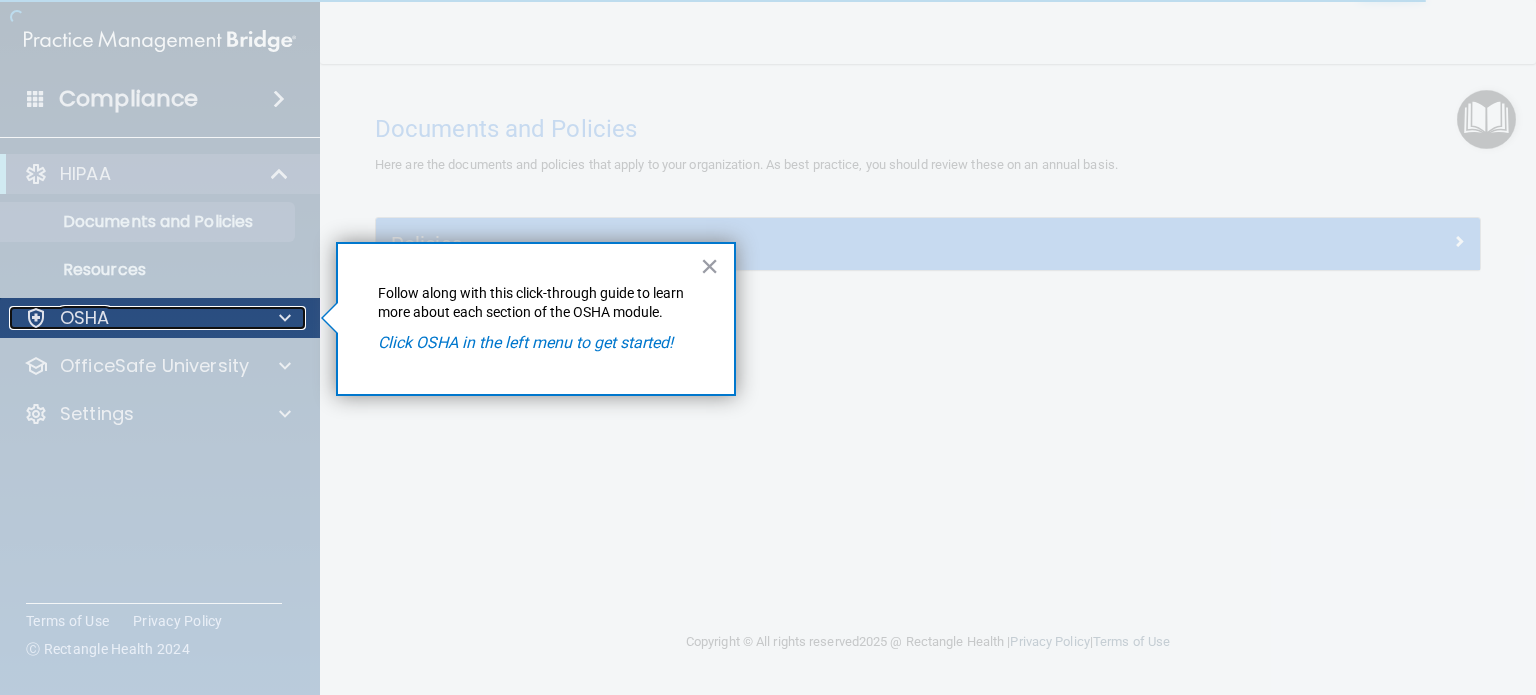 click on "OSHA" at bounding box center [133, 318] 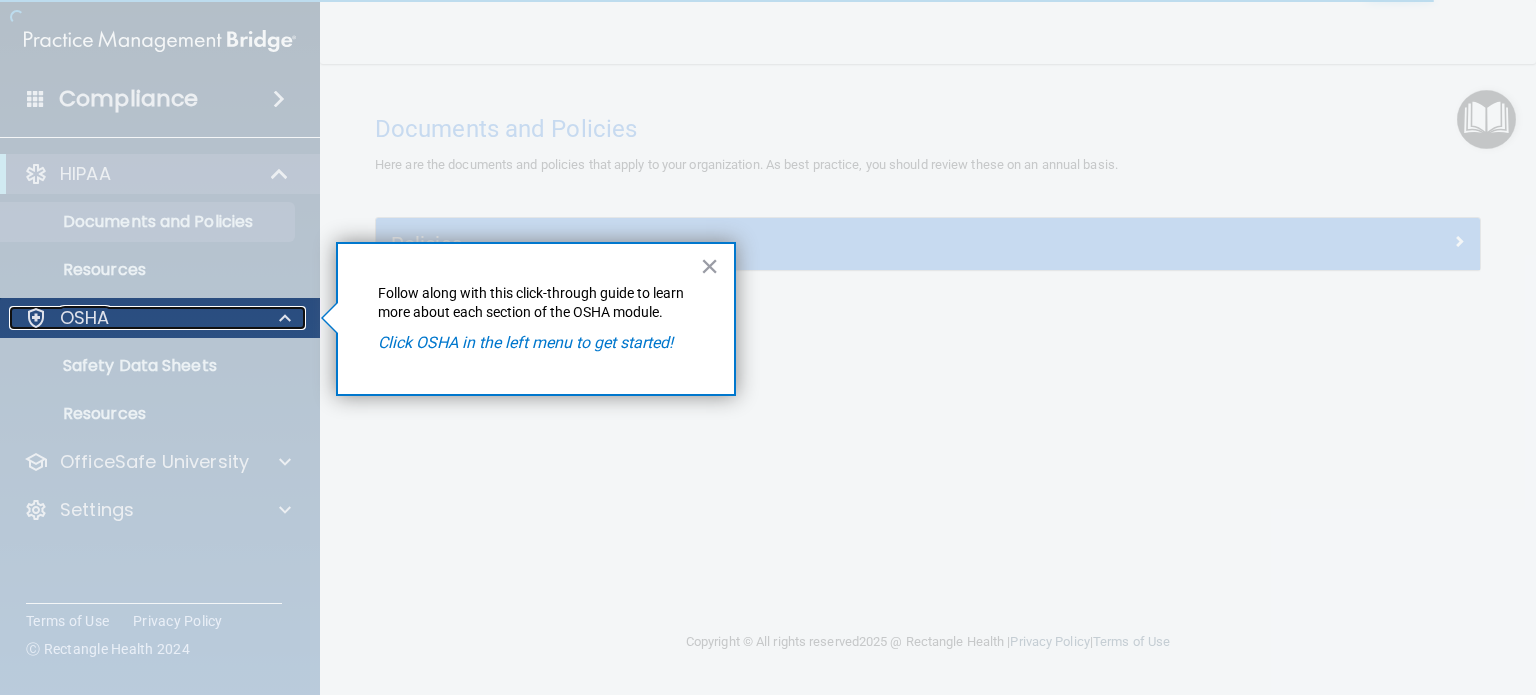 click on "OSHA" at bounding box center [133, 318] 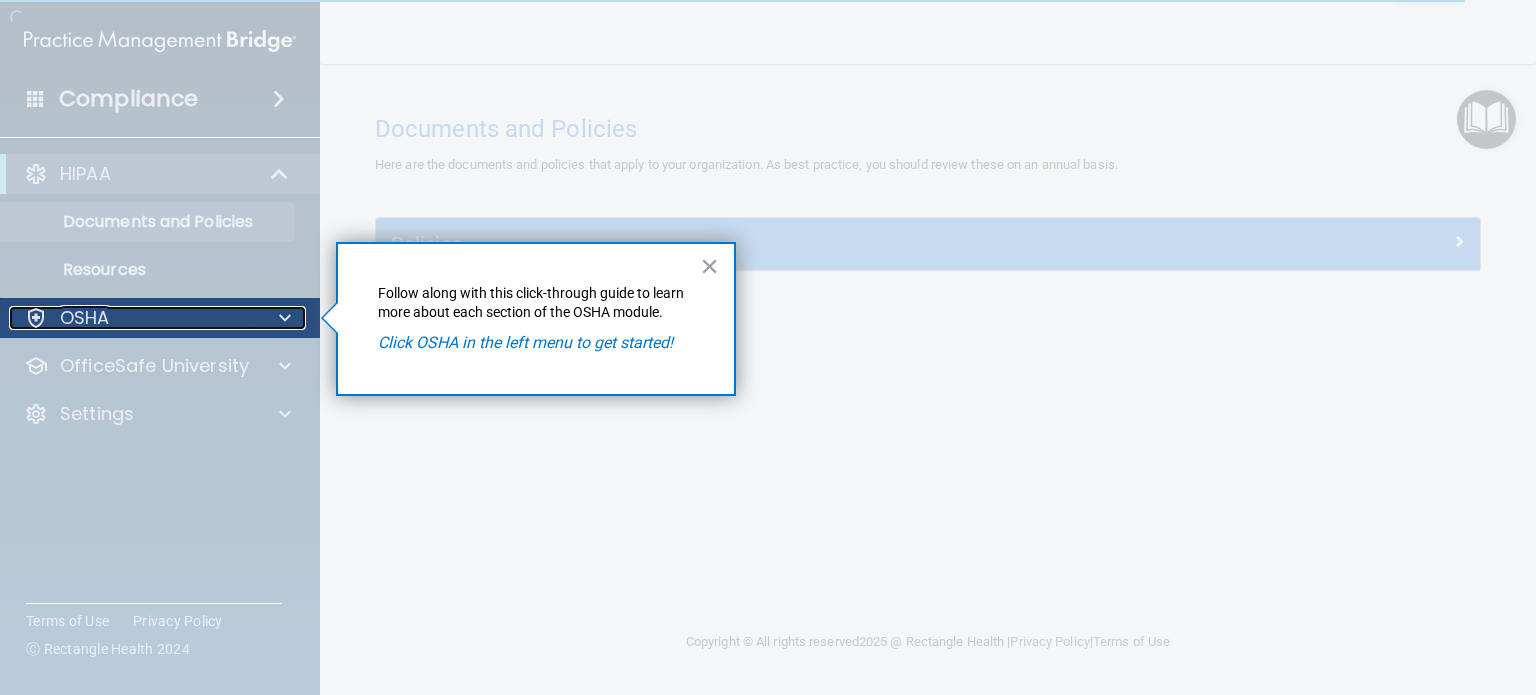 click at bounding box center [36, 318] 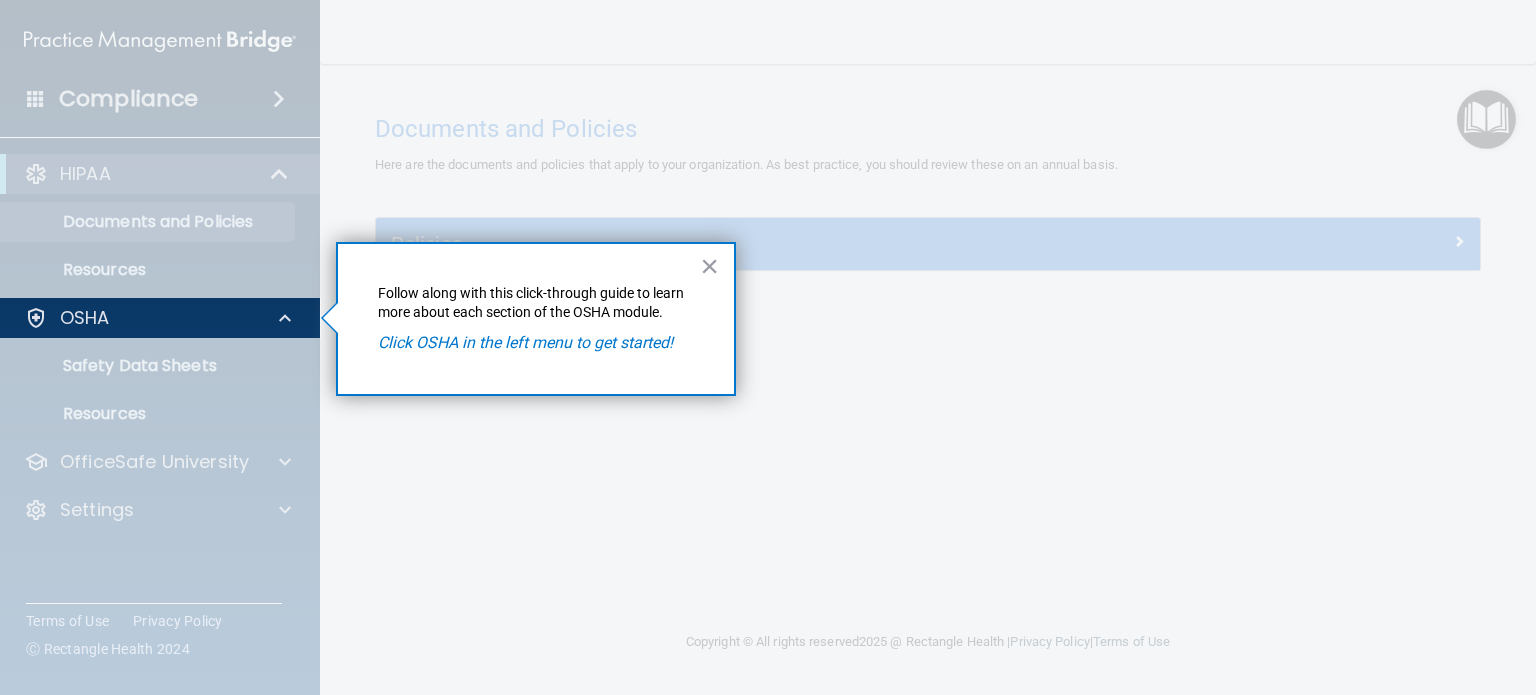 click on "× Follow along with this click-through guide to learn more about each section of the OSHA module. Click OSHA in the left menu to get started!" at bounding box center (536, 319) 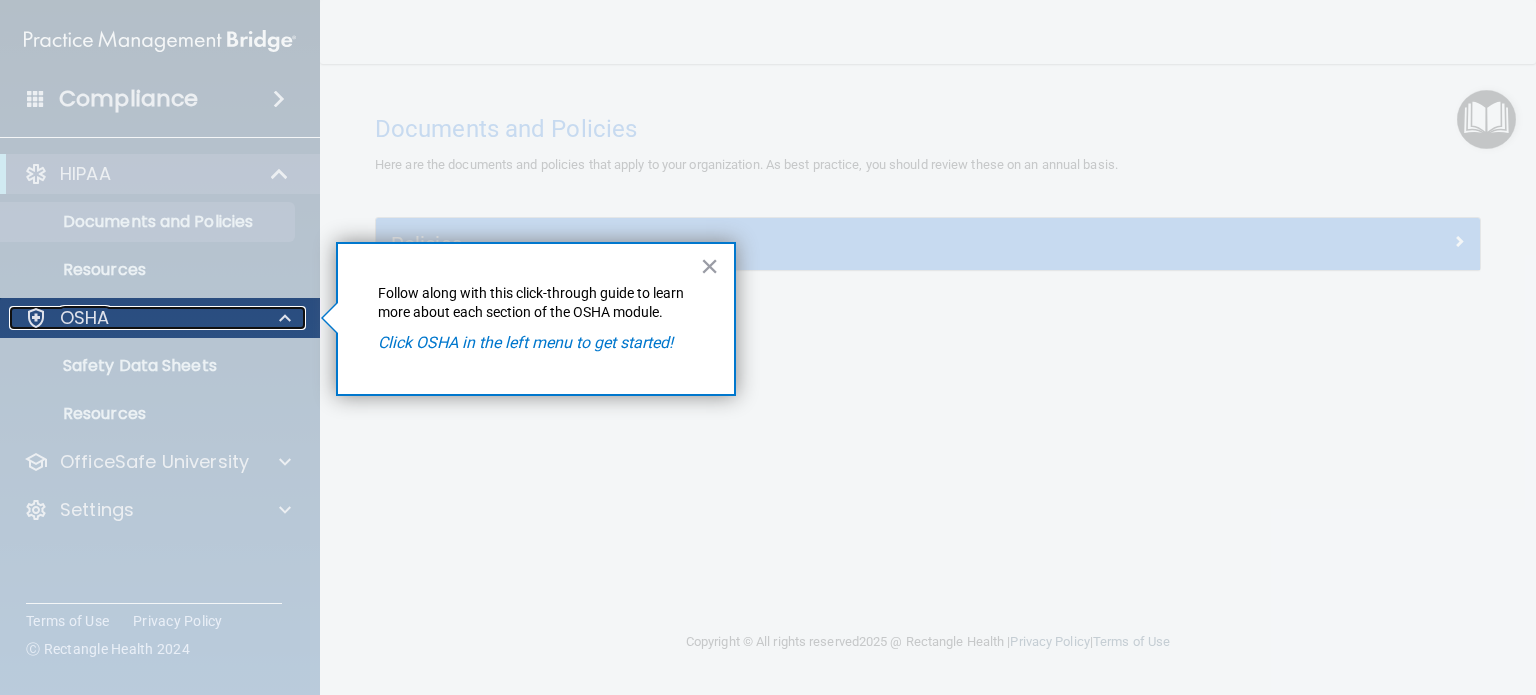 click on "OSHA" at bounding box center [133, 318] 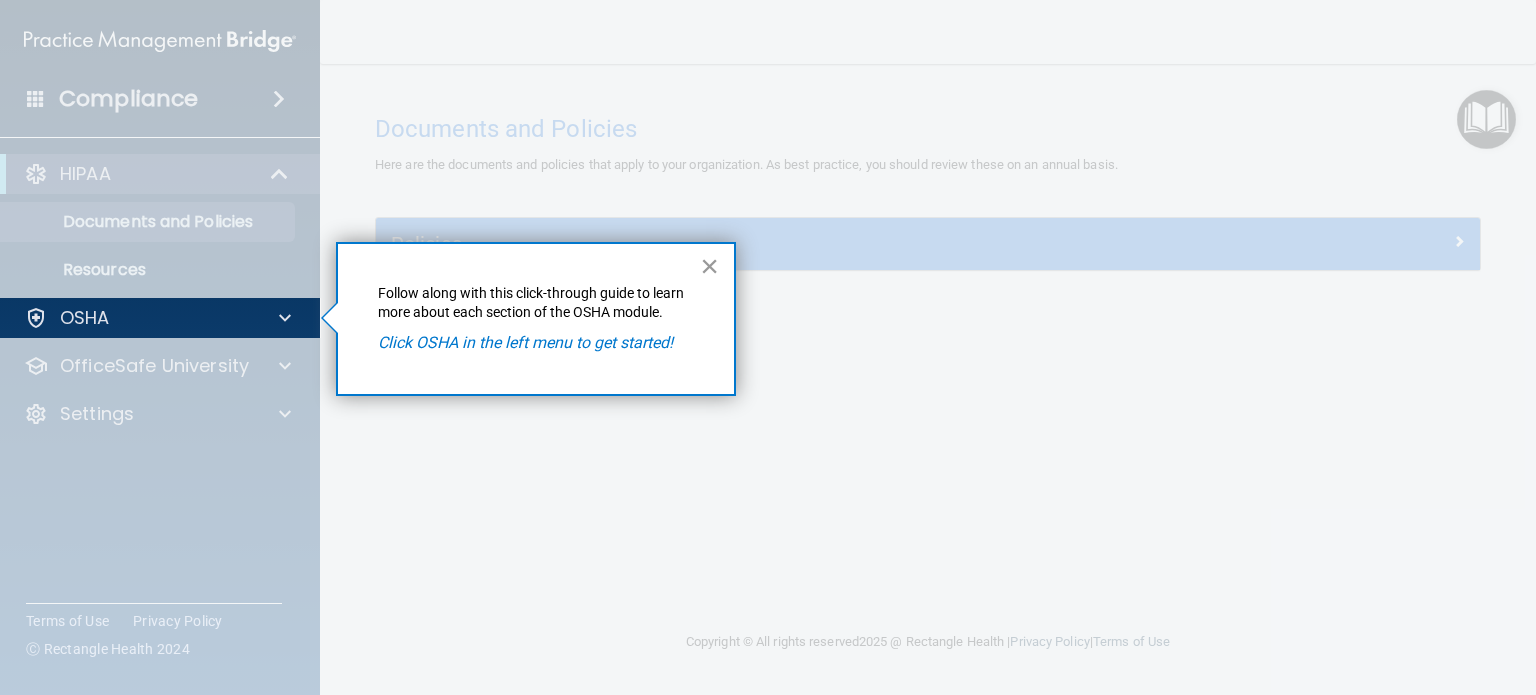 click on "×" at bounding box center (709, 266) 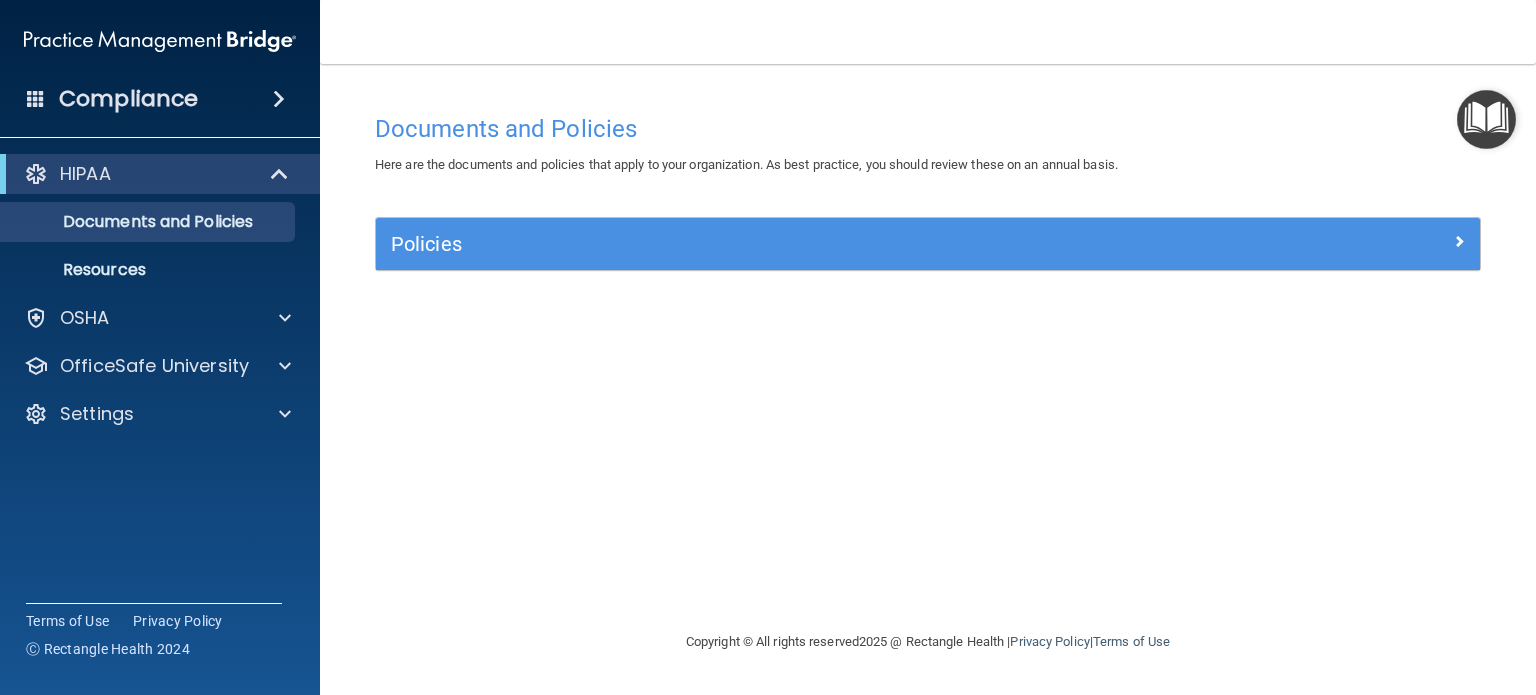 click at bounding box center [1486, 119] 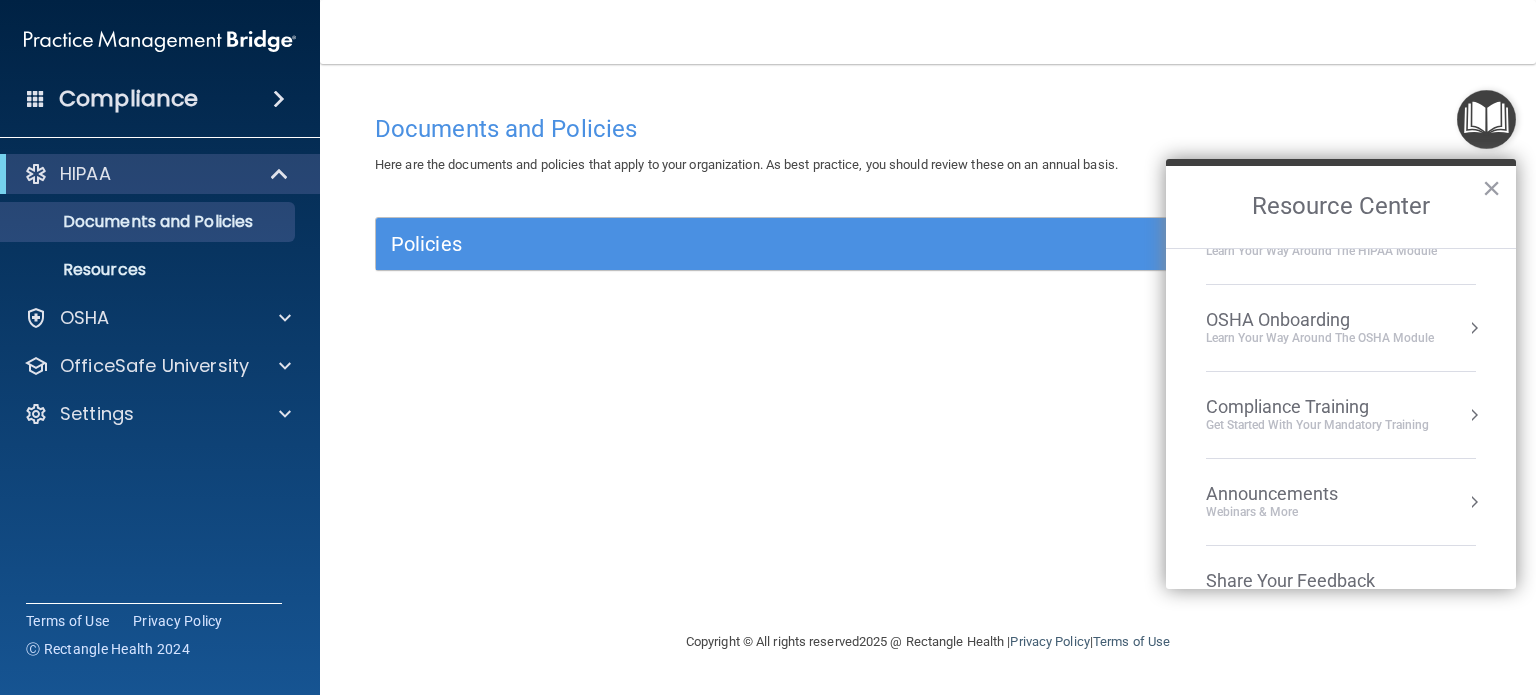scroll, scrollTop: 100, scrollLeft: 0, axis: vertical 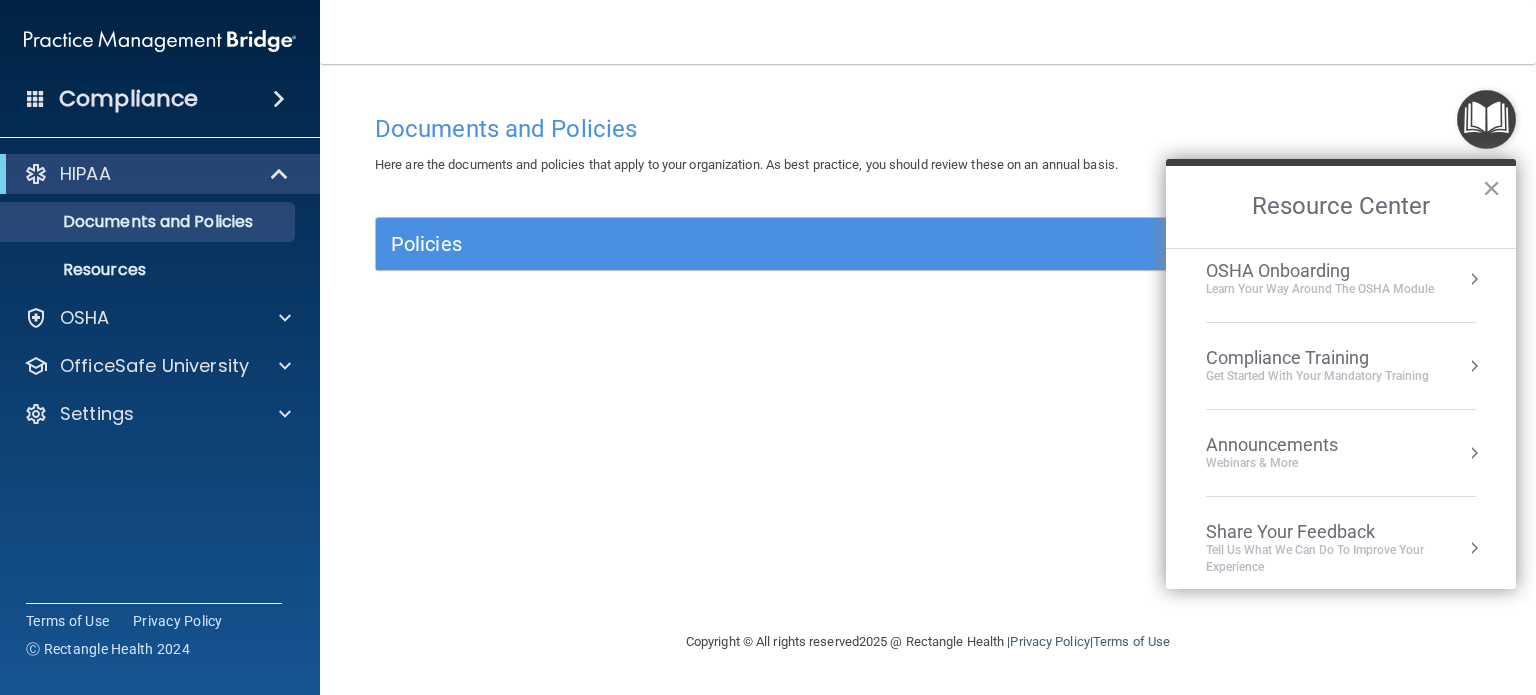 click on "OSHA Onboarding Learn your way around the OSHA module" at bounding box center (1341, 279) 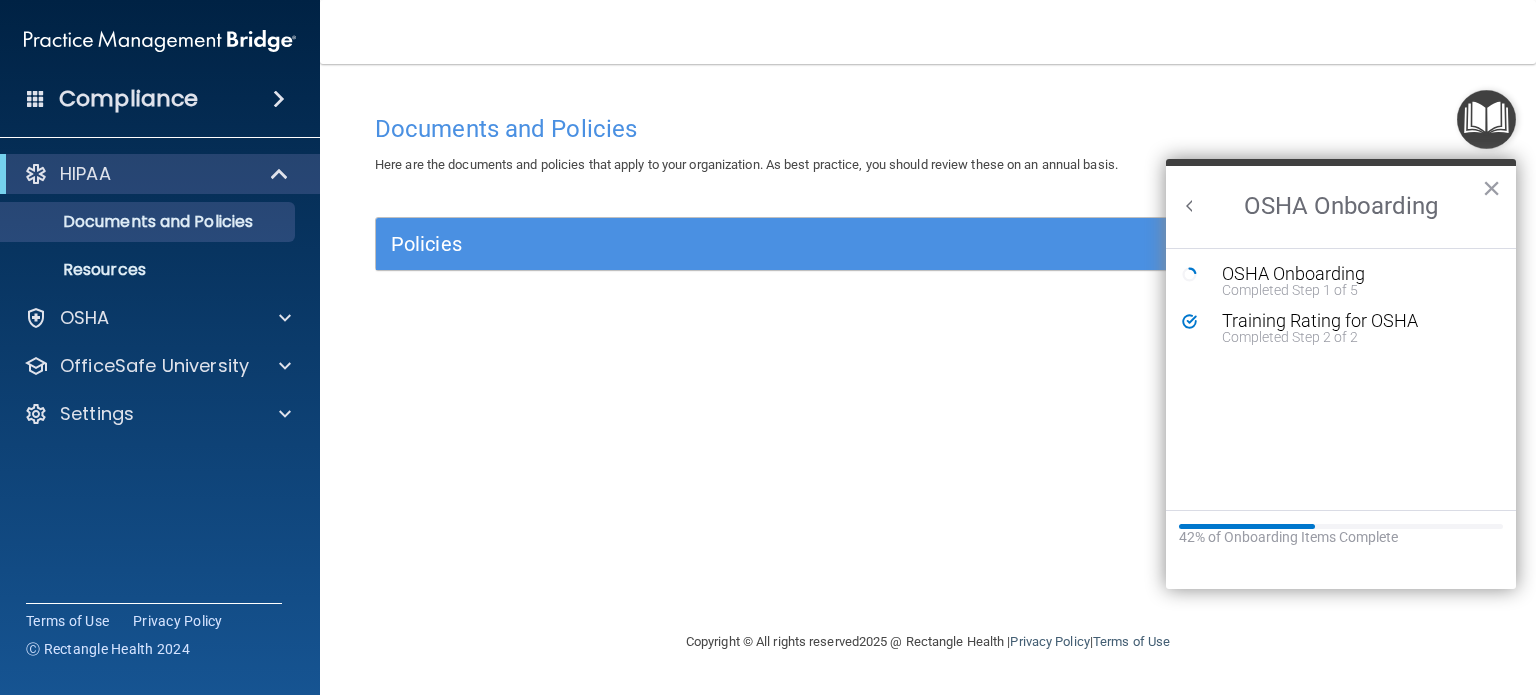 scroll, scrollTop: 0, scrollLeft: 0, axis: both 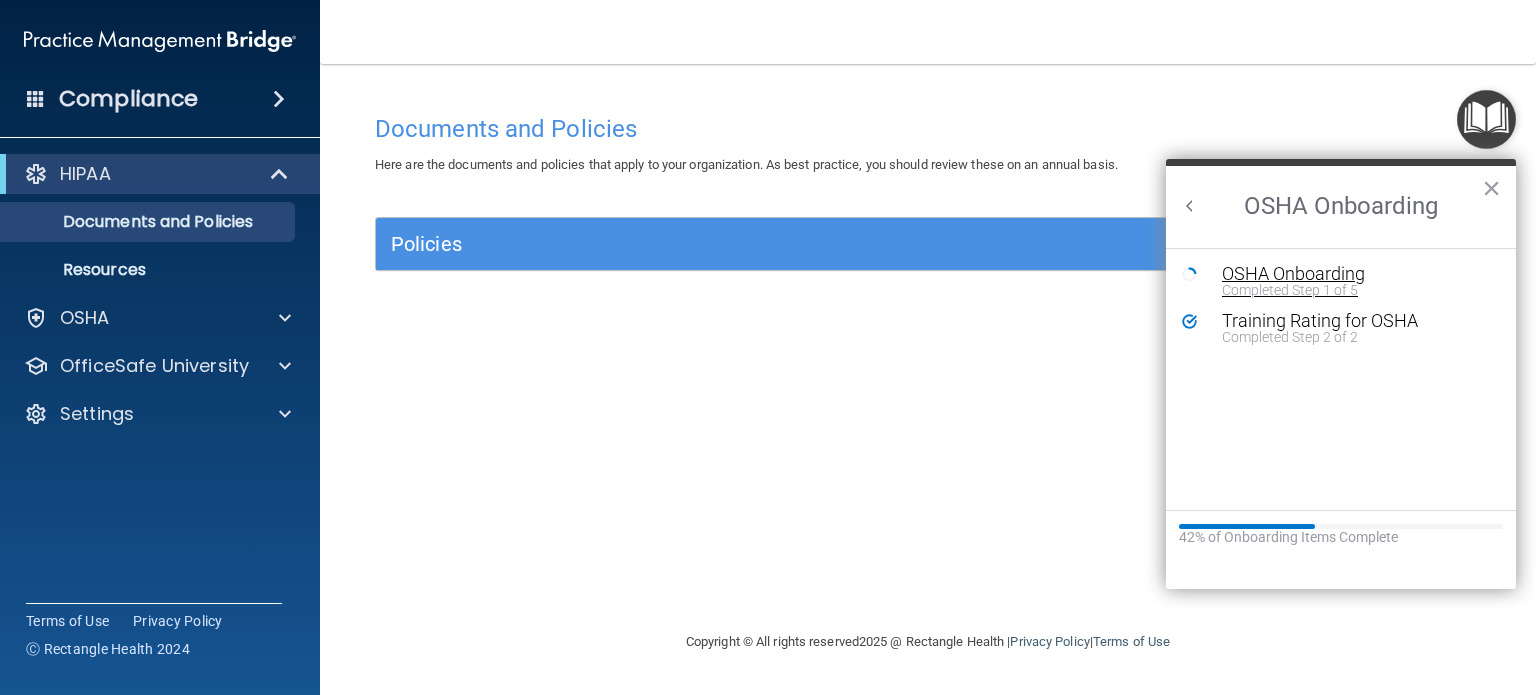 click on "Completed Step 1 of 5" at bounding box center (1356, 290) 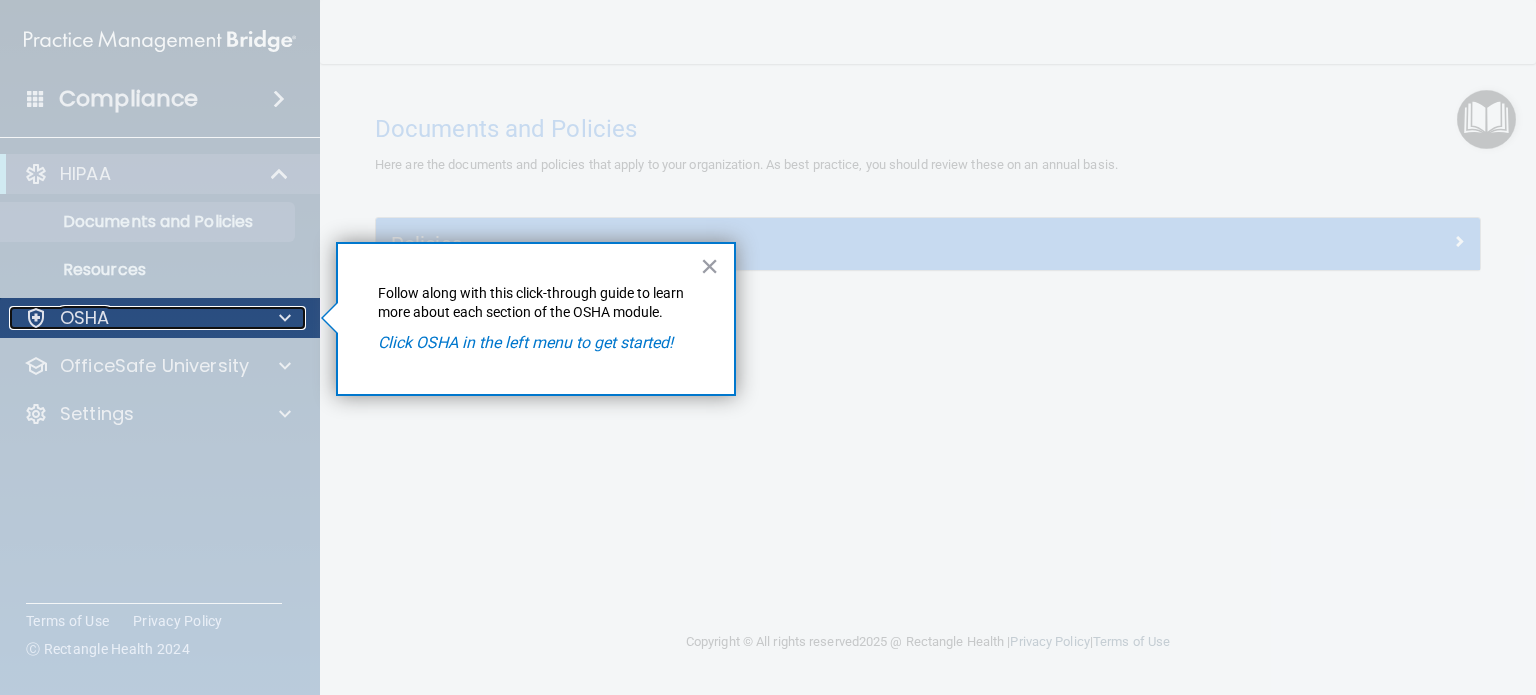 click on "OSHA" at bounding box center [133, 318] 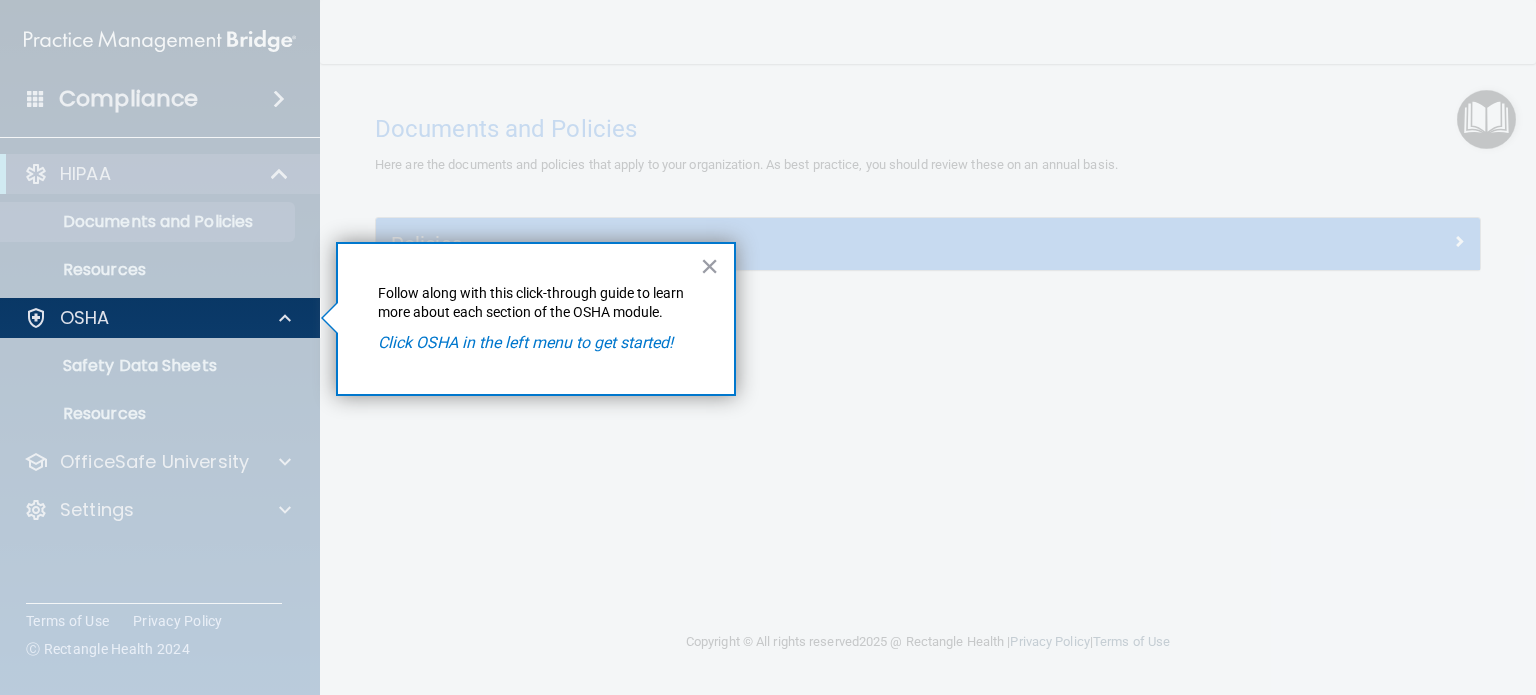 click at bounding box center (160, 516) 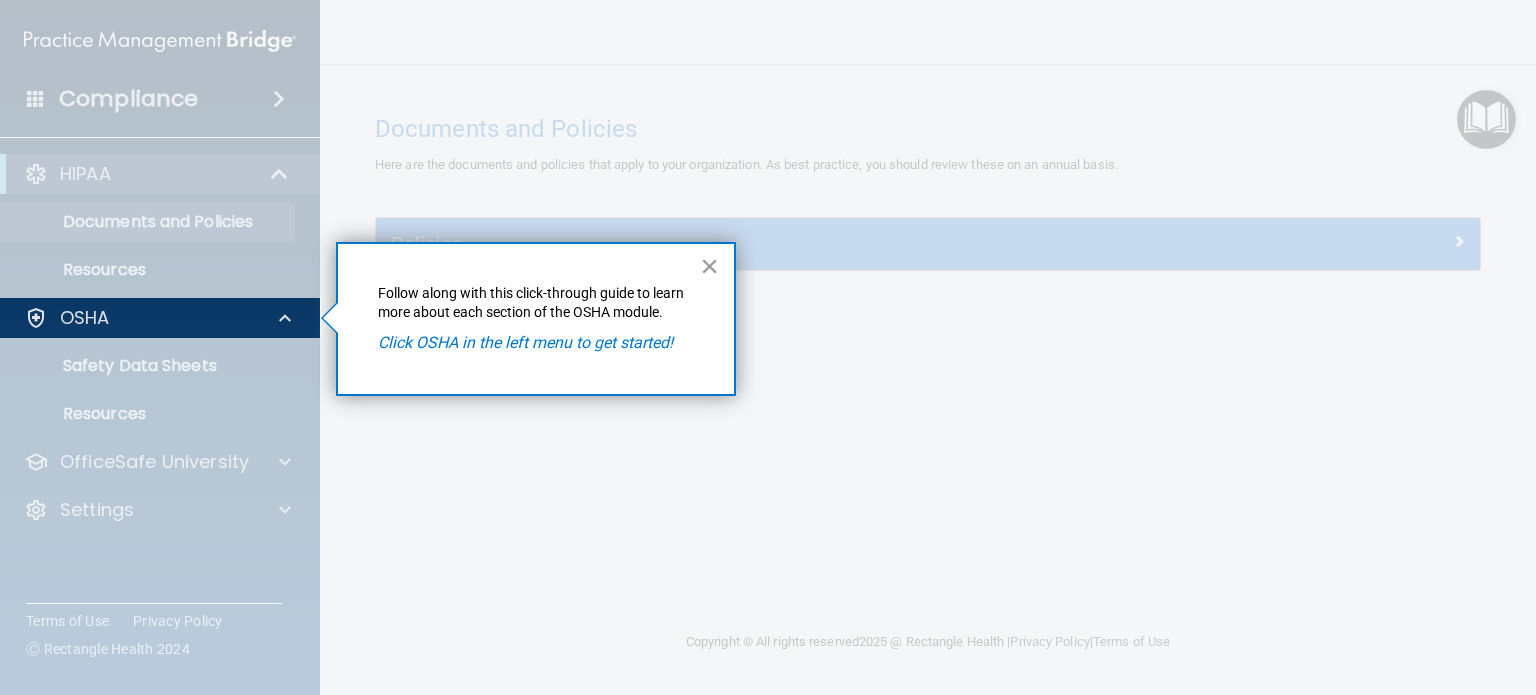 click on "×" at bounding box center [709, 266] 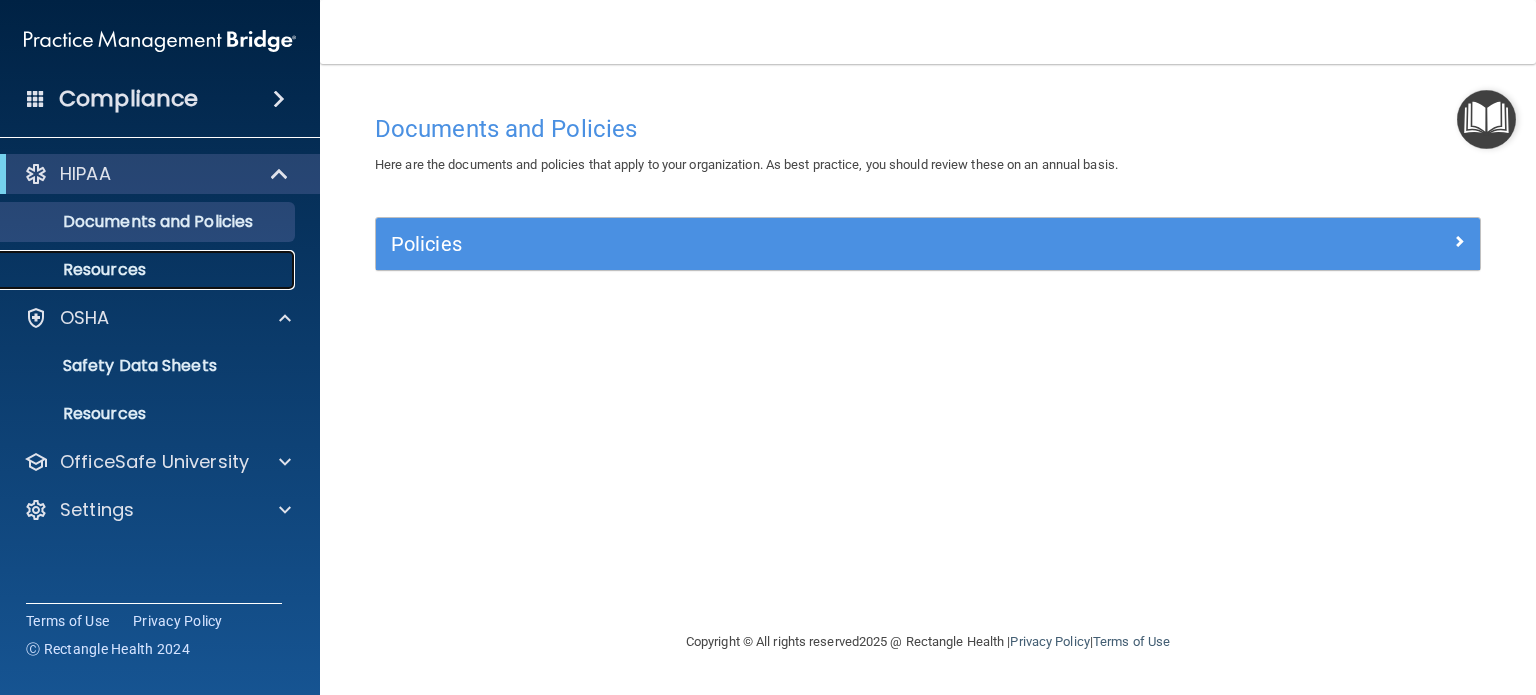click on "Resources" at bounding box center (149, 270) 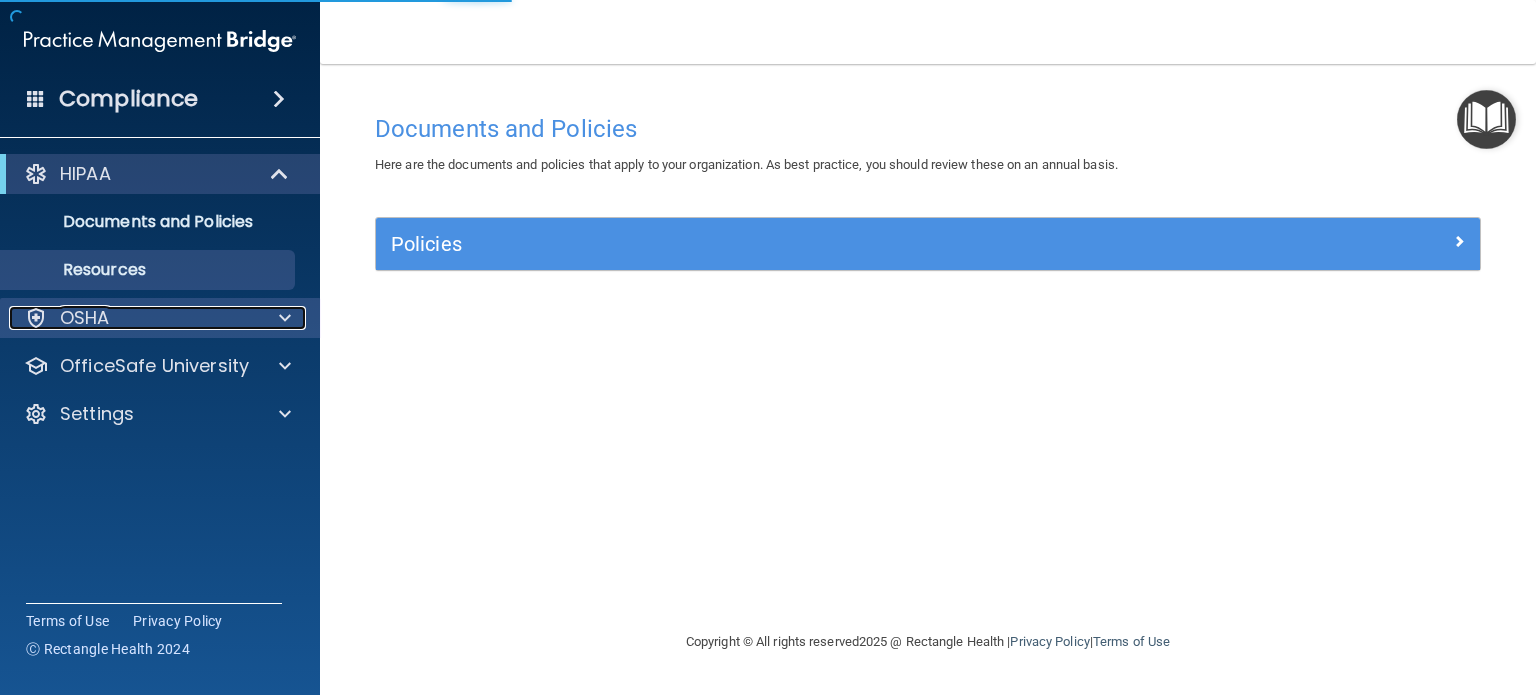 click on "OSHA" at bounding box center [133, 318] 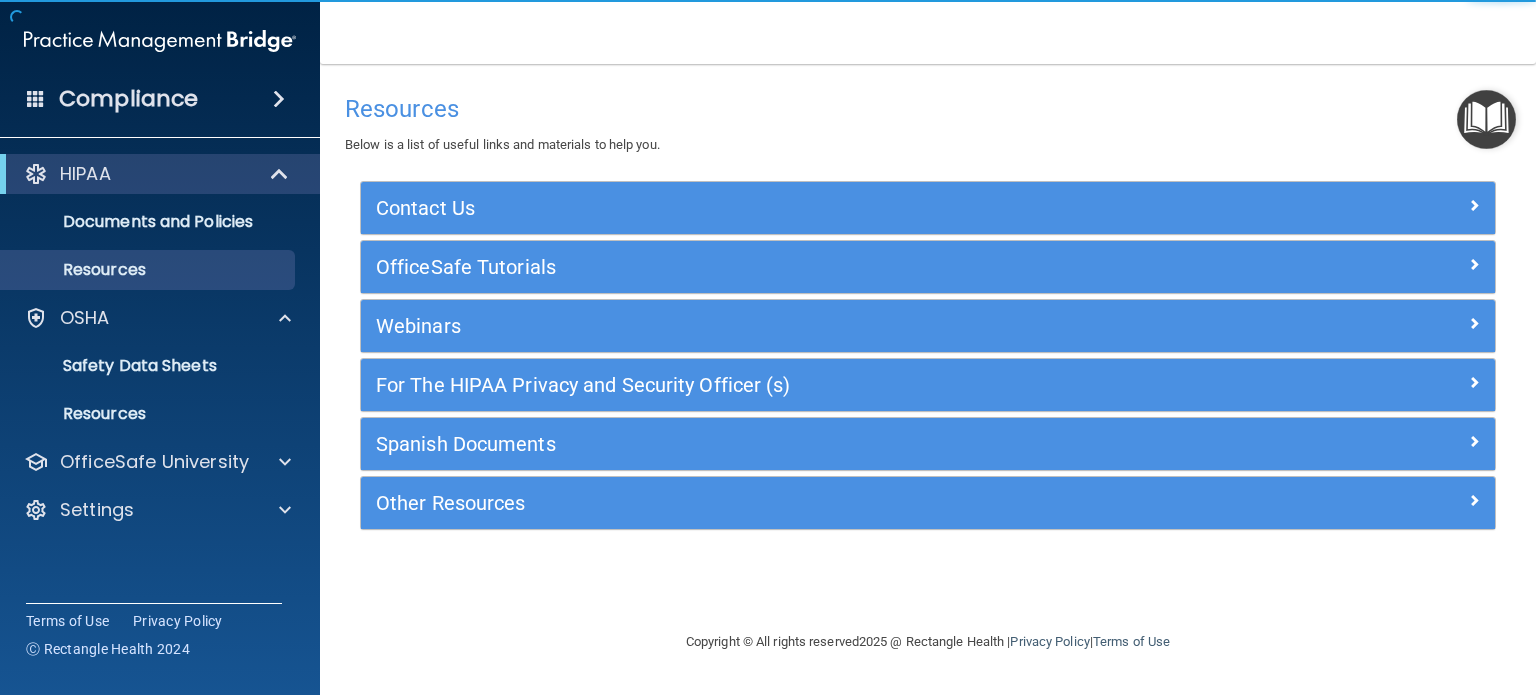 click on "HIPAA
Documents and Policies                 Report an Incident               Business Associates               Emergency Planning               Resources                 HIPAA Risk Assessment
OSHA
Documents               Safety Data Sheets               Self-Assessment                Injury and Illness Report                Resources
PCI
PCI Compliance                Merchant Savings Calculator
OfficeSafe University
HIPAA Training                   OSHA Training                   Continuing Education
Settings
My Account               My Users               Services                 Sign Out" at bounding box center [160, 346] 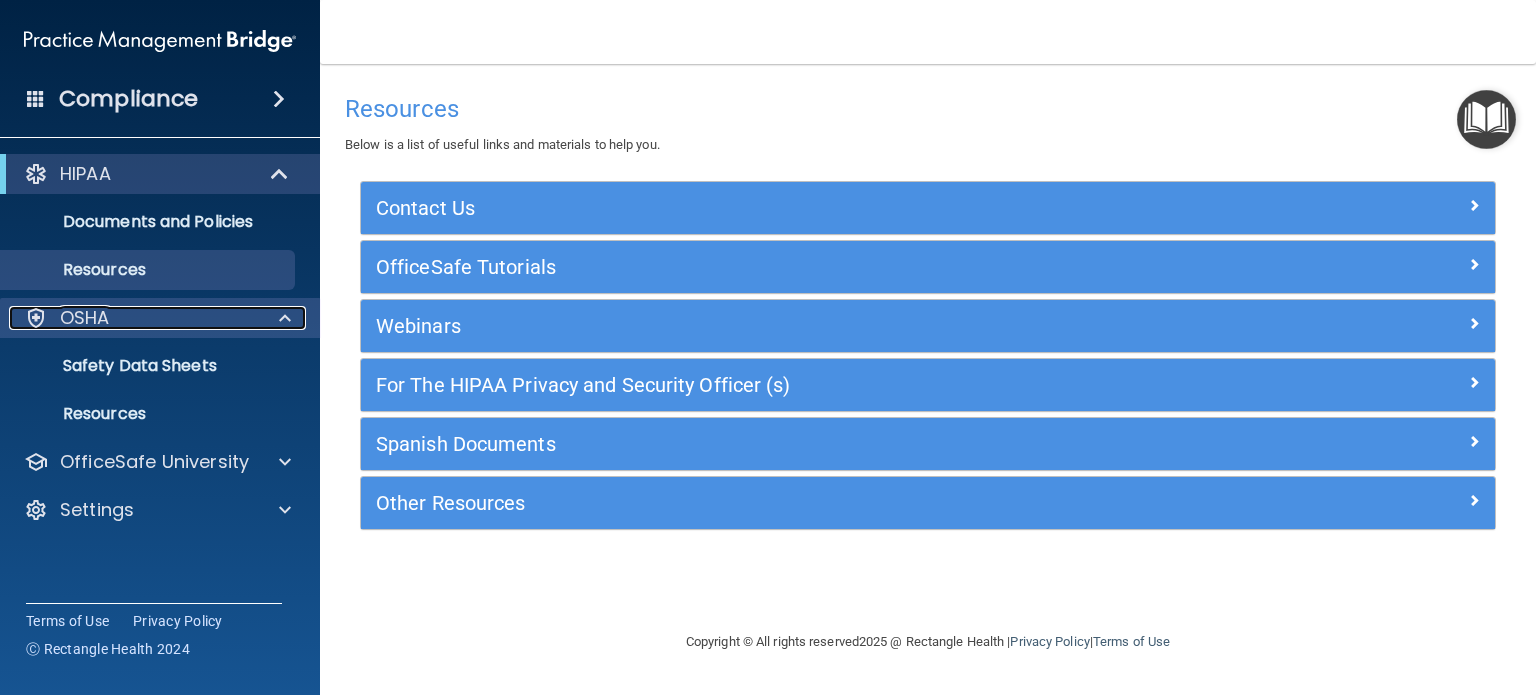 click on "OSHA" at bounding box center [85, 318] 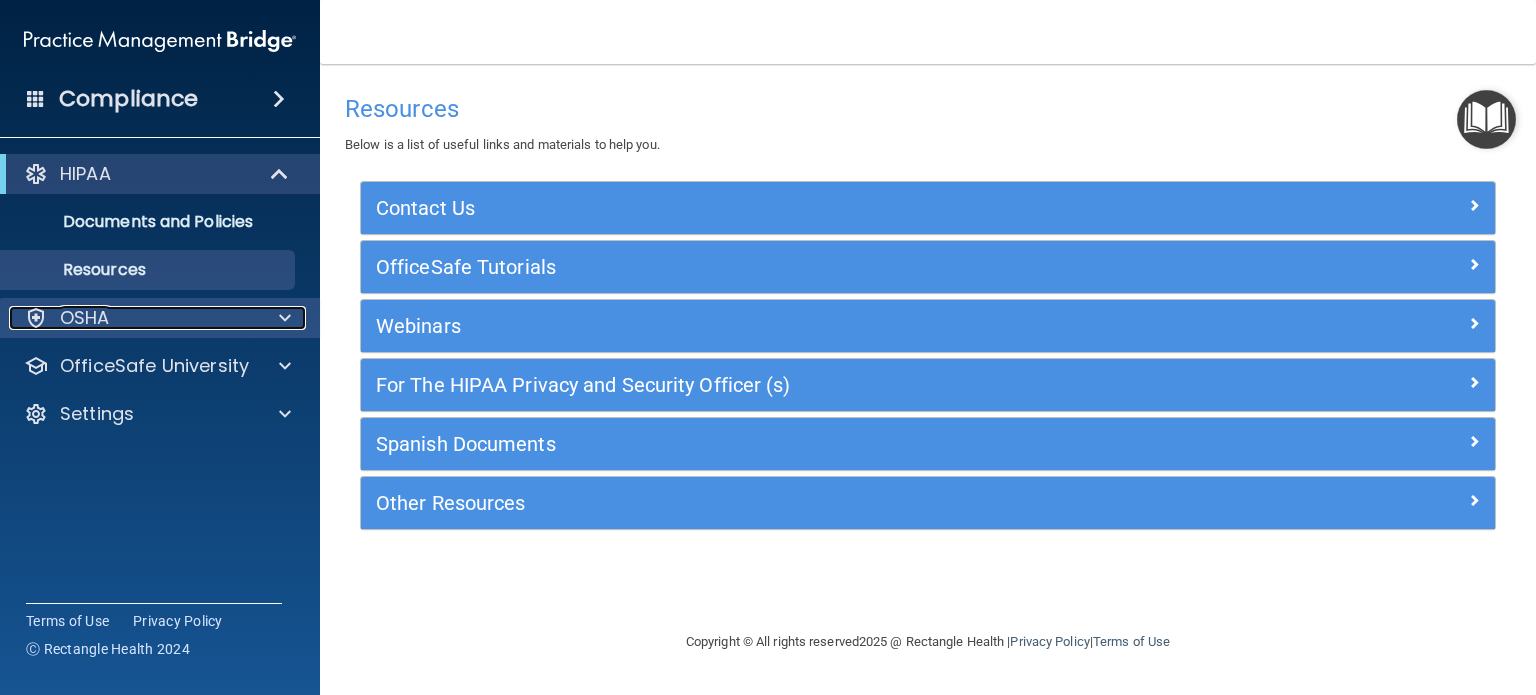 click at bounding box center (36, 318) 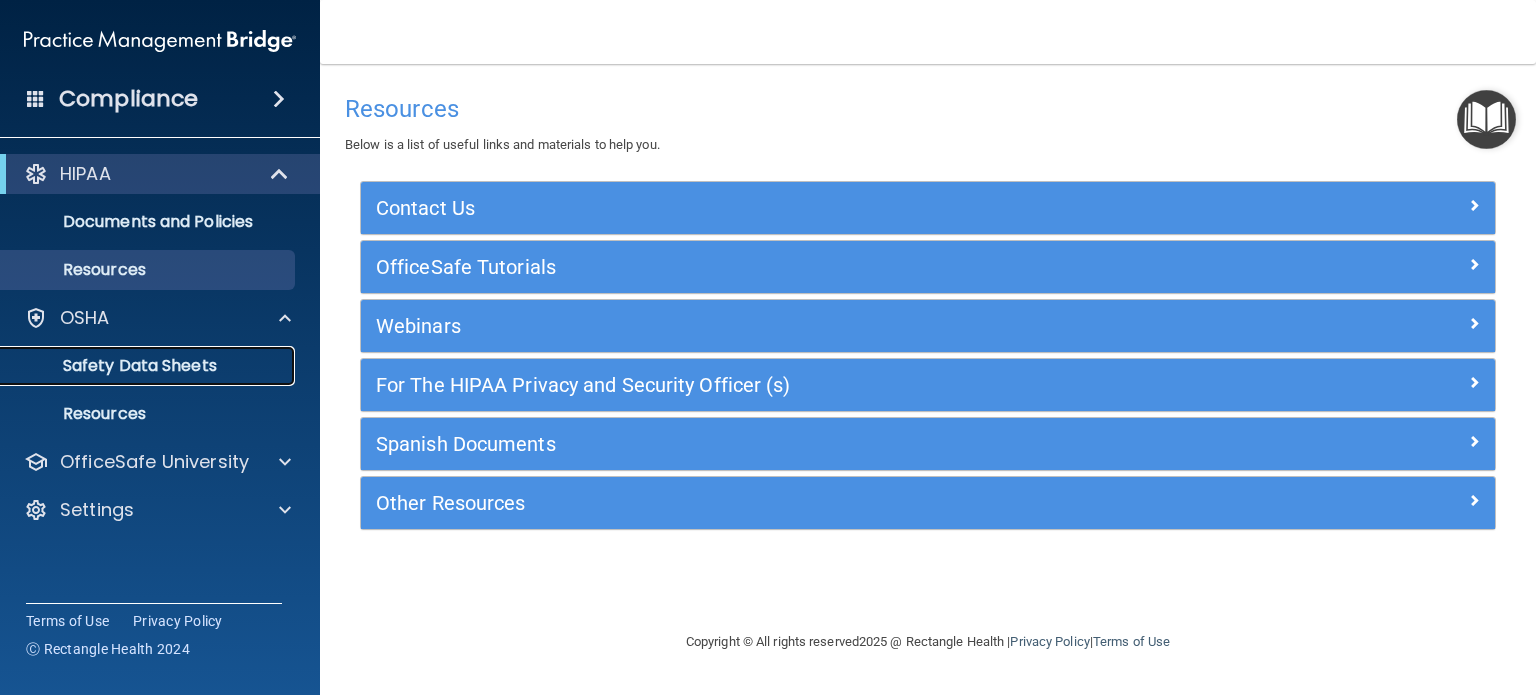 click on "Safety Data Sheets" at bounding box center [137, 366] 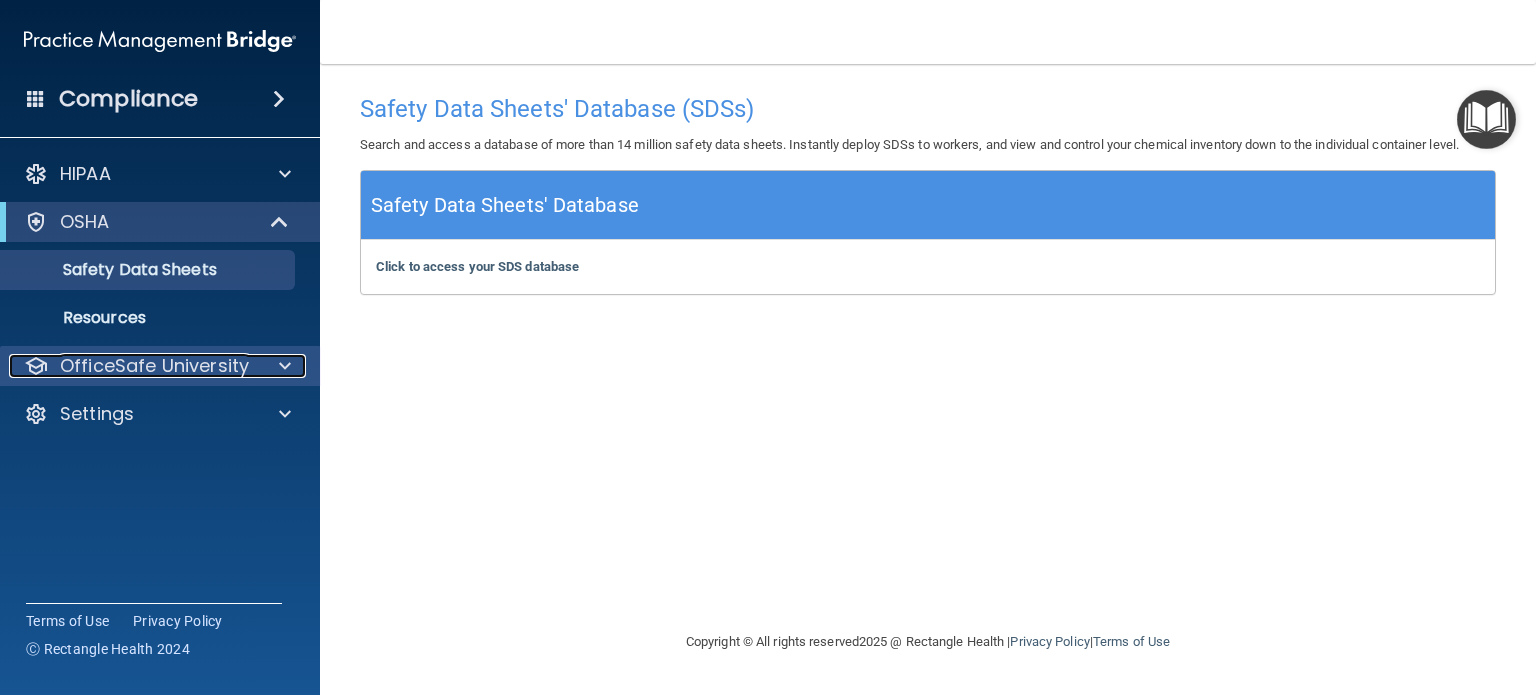 click on "OfficeSafe University" at bounding box center (154, 366) 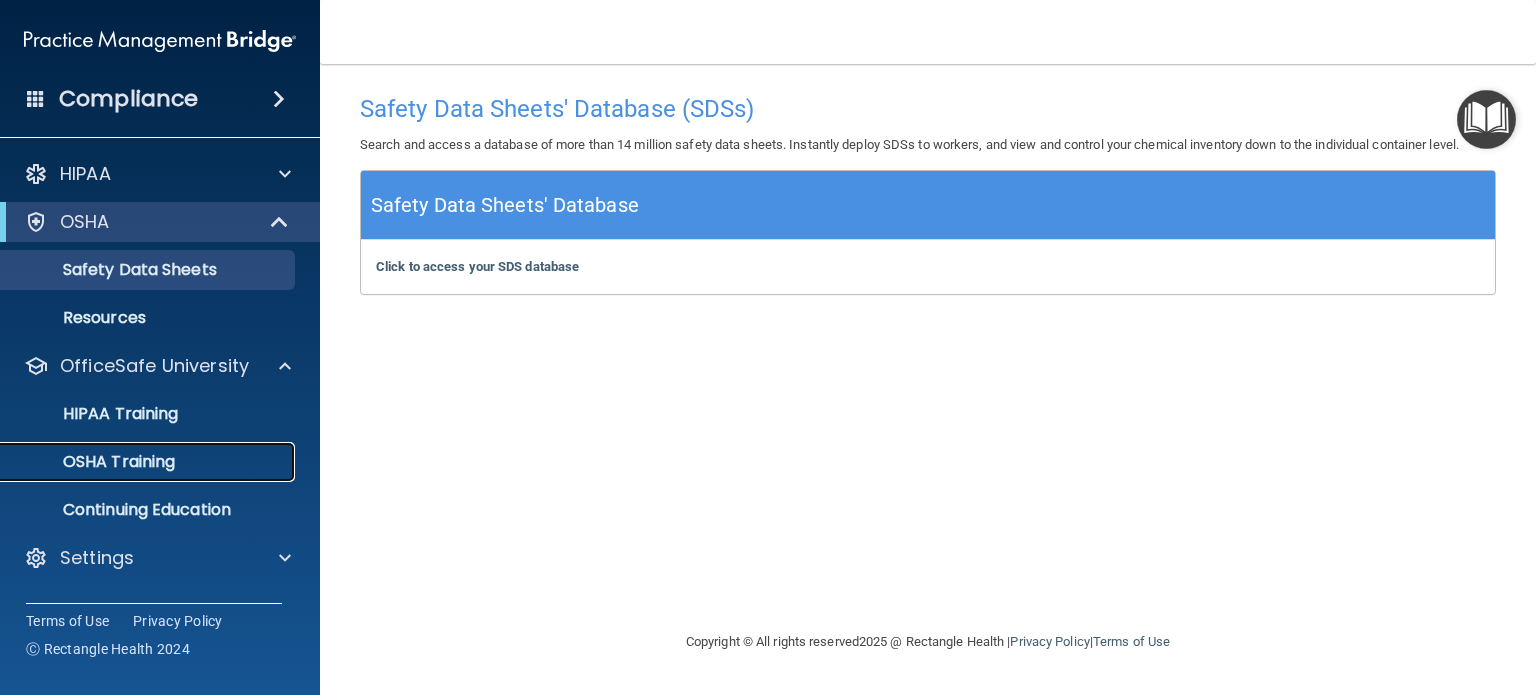 click on "OSHA Training" at bounding box center [94, 462] 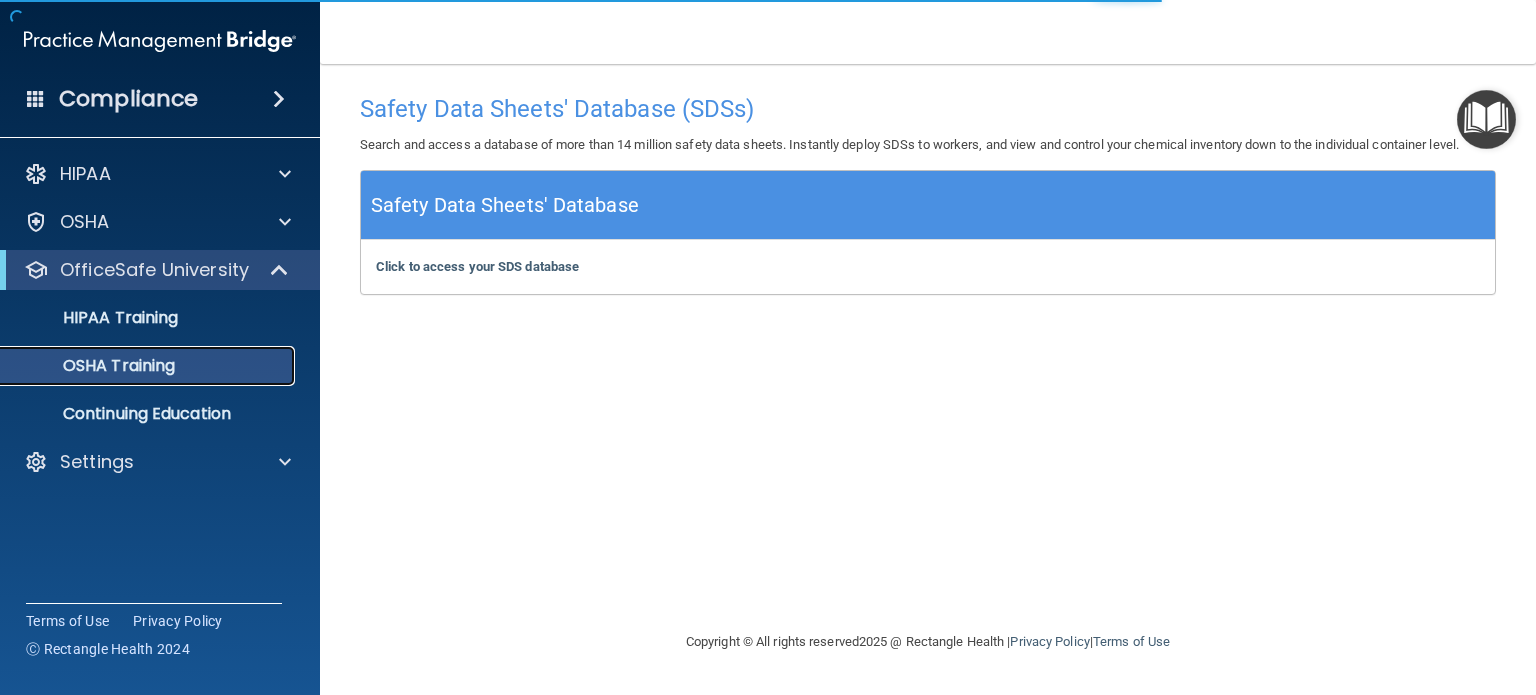 click on "OSHA Training" at bounding box center (94, 366) 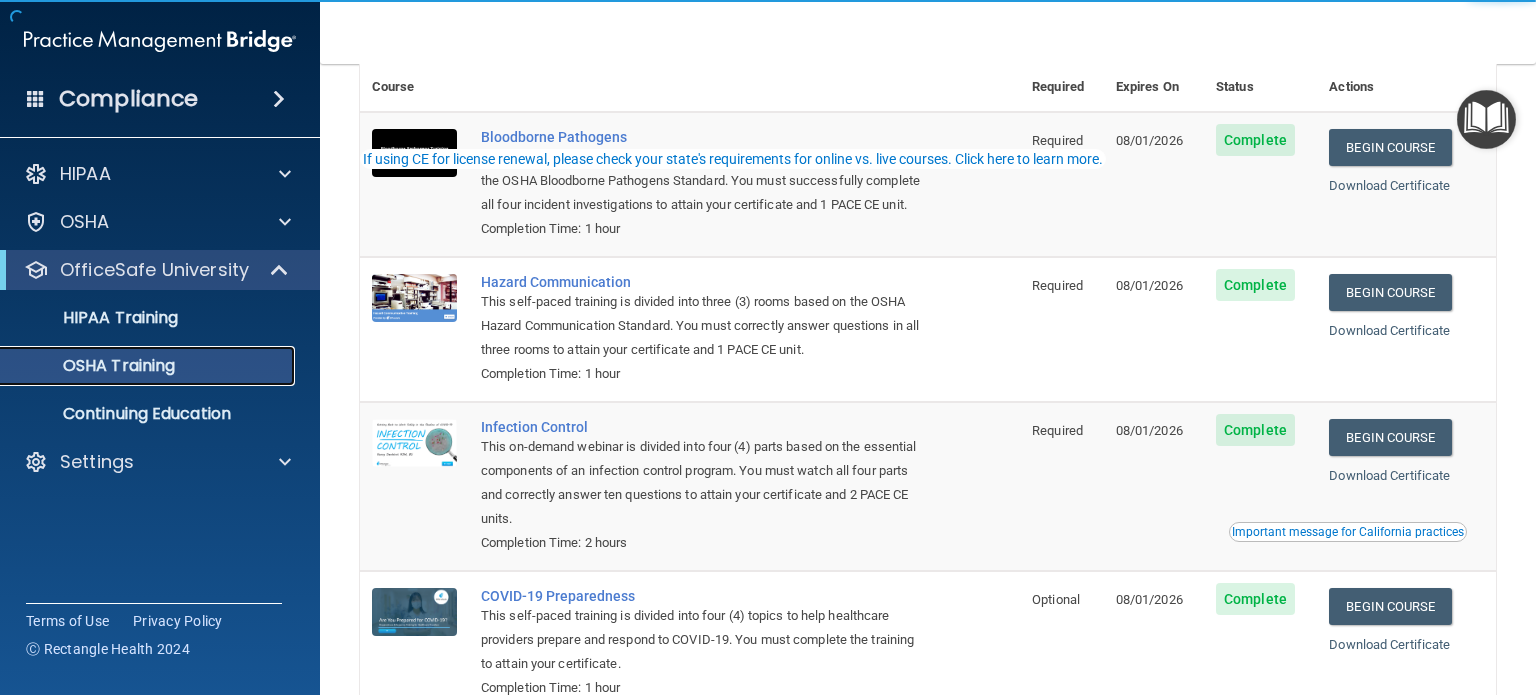 scroll, scrollTop: 263, scrollLeft: 0, axis: vertical 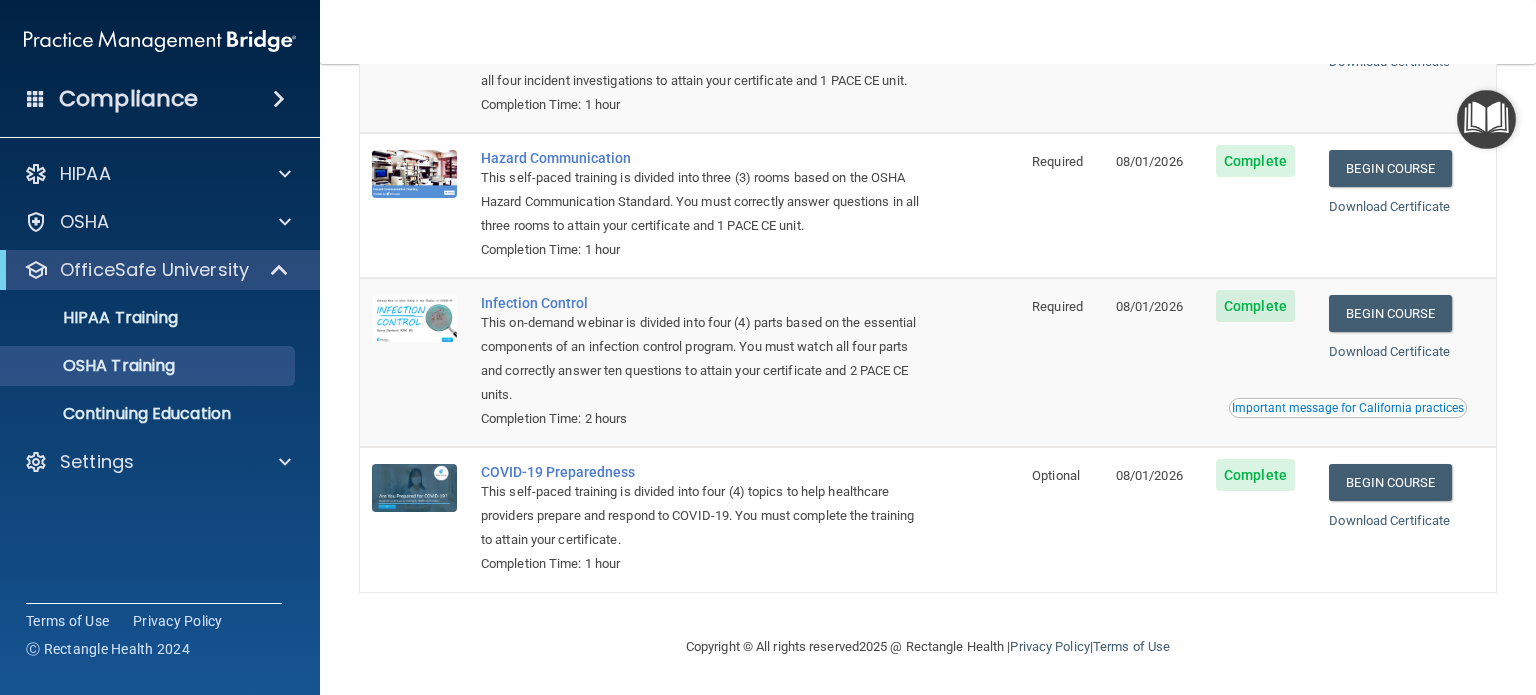 click at bounding box center [1486, 119] 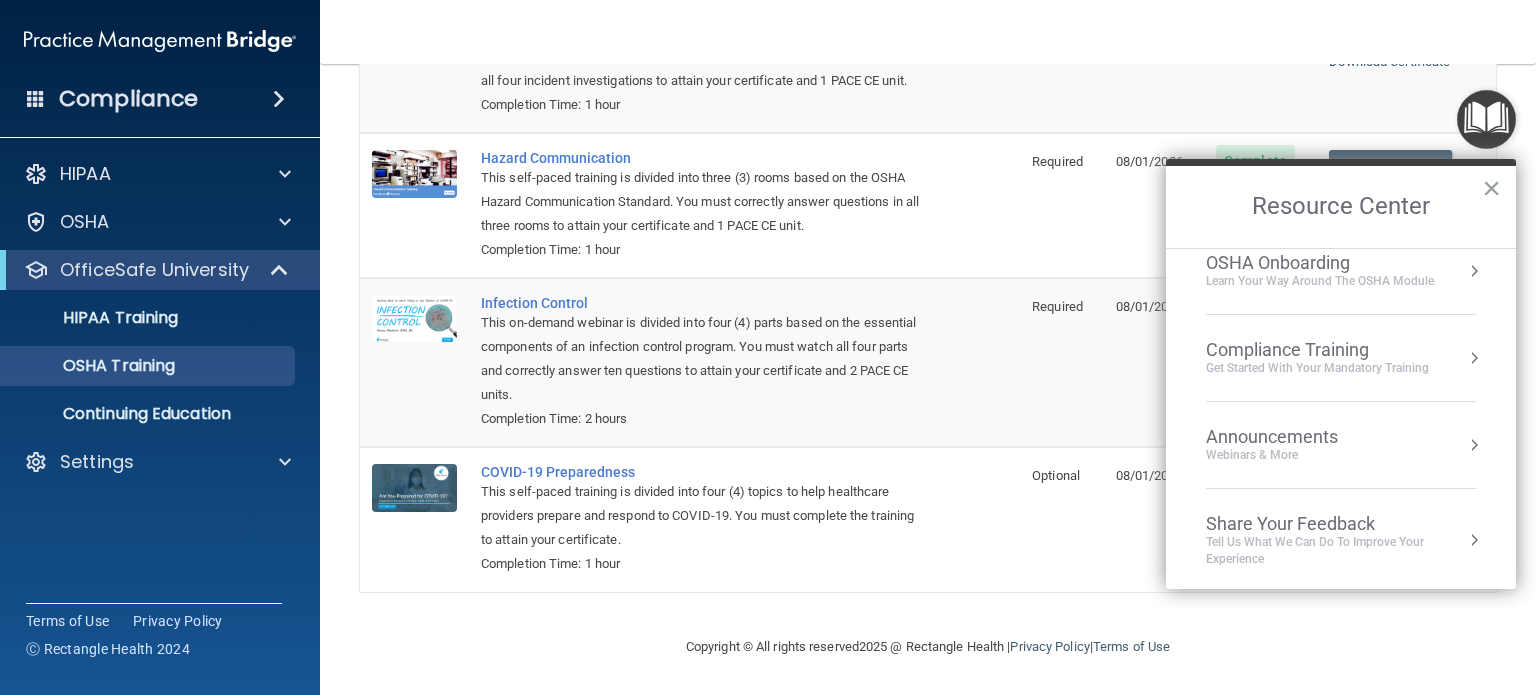 scroll, scrollTop: 109, scrollLeft: 0, axis: vertical 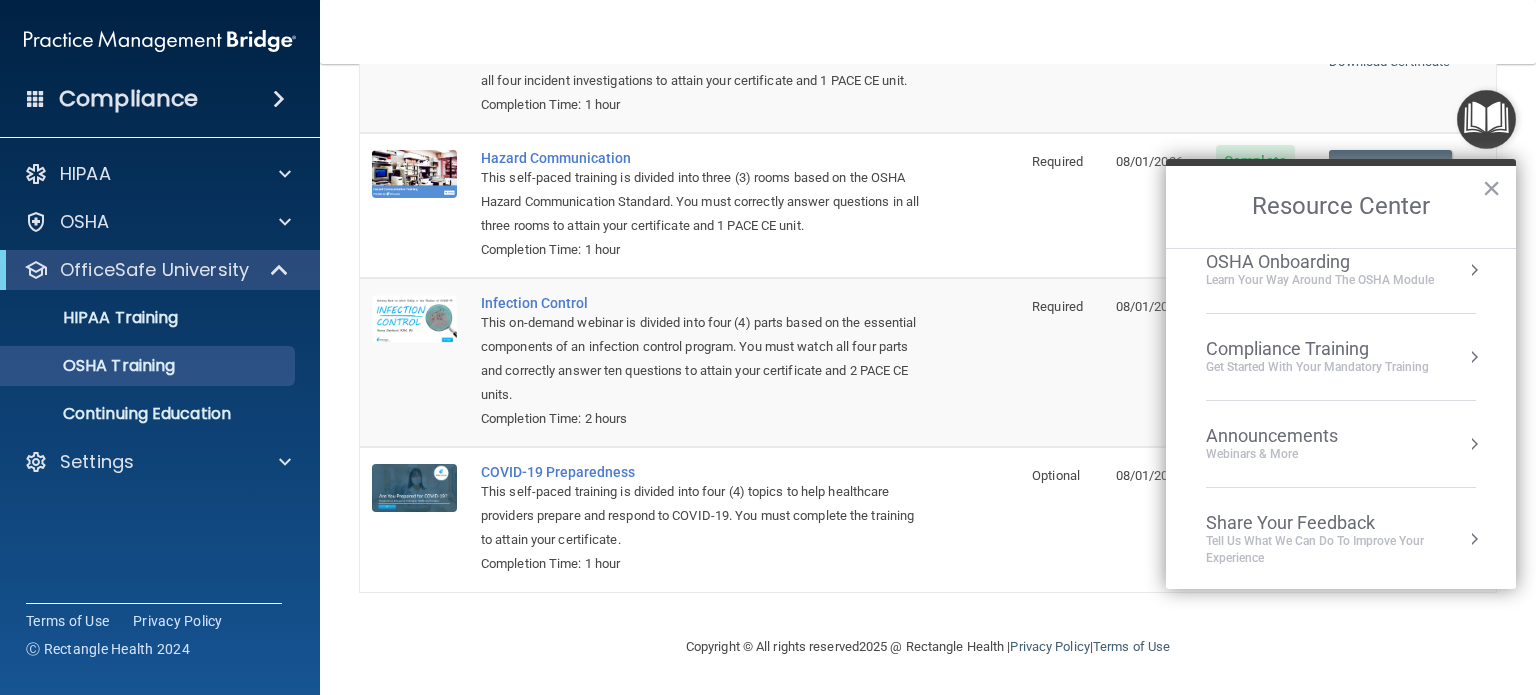 click on "Compliance Training" at bounding box center [1317, 349] 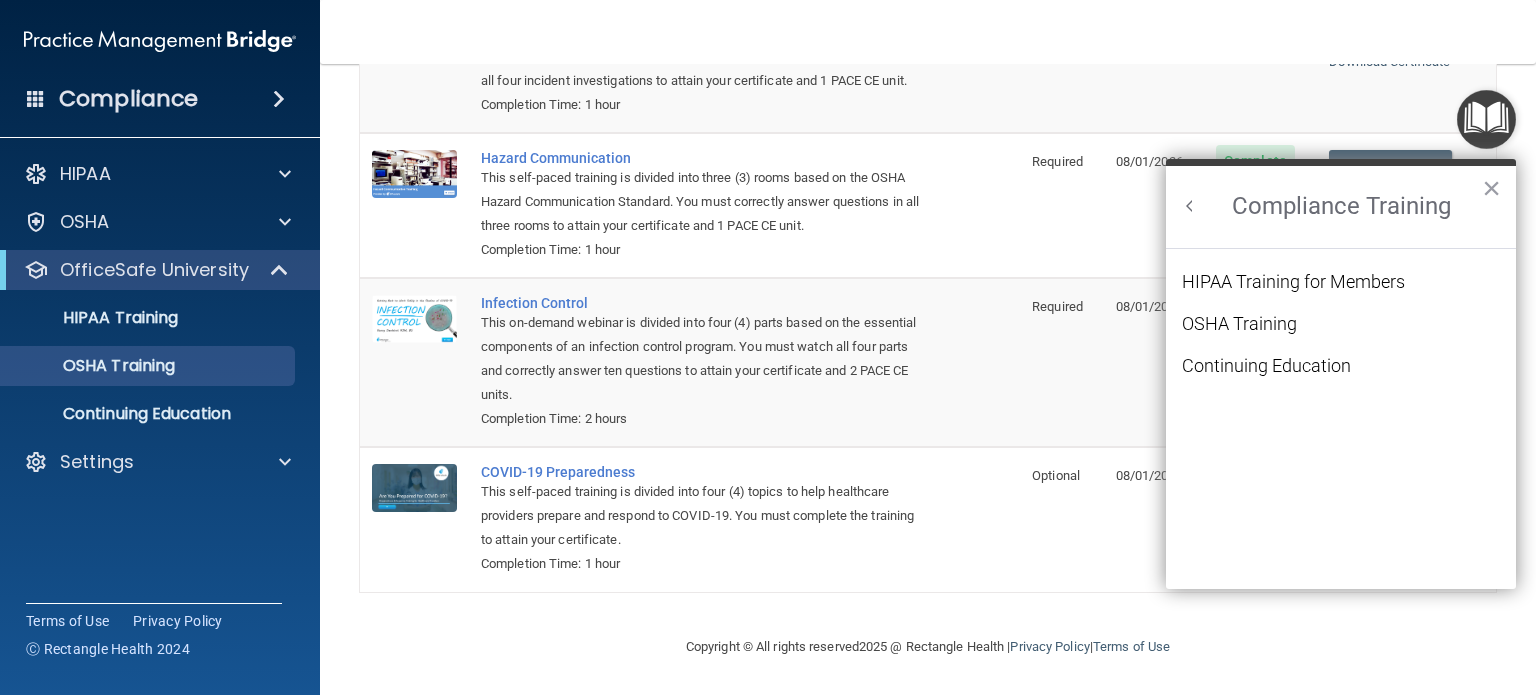 scroll, scrollTop: 0, scrollLeft: 0, axis: both 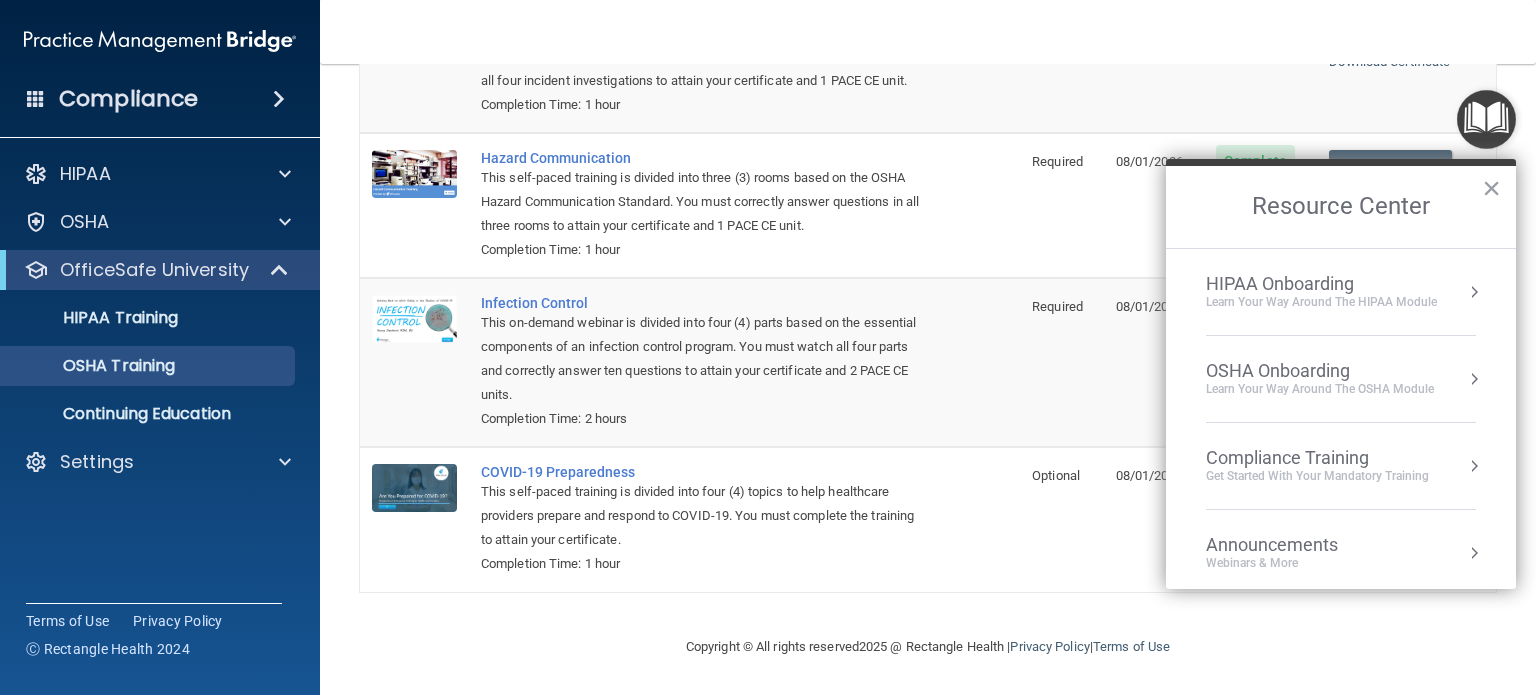 click on "OSHA Onboarding" at bounding box center [1320, 371] 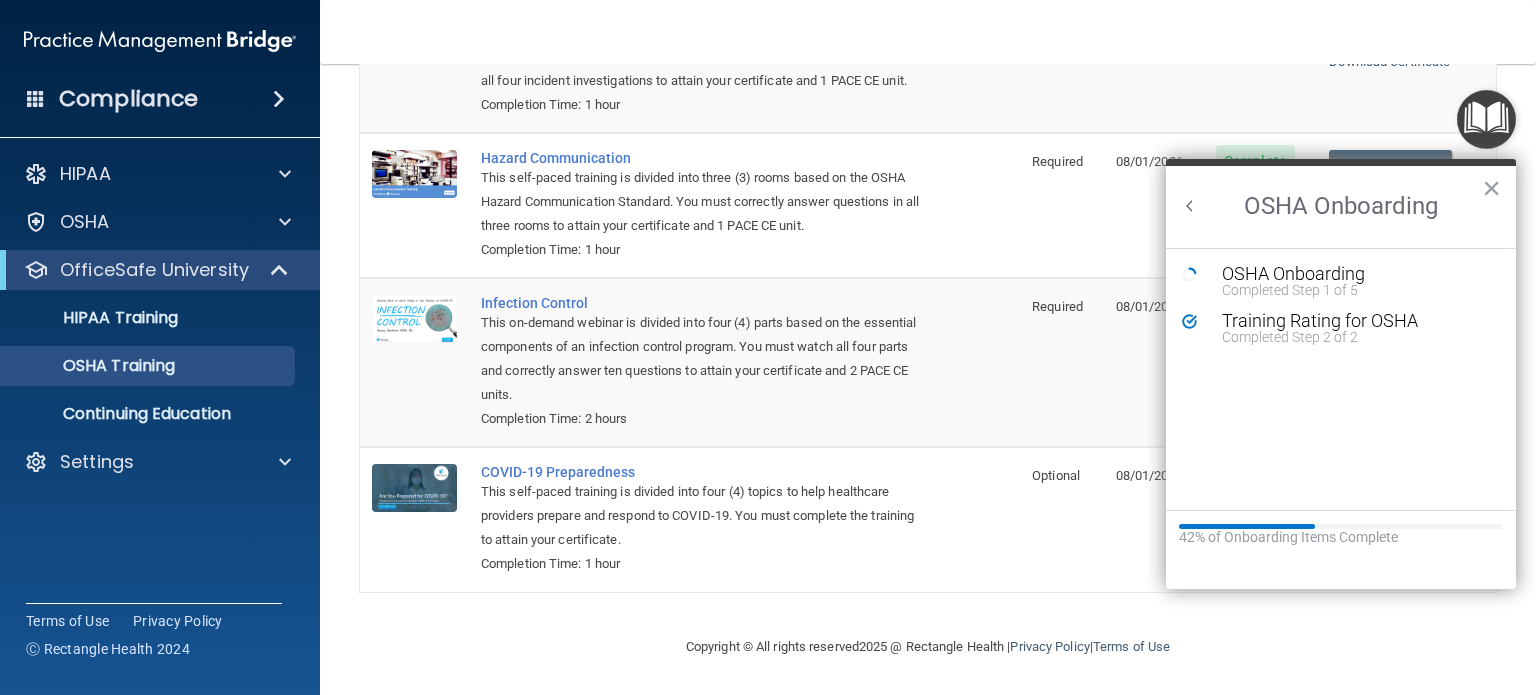 scroll, scrollTop: 0, scrollLeft: 0, axis: both 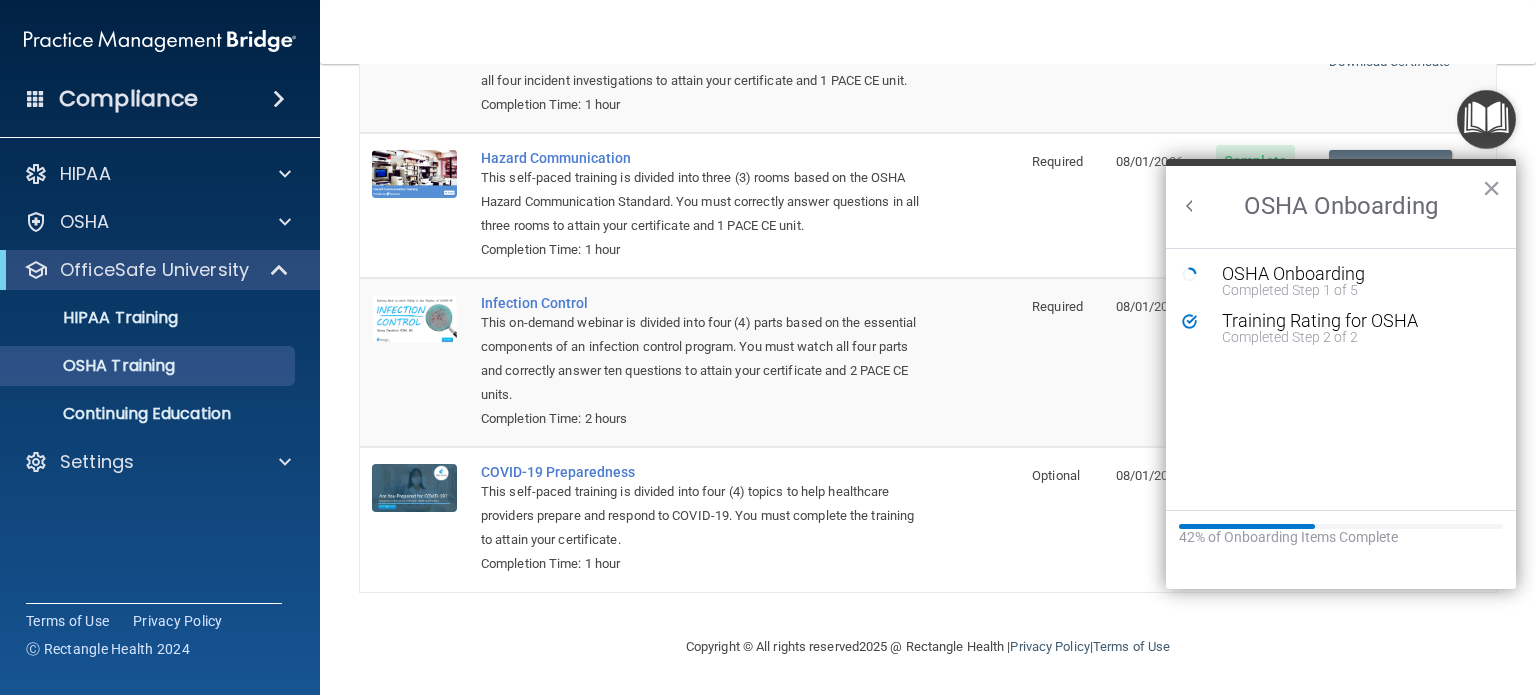 click at bounding box center [1190, 206] 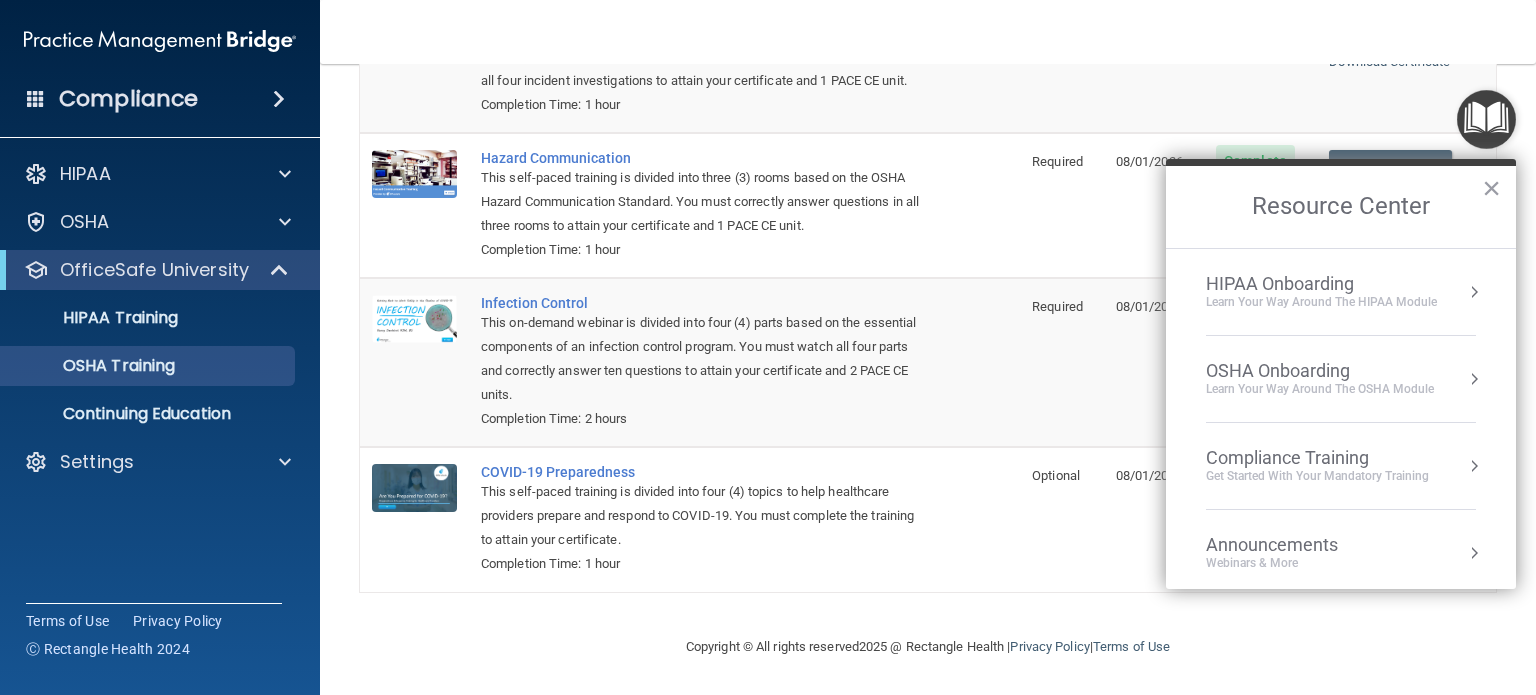 click on "Learn Your Way around the HIPAA module" at bounding box center [1321, 302] 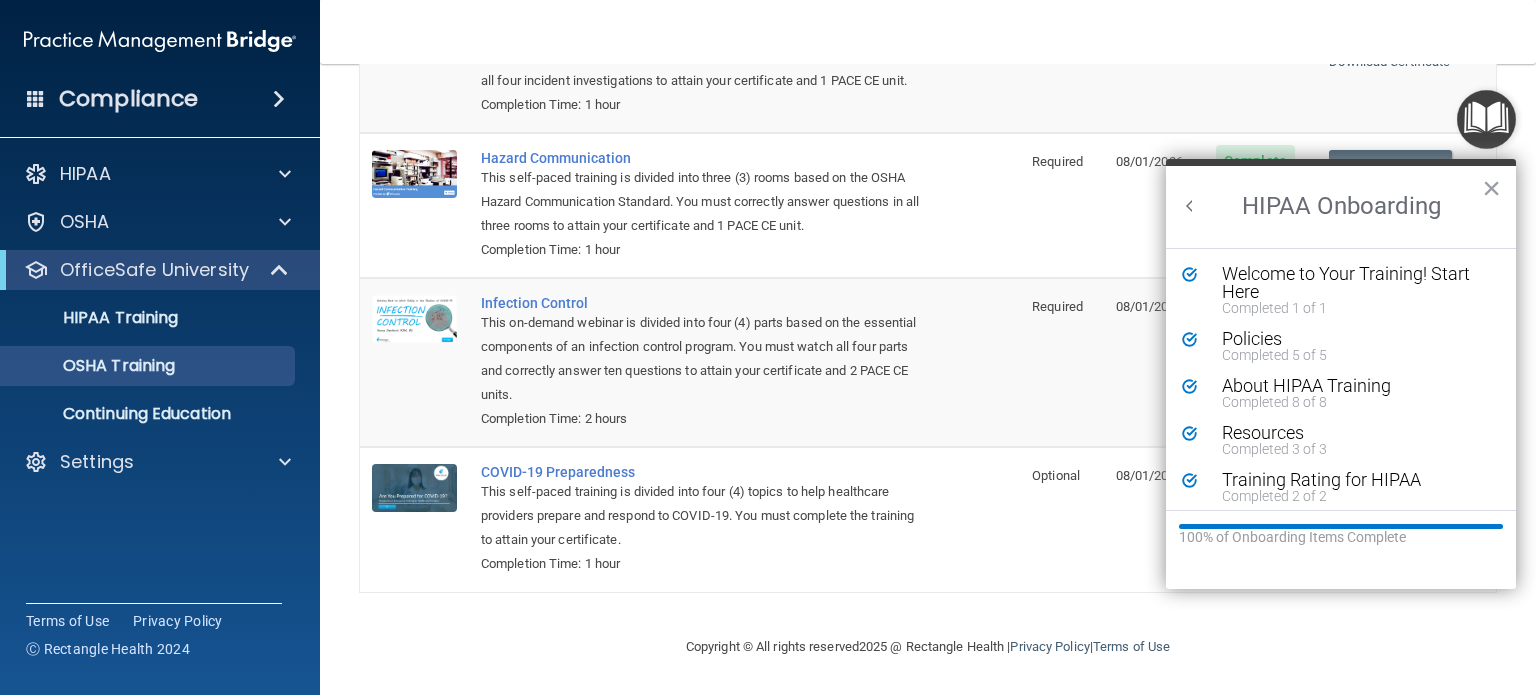 scroll, scrollTop: 0, scrollLeft: 0, axis: both 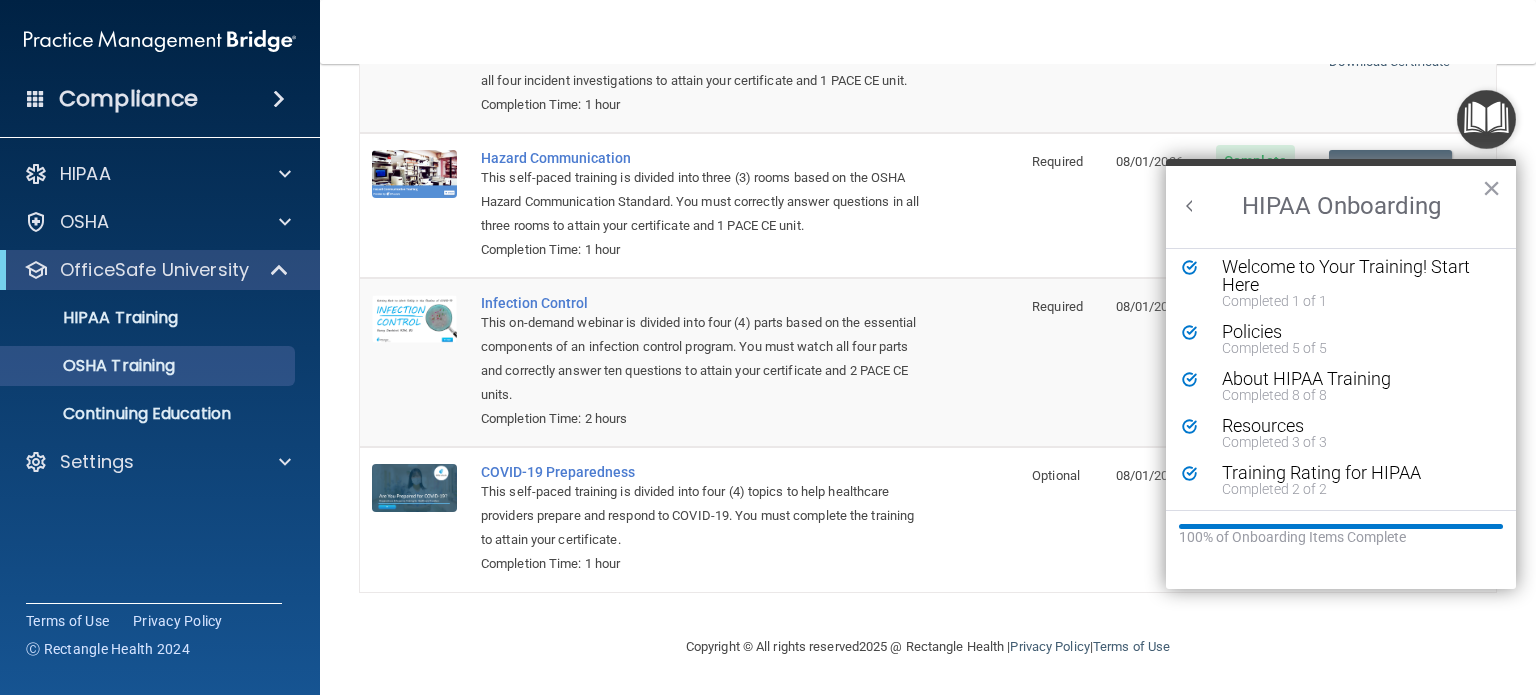 click at bounding box center (1190, 206) 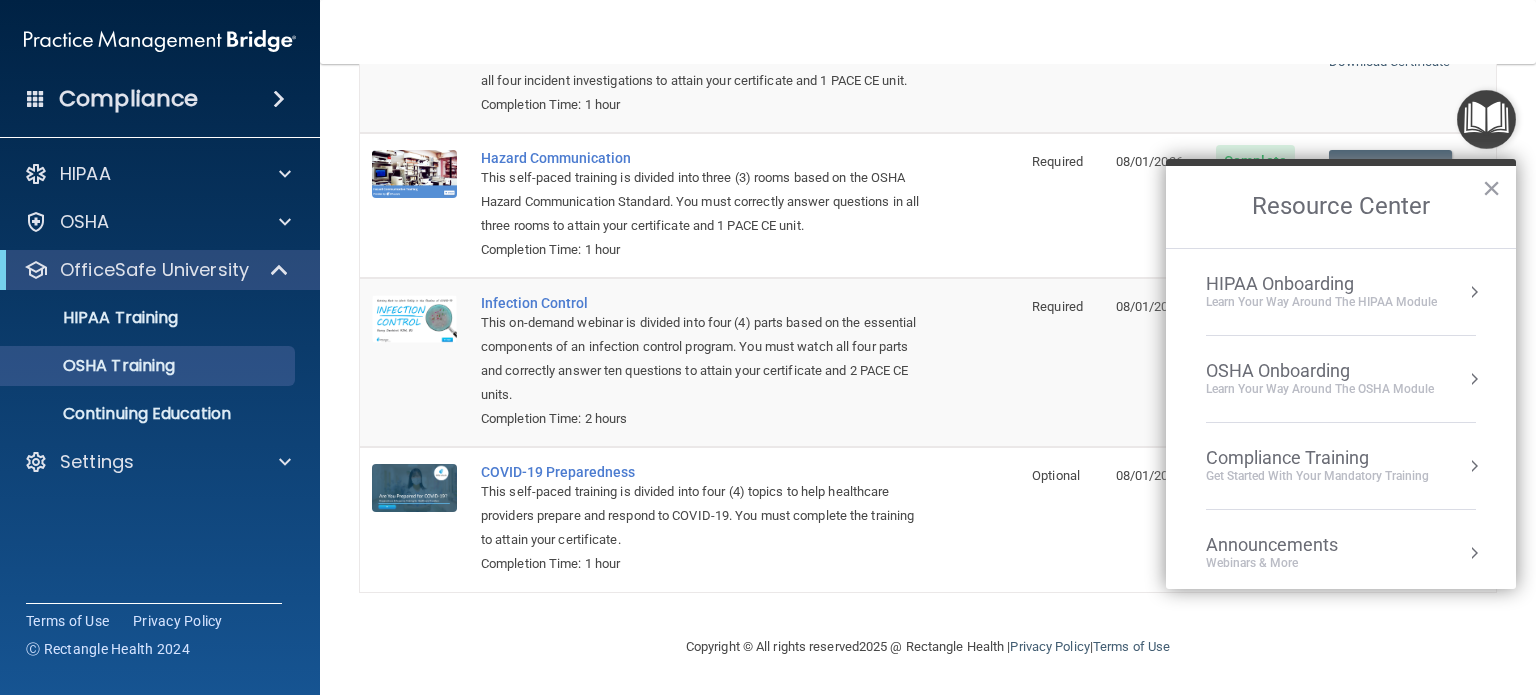 click on "Learn your way around the OSHA module" at bounding box center [1320, 389] 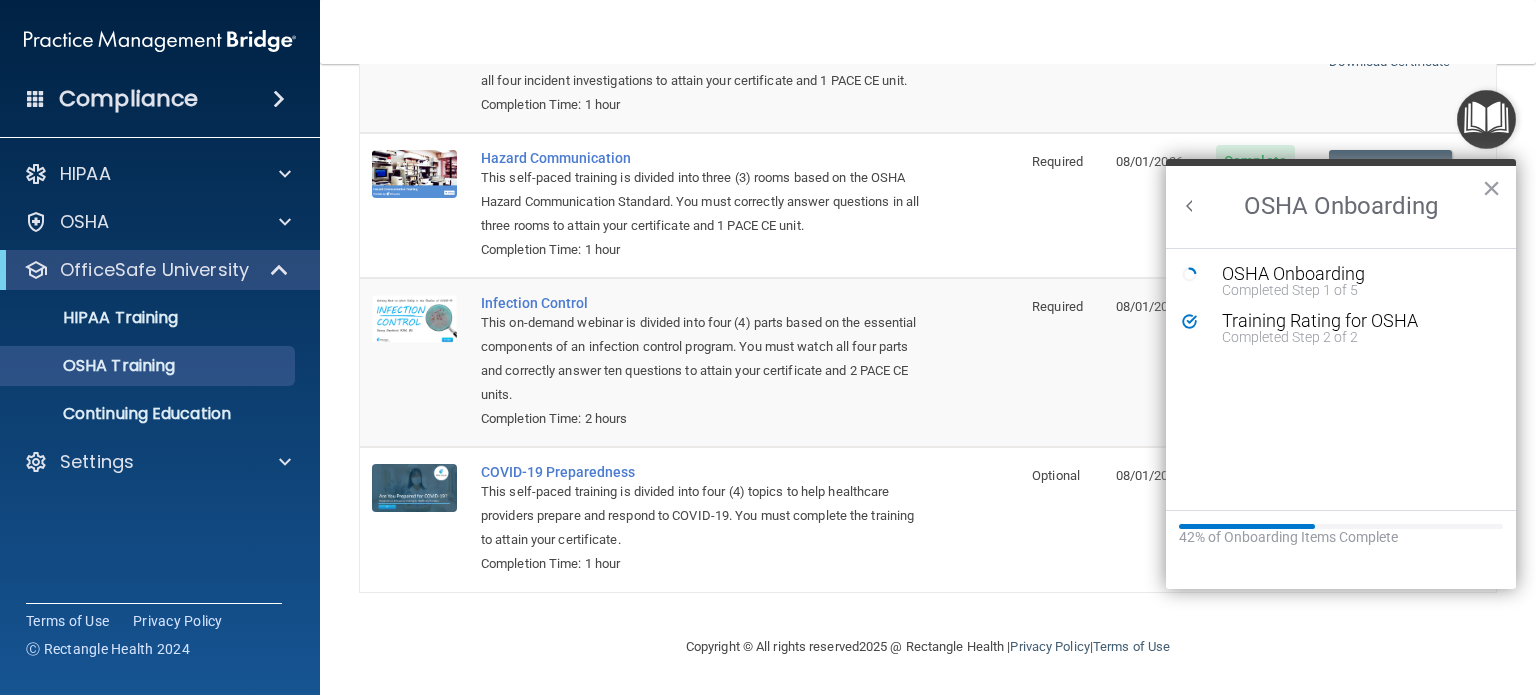 scroll, scrollTop: 0, scrollLeft: 0, axis: both 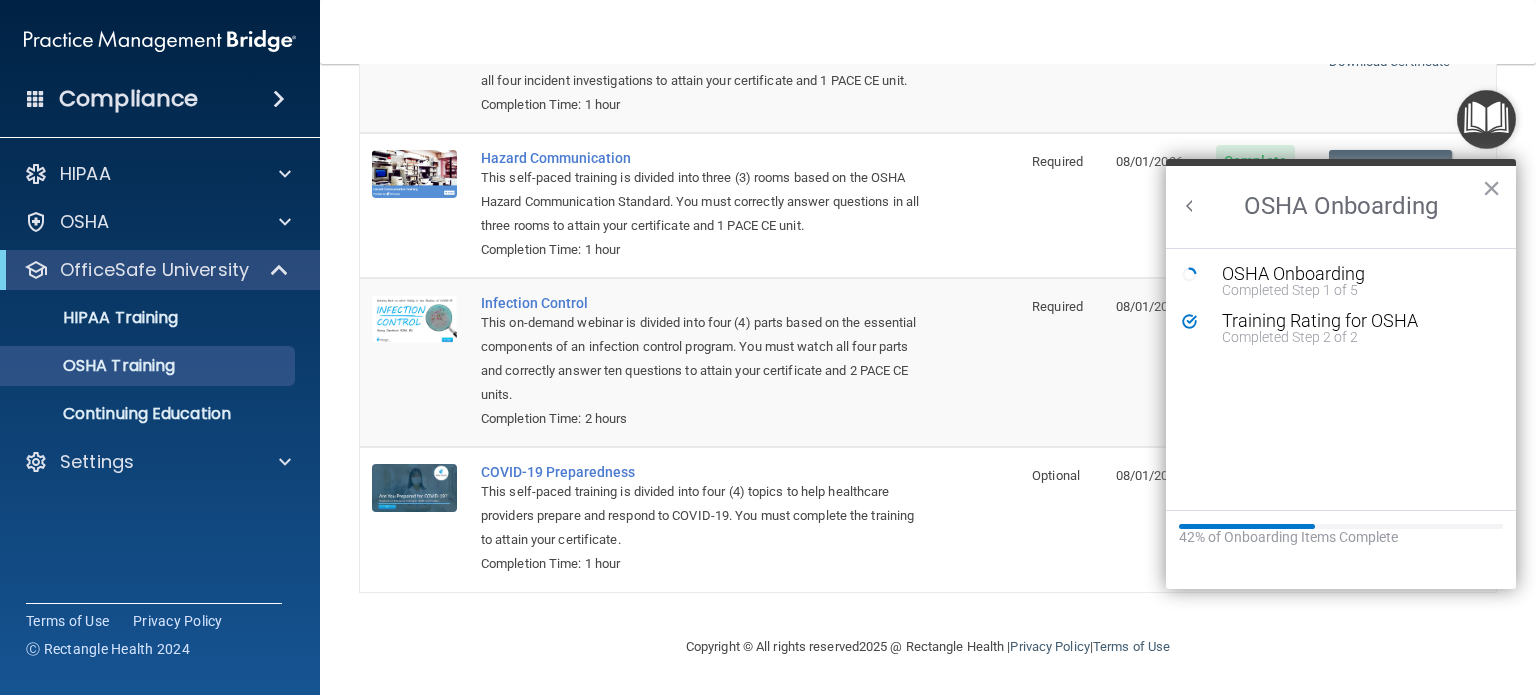 click on "OSHA Onboarding" at bounding box center [1341, 207] 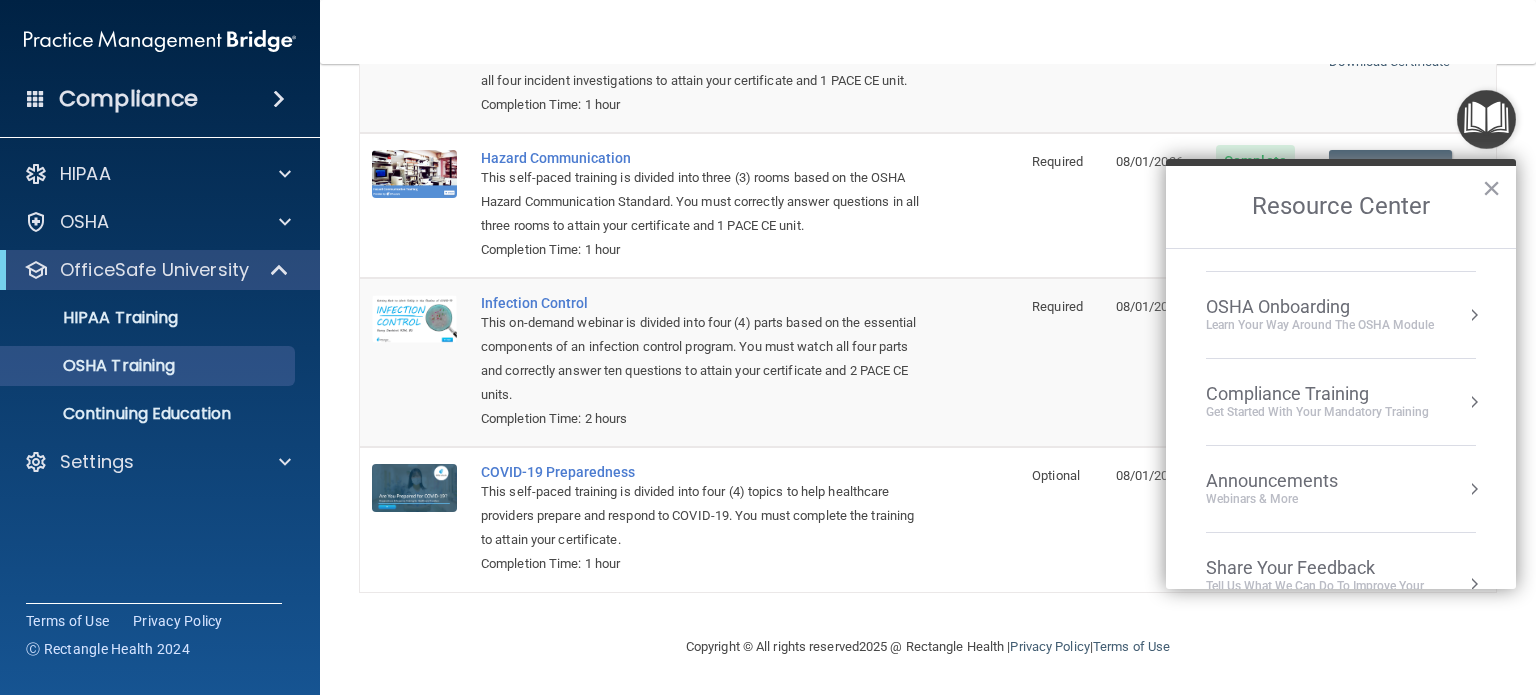 scroll, scrollTop: 109, scrollLeft: 0, axis: vertical 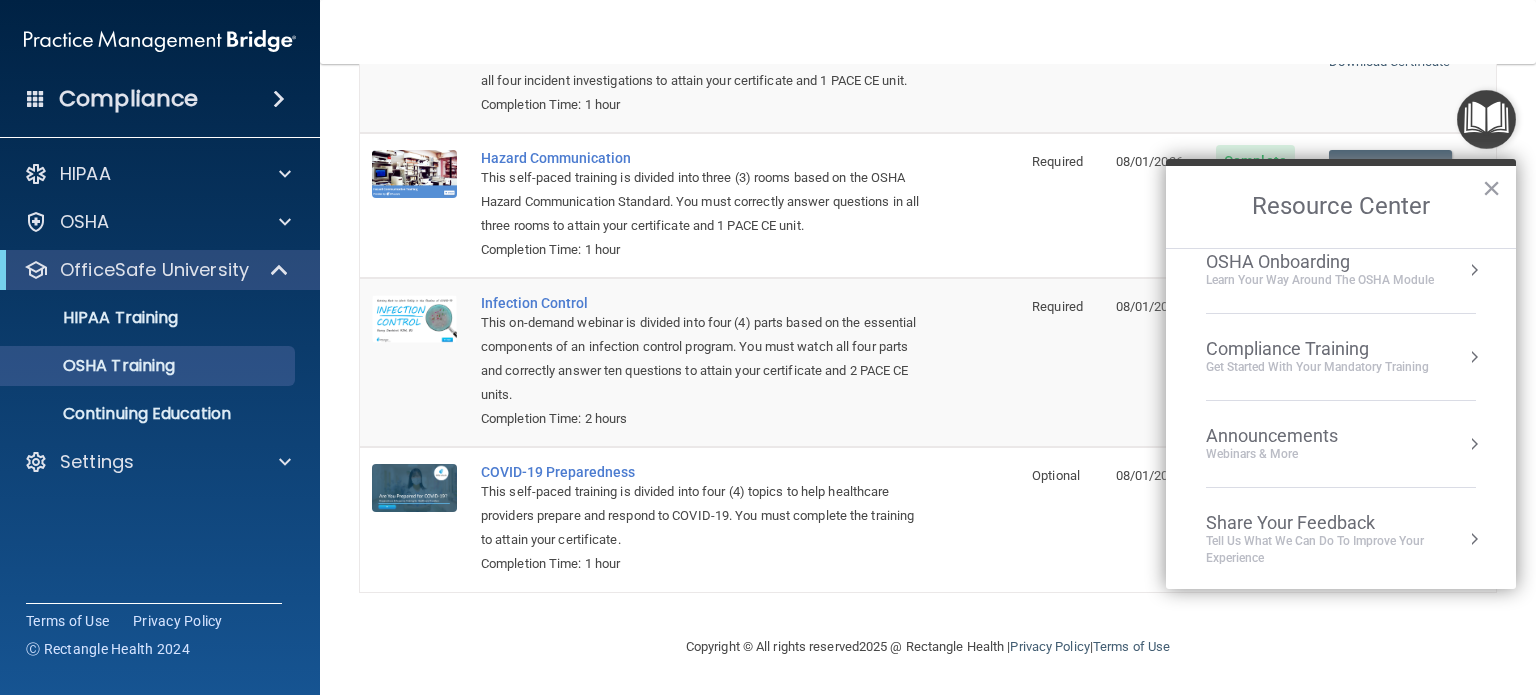 click on "Compliance Training" at bounding box center [1317, 349] 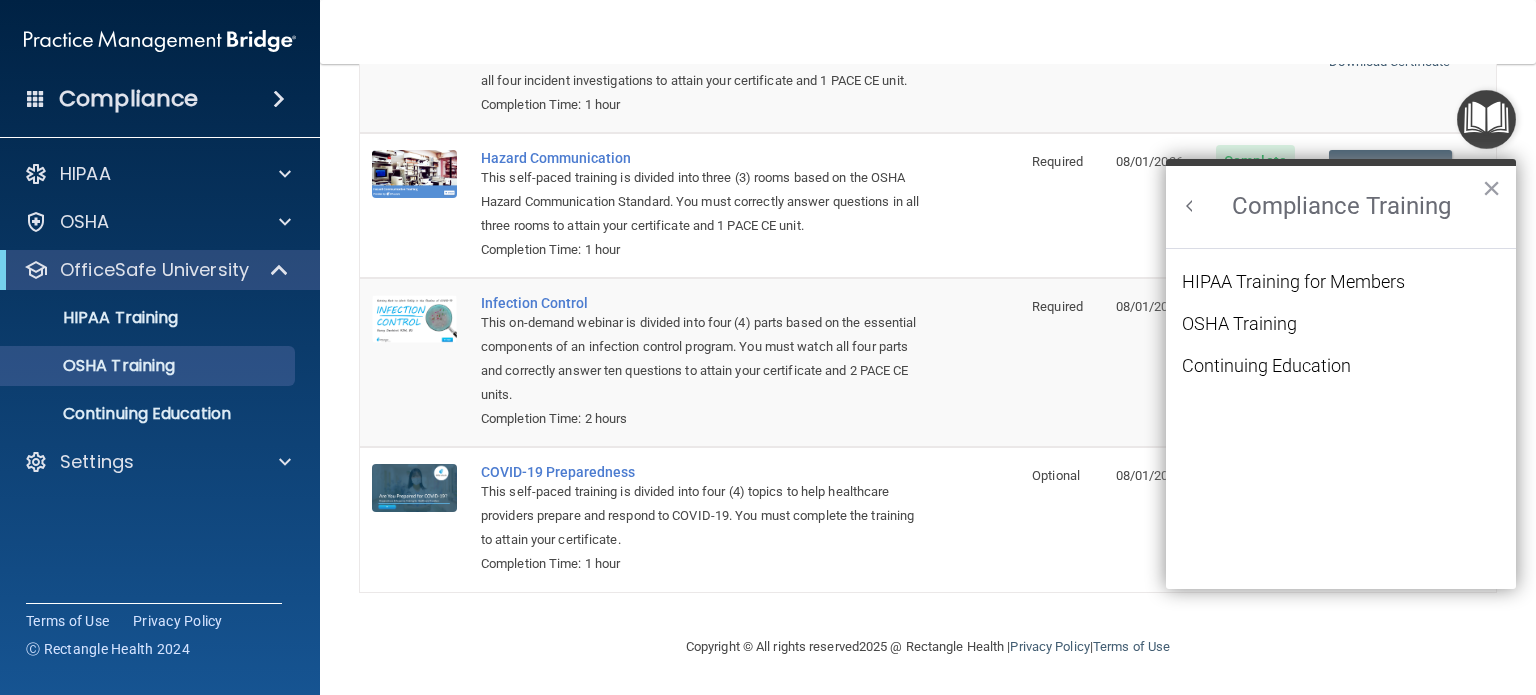 scroll, scrollTop: 0, scrollLeft: 0, axis: both 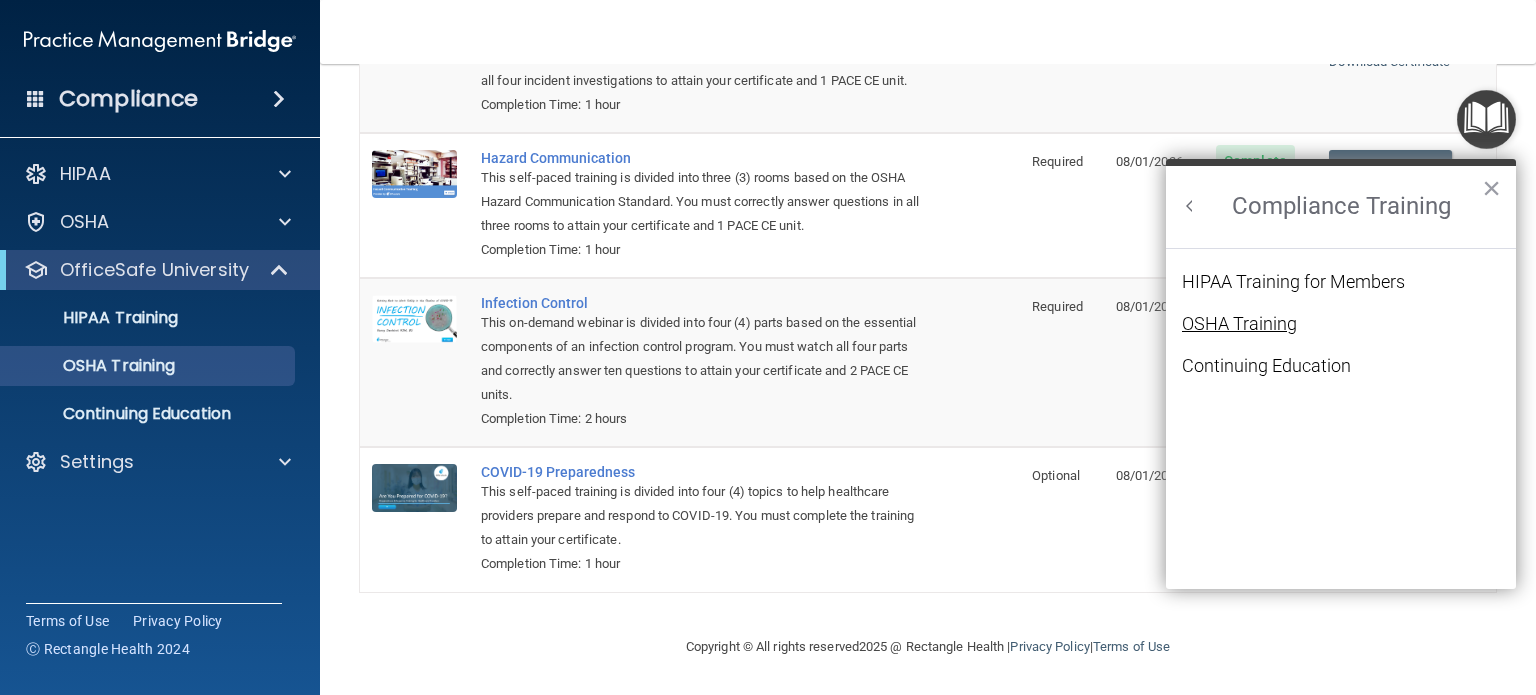 click on "OSHA Training" at bounding box center (1239, 324) 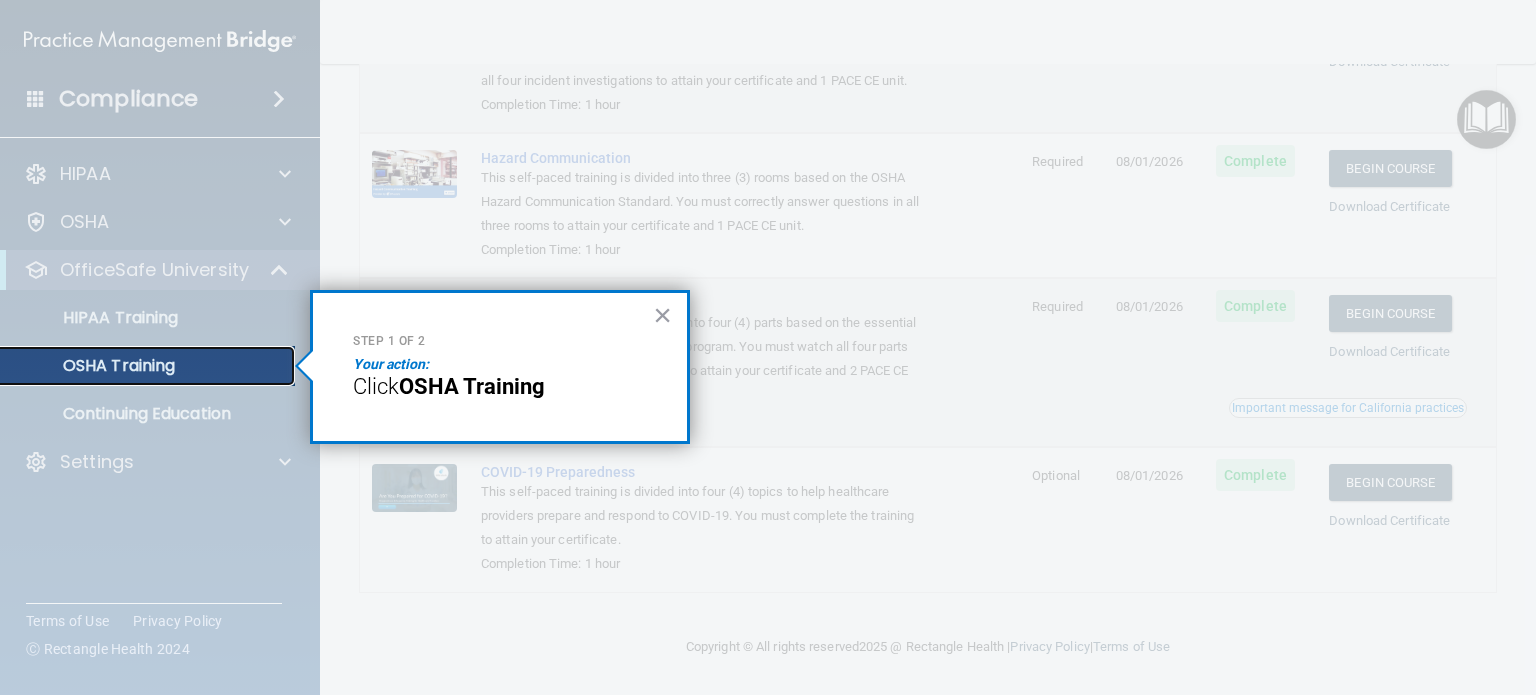 click on "OSHA Training" at bounding box center (149, 366) 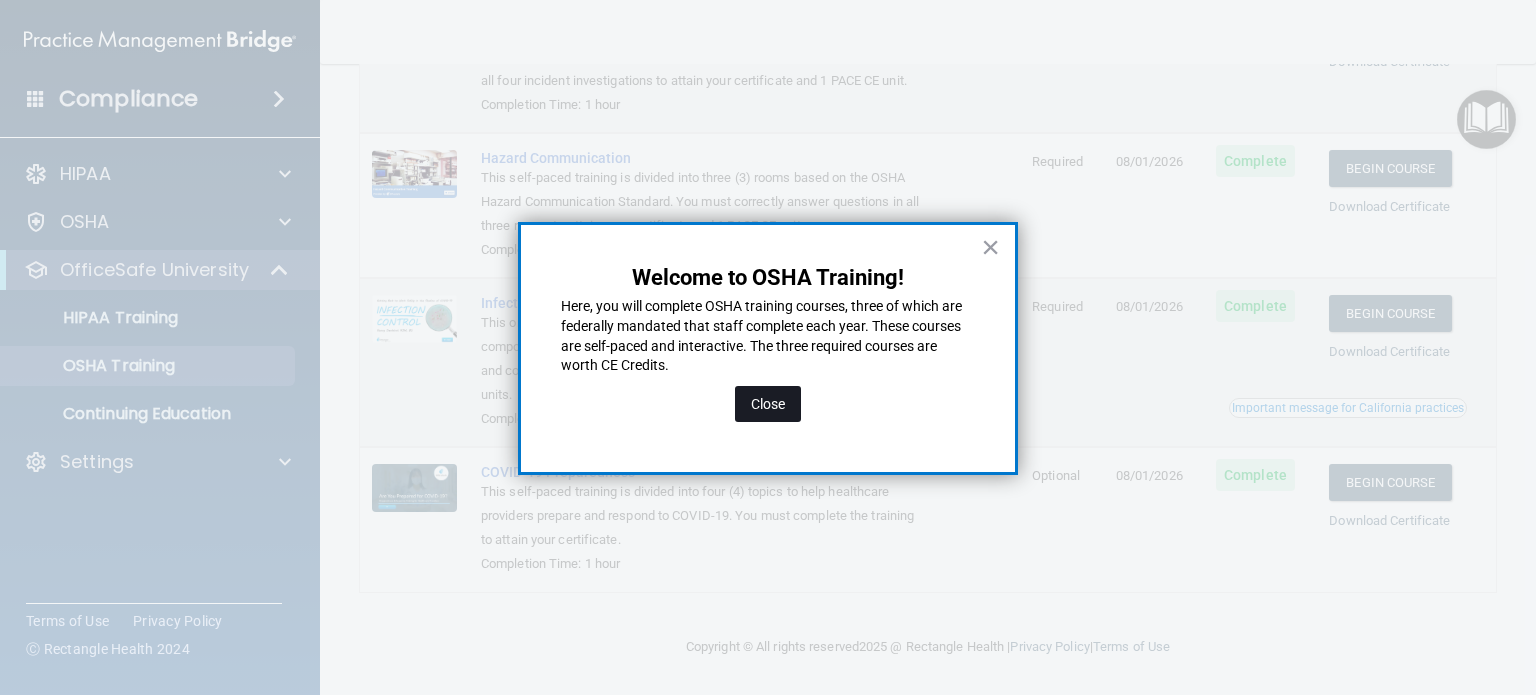 click on "Close" at bounding box center [768, 404] 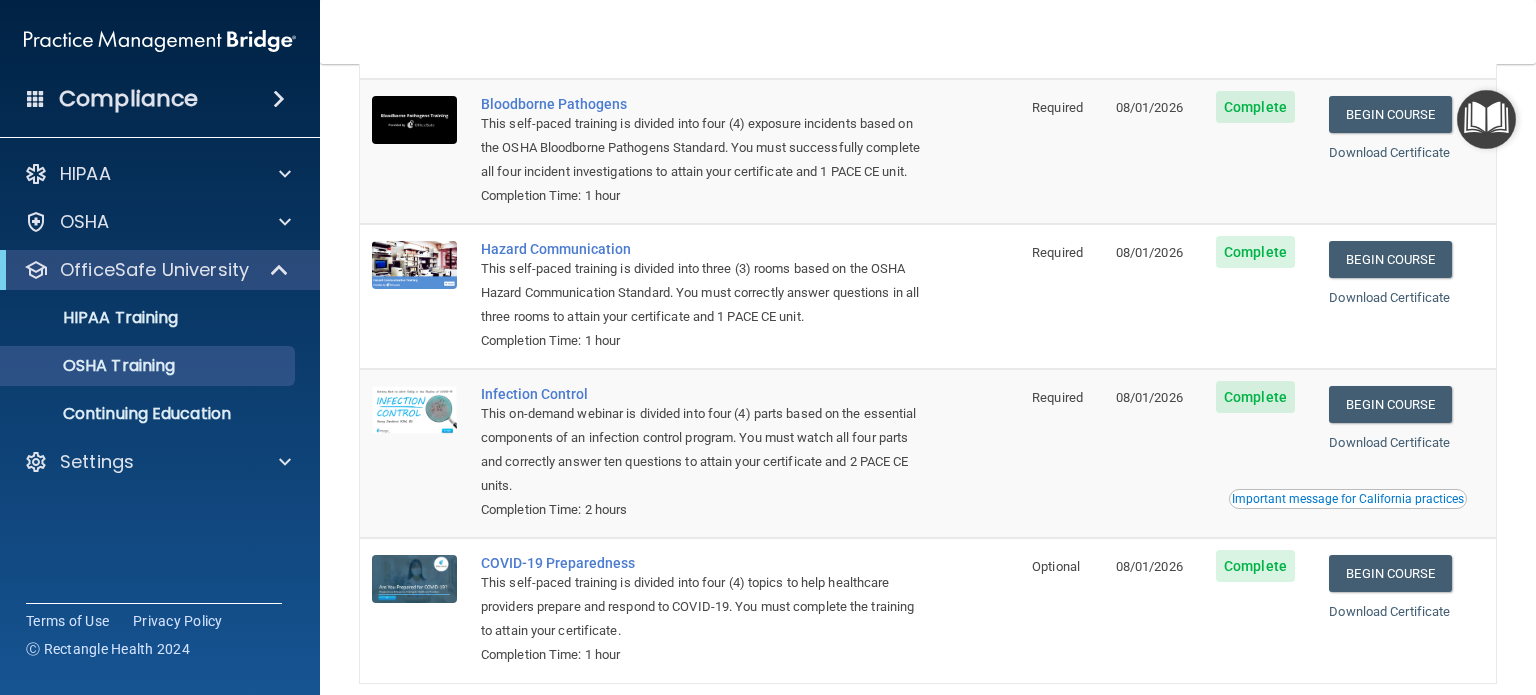 scroll, scrollTop: 0, scrollLeft: 0, axis: both 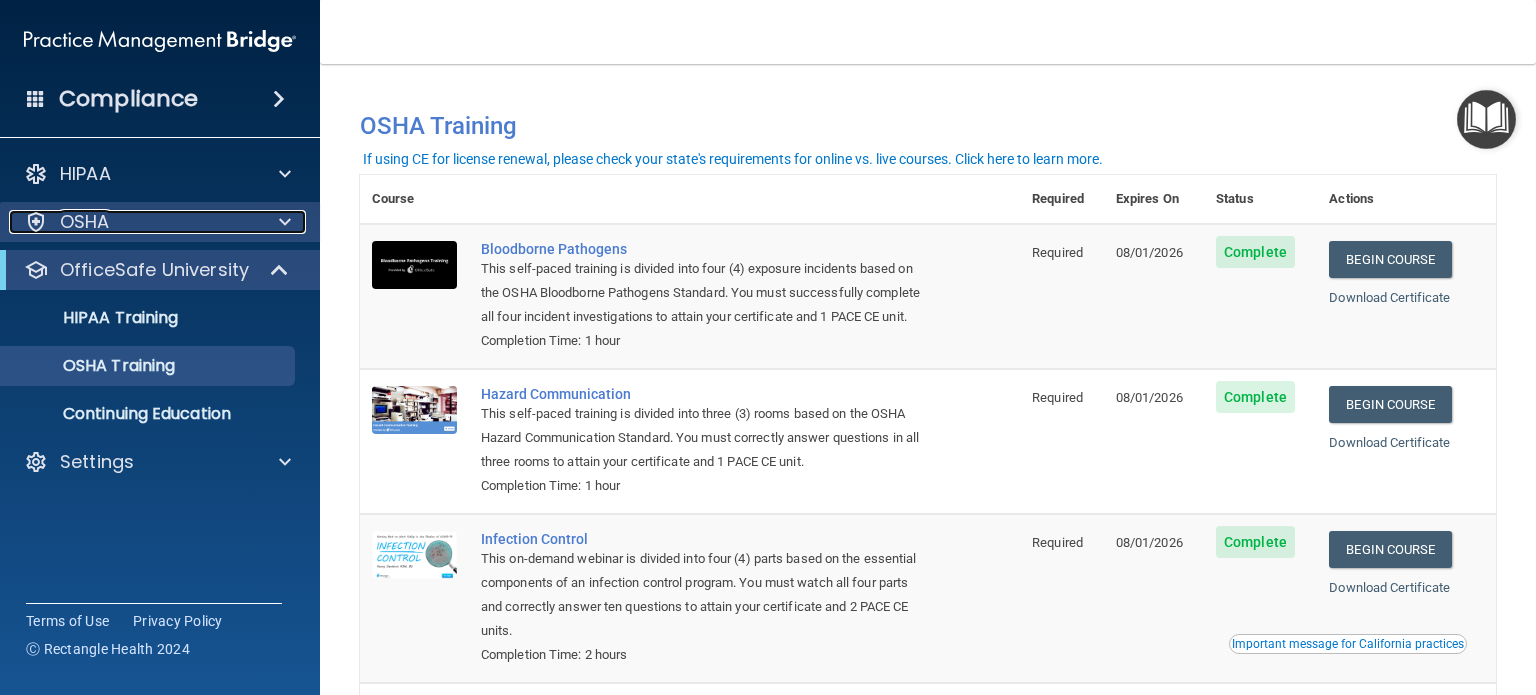 click on "OSHA" at bounding box center (133, 222) 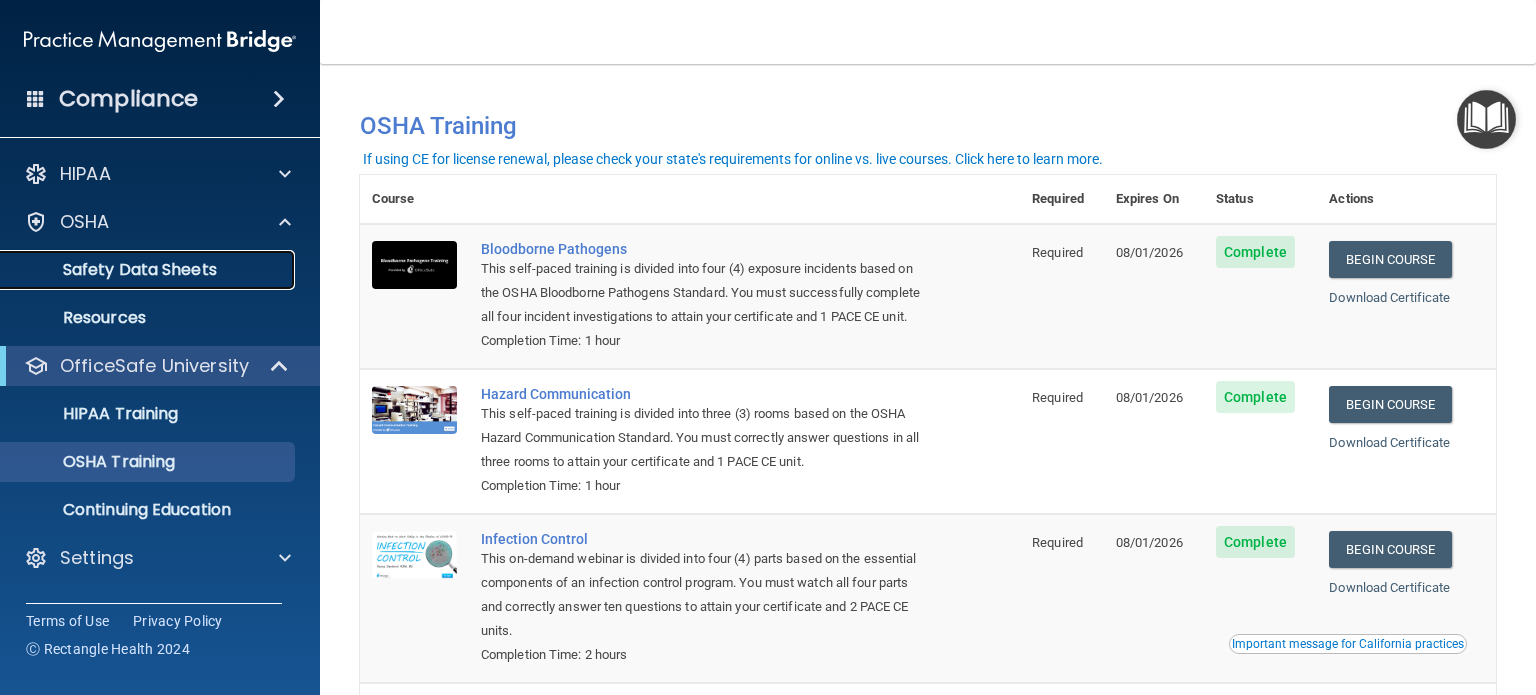 click on "Safety Data Sheets" at bounding box center [149, 270] 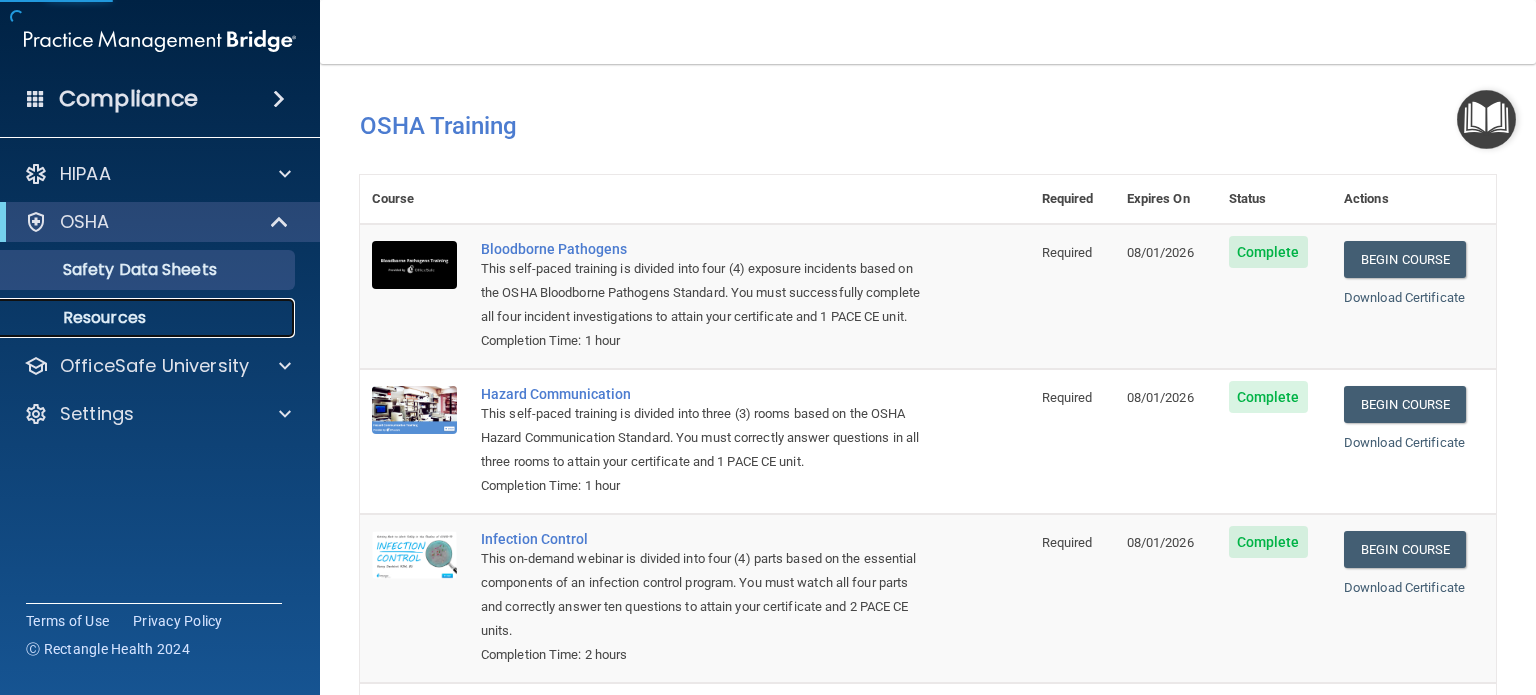 click on "Resources" at bounding box center (149, 318) 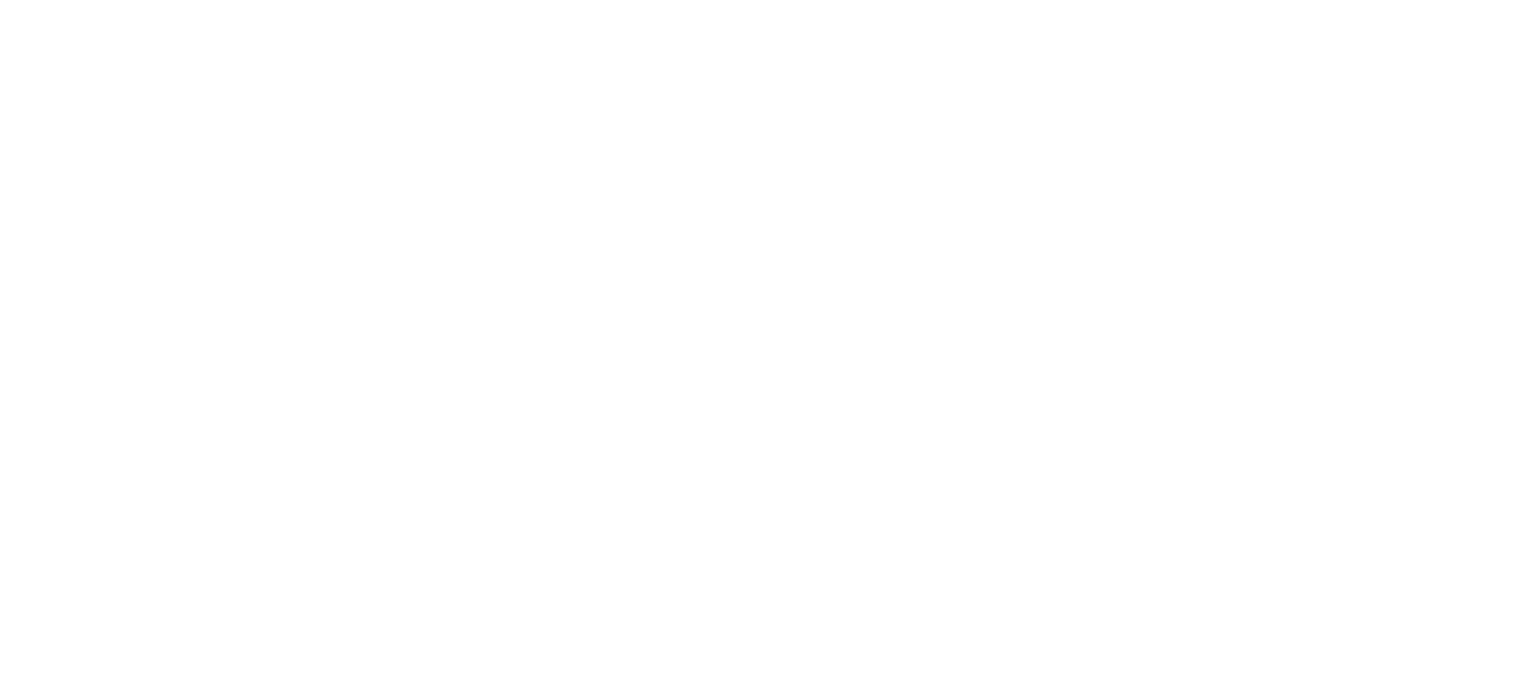 scroll, scrollTop: 0, scrollLeft: 0, axis: both 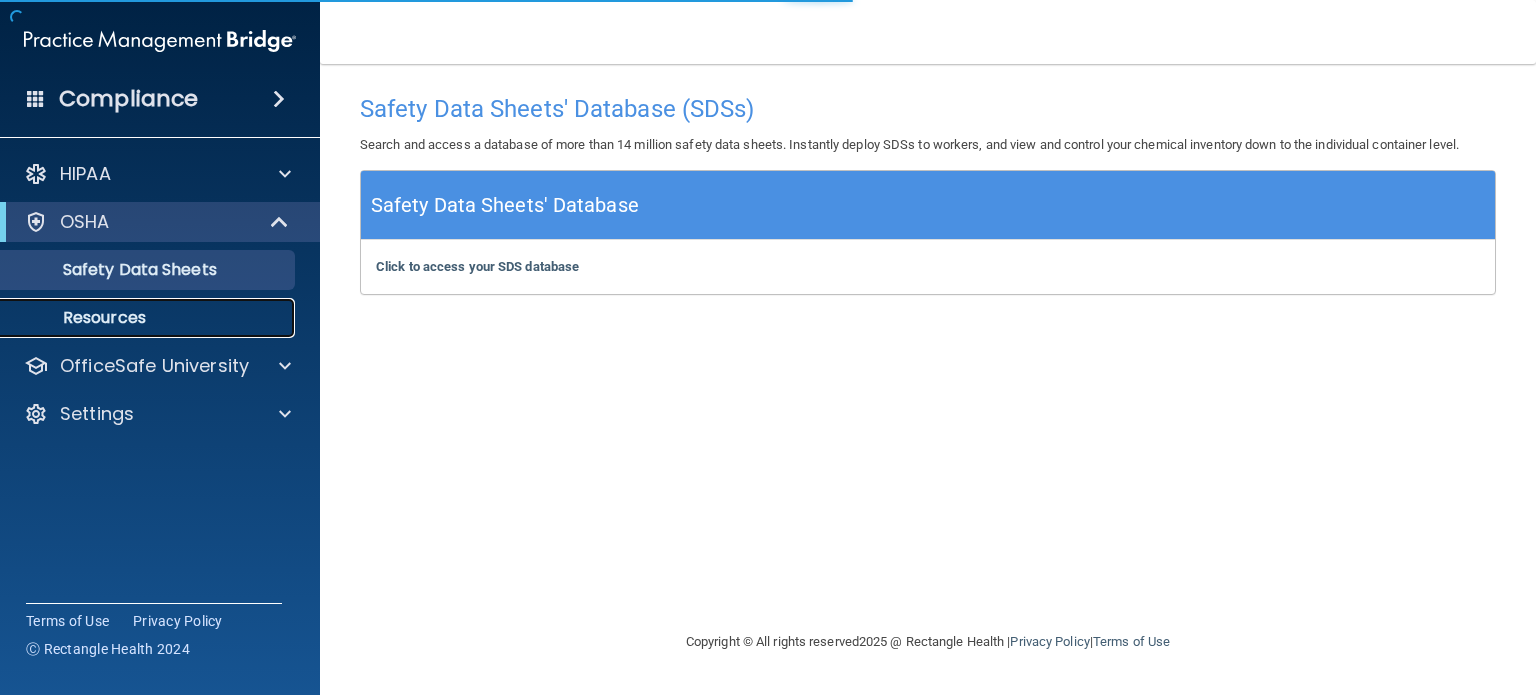 click on "Resources" at bounding box center (137, 318) 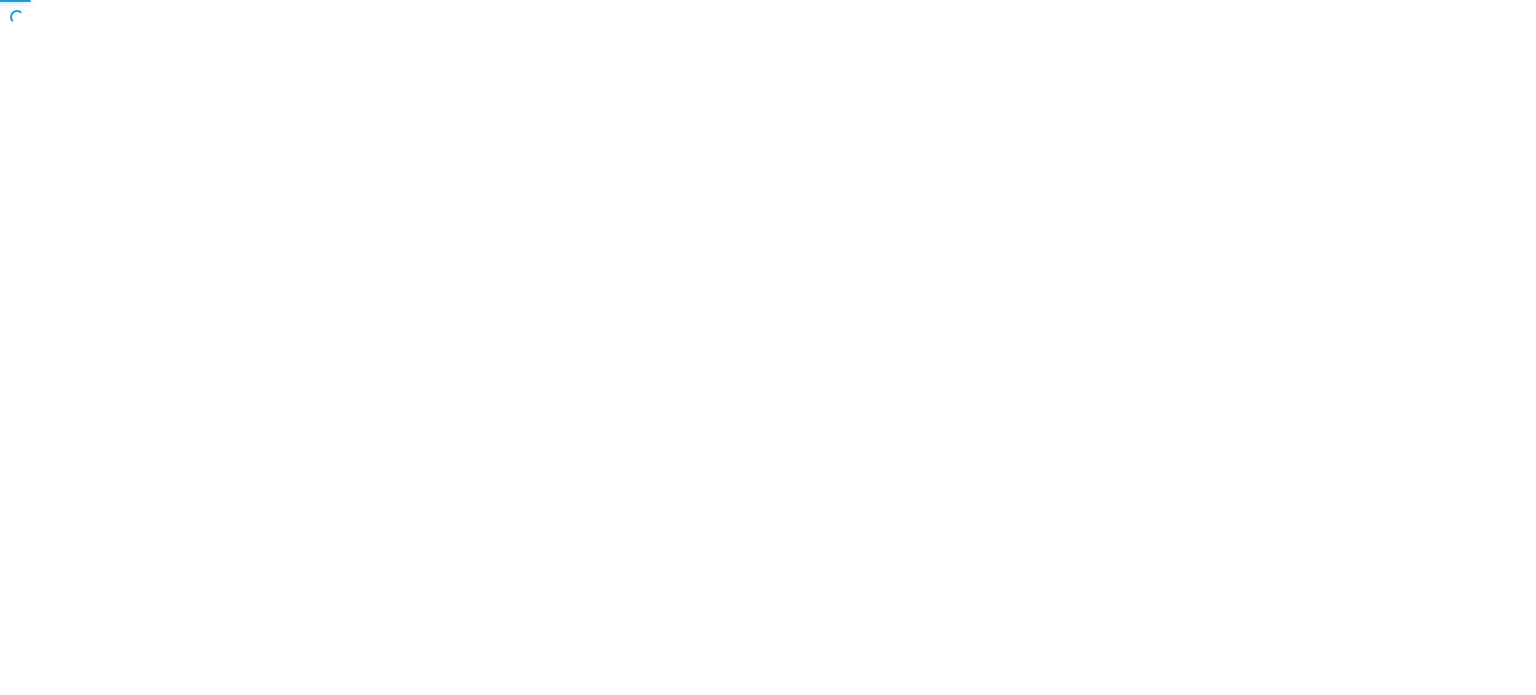 scroll, scrollTop: 0, scrollLeft: 0, axis: both 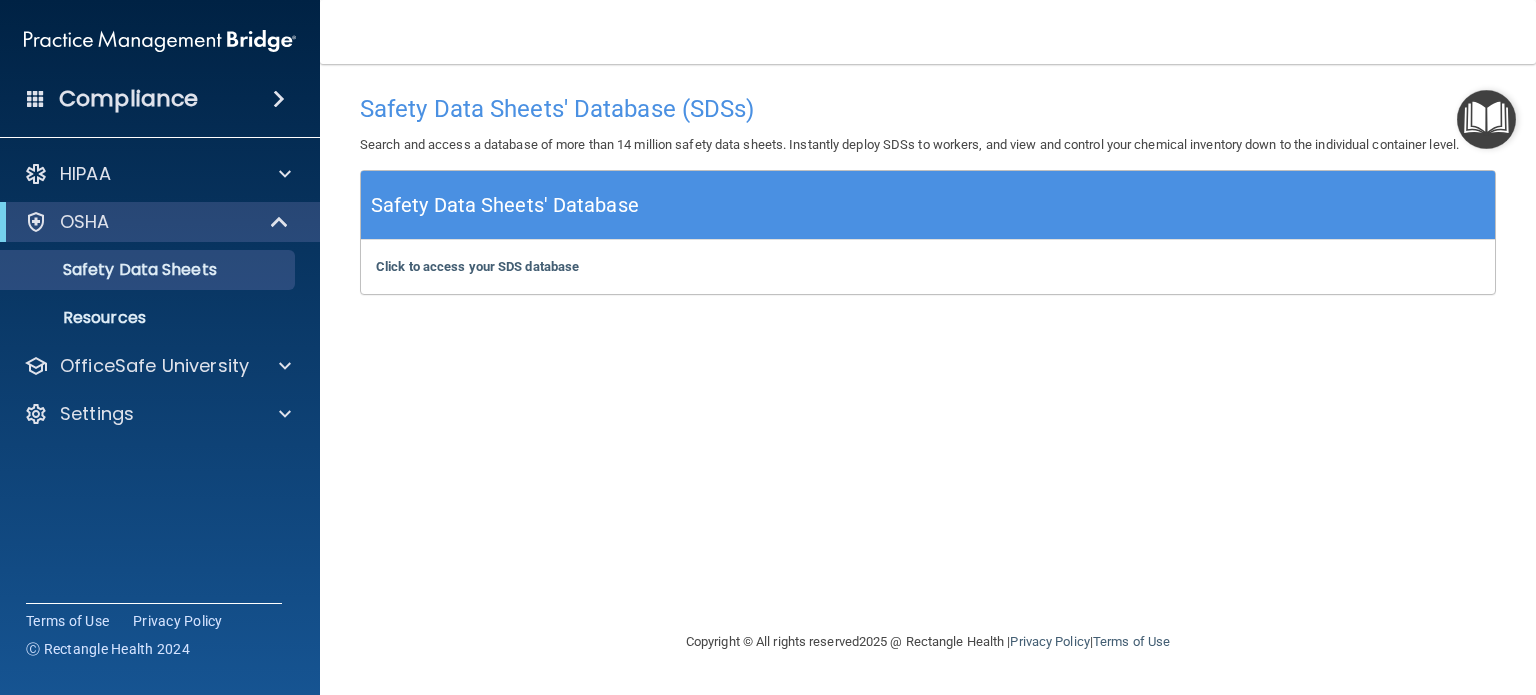 click at bounding box center (1486, 119) 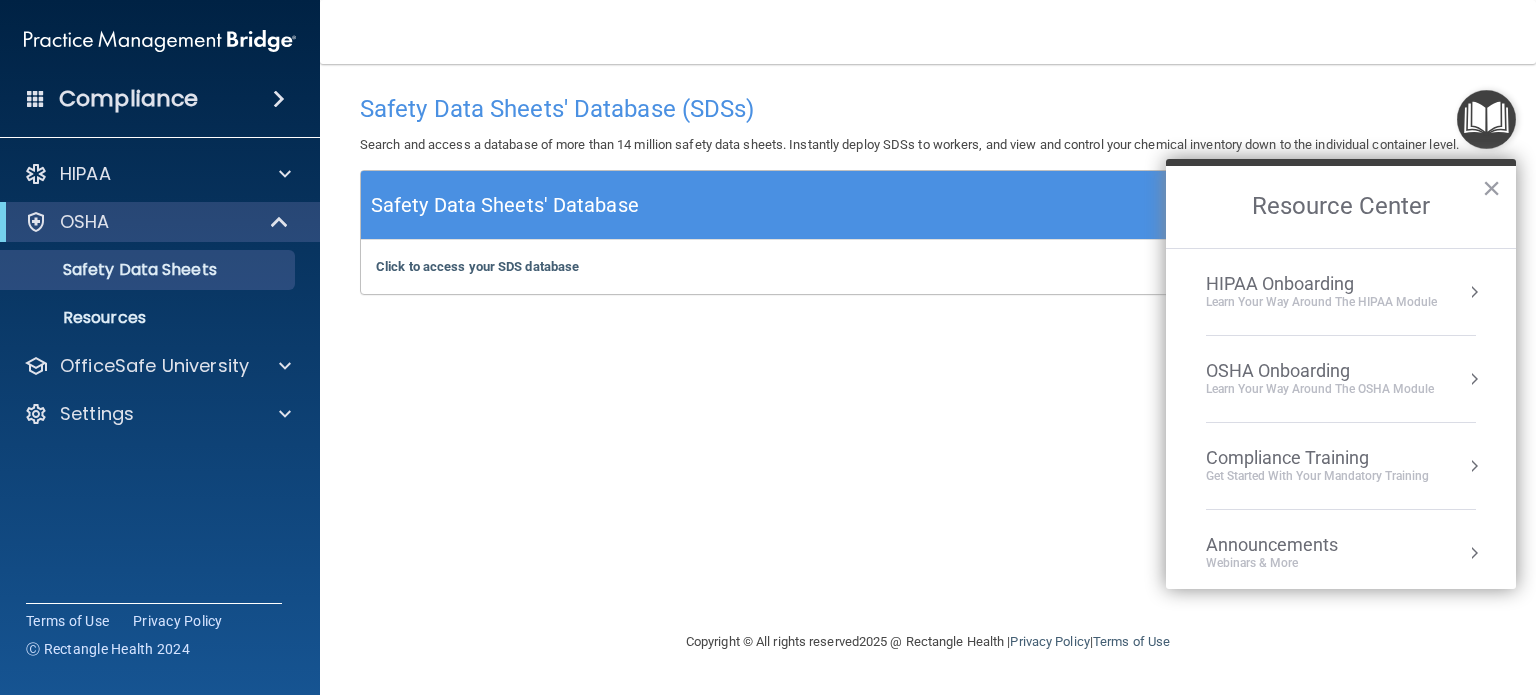 click on "HIPAA Onboarding" at bounding box center (1321, 284) 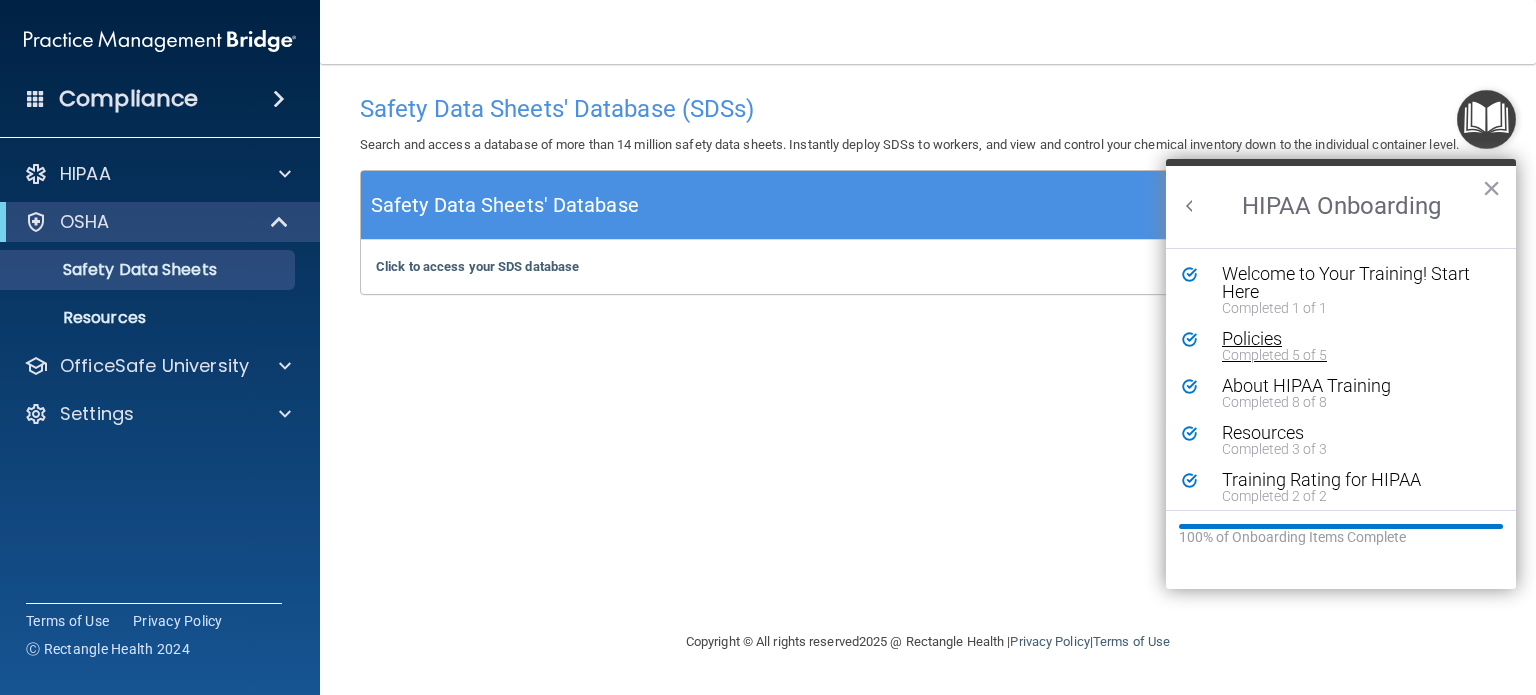 scroll, scrollTop: 0, scrollLeft: 0, axis: both 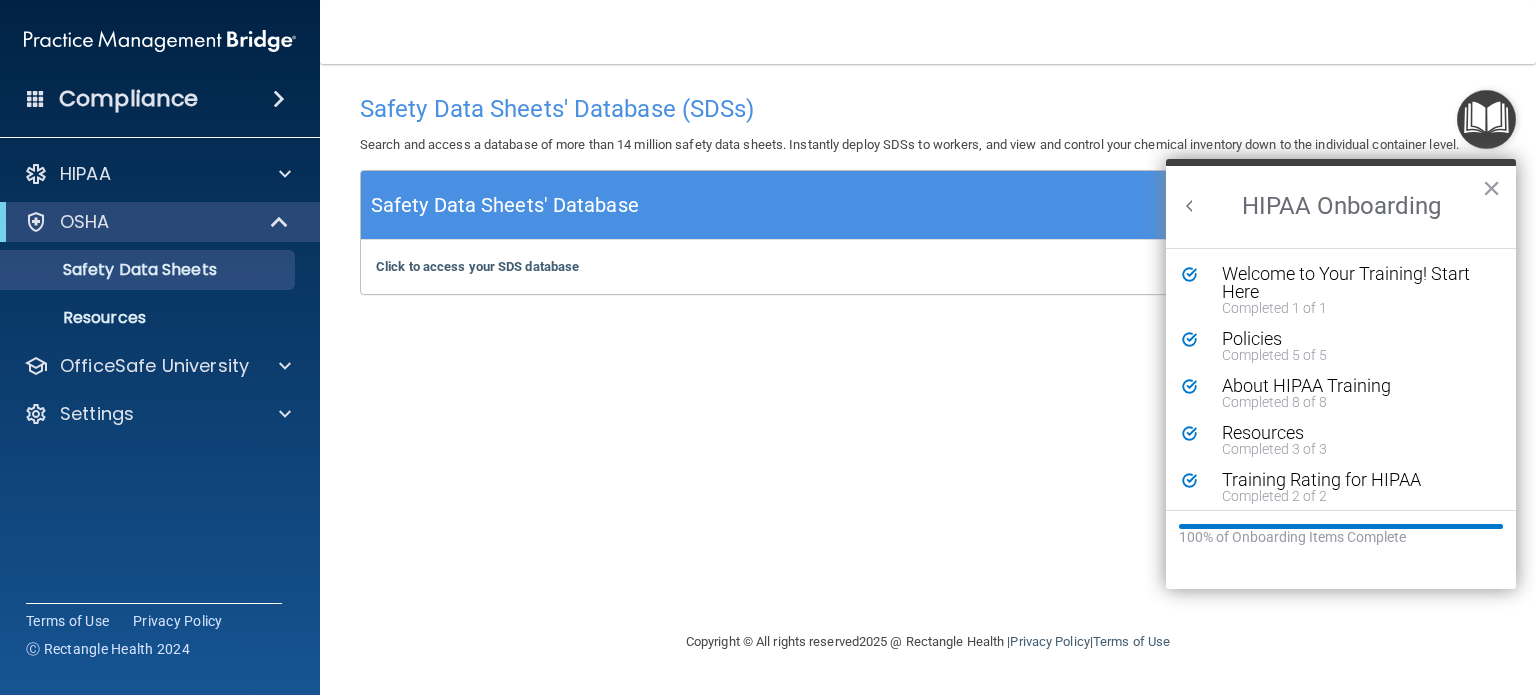 click at bounding box center [1190, 206] 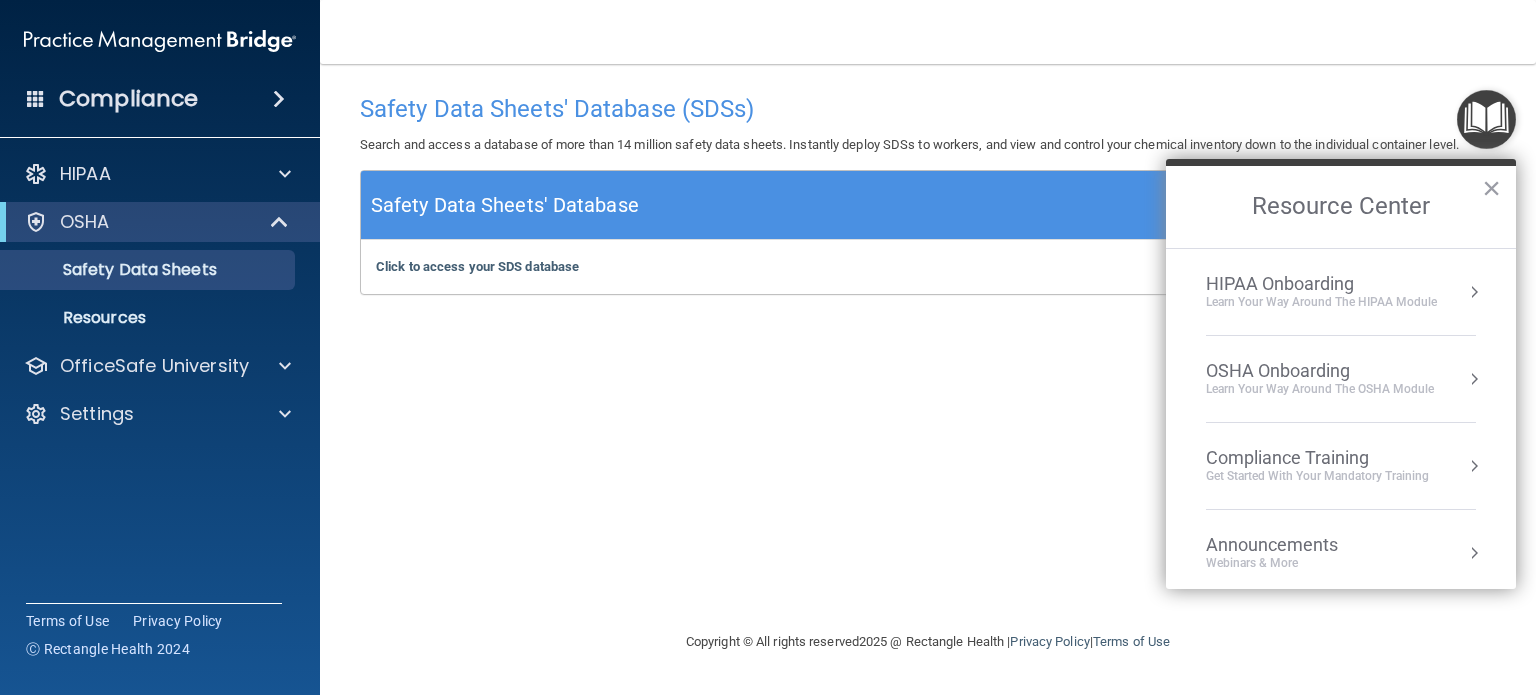 click on "OSHA Onboarding" at bounding box center [1320, 371] 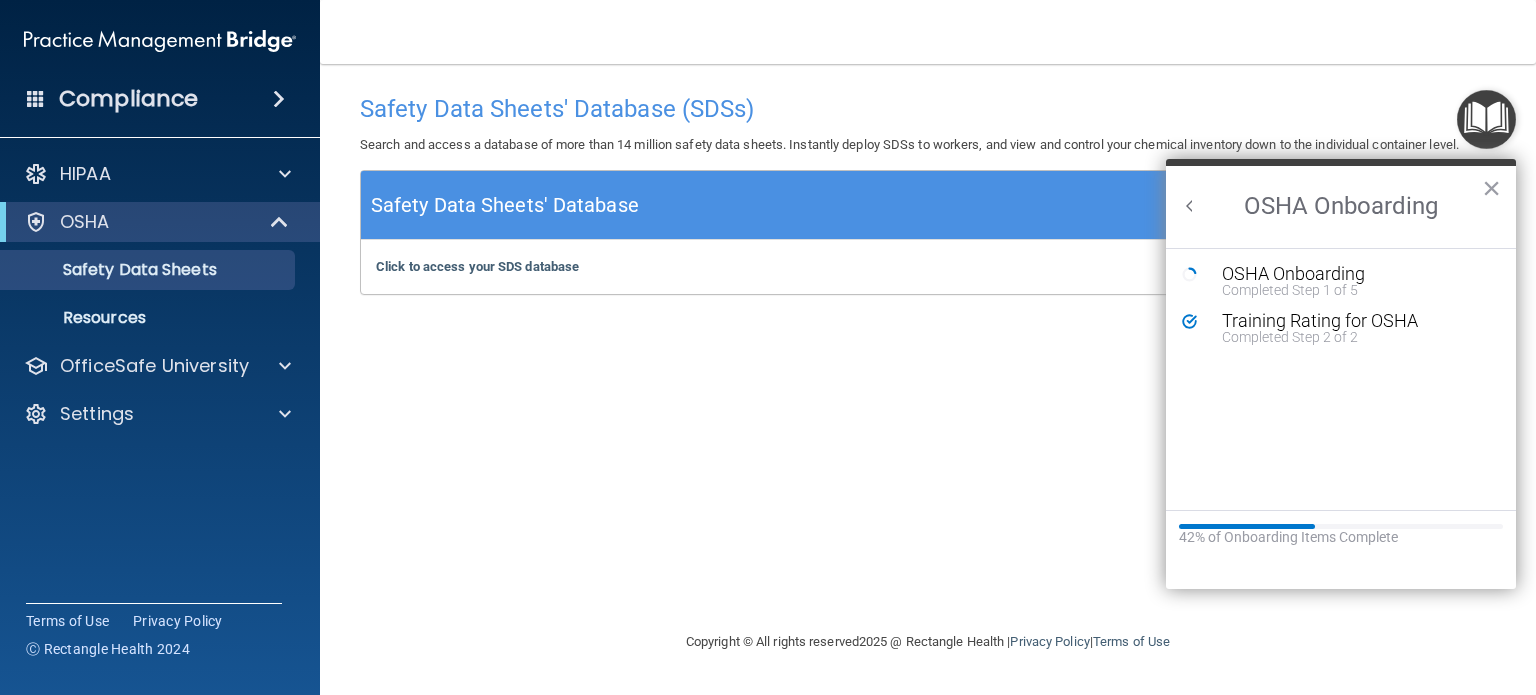 scroll, scrollTop: 0, scrollLeft: 0, axis: both 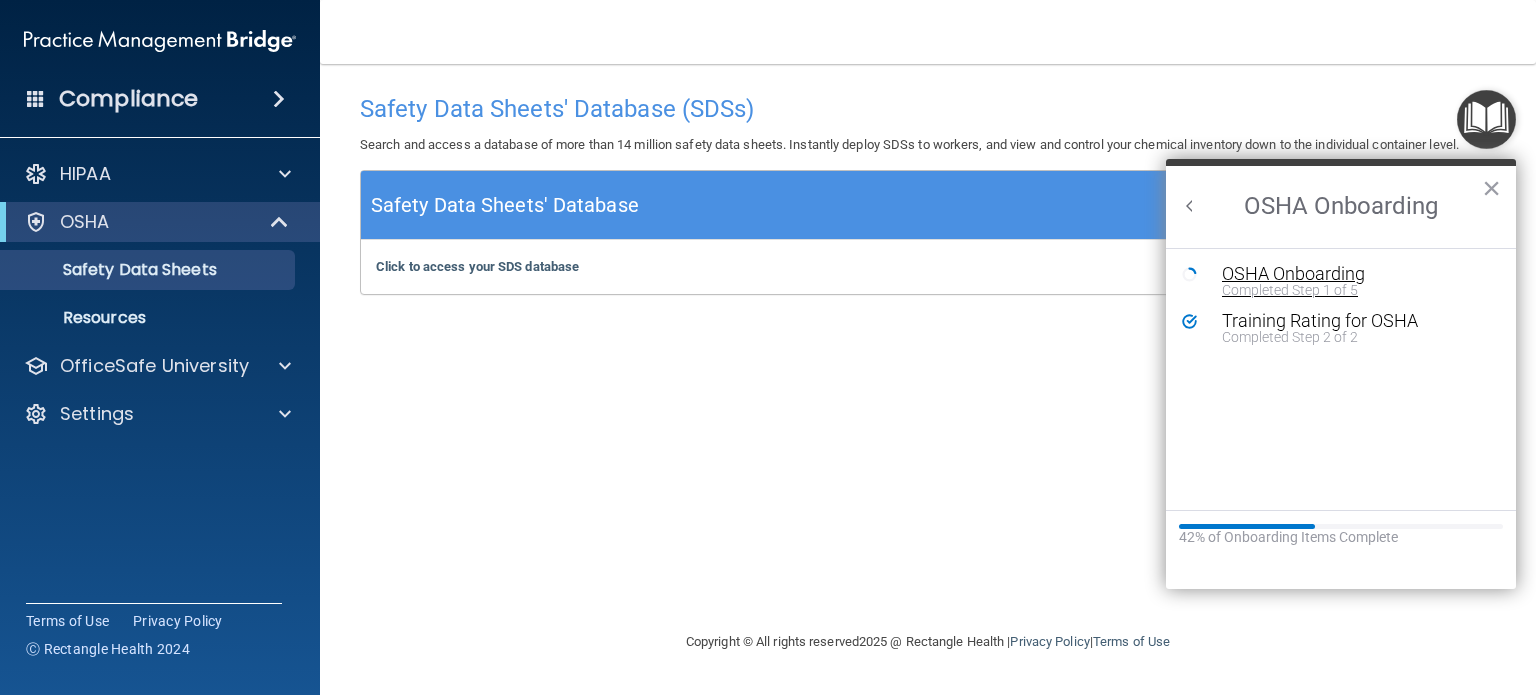 click on "Completed Step 1 of 5" at bounding box center (1356, 290) 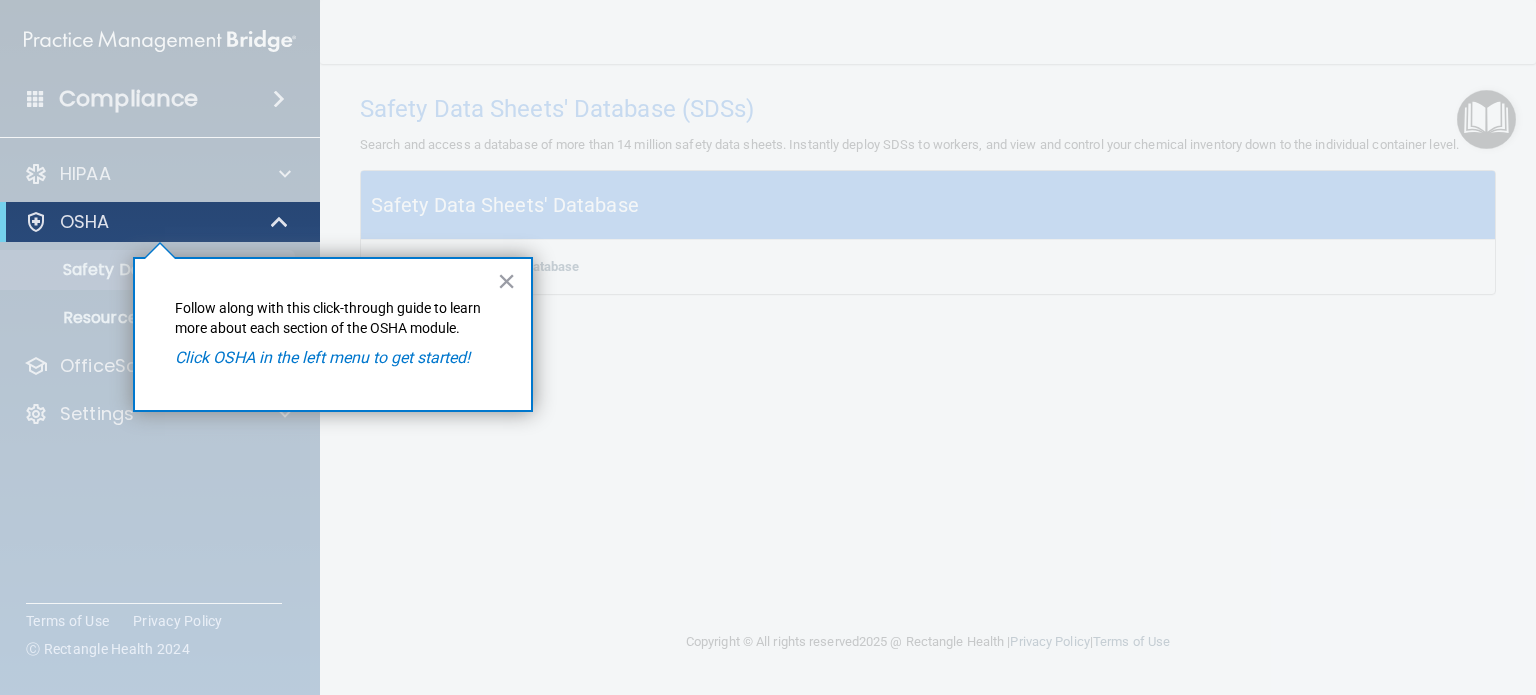 click on "× Follow along with this click-through guide to learn more about each section of the OSHA module. Click OSHA in the left menu to get started!" at bounding box center (333, 334) 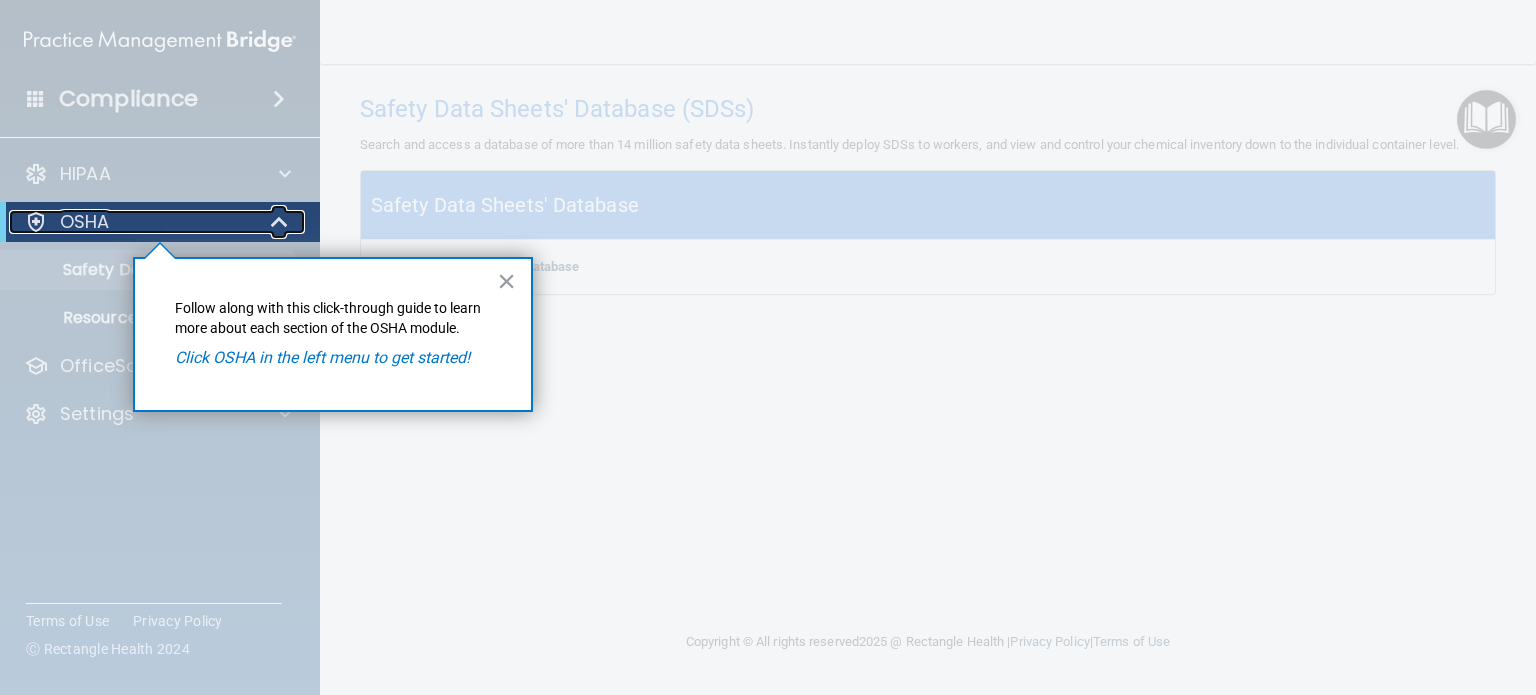 click at bounding box center [36, 222] 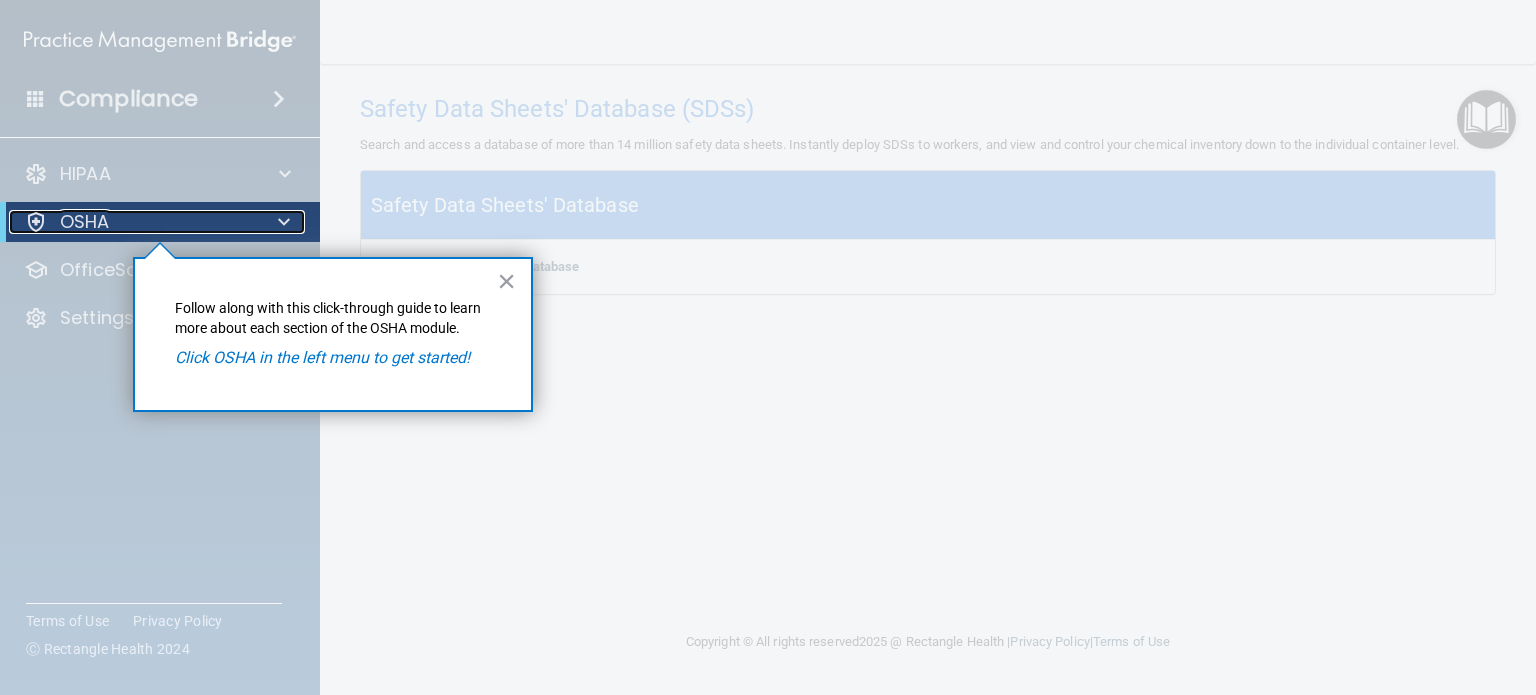 click on "OSHA" at bounding box center [132, 222] 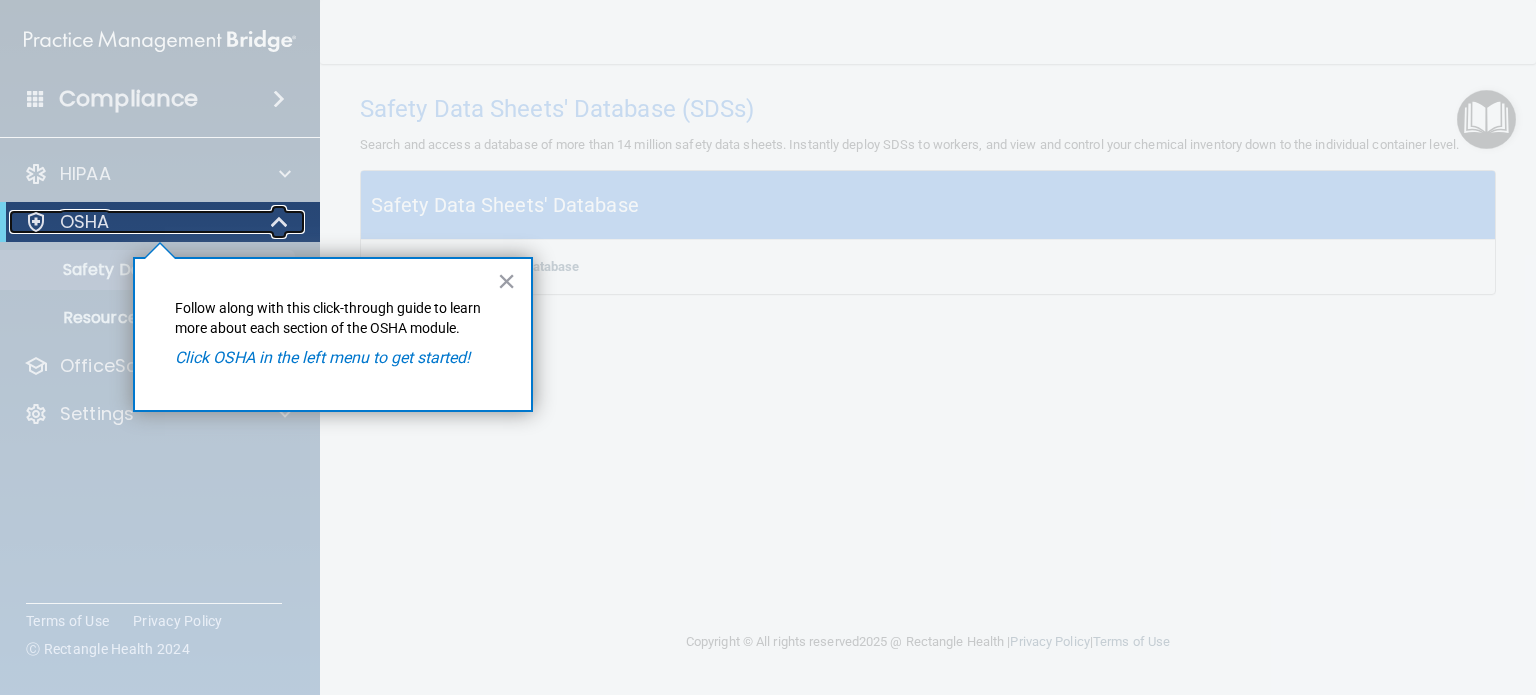 click on "OSHA" at bounding box center (132, 222) 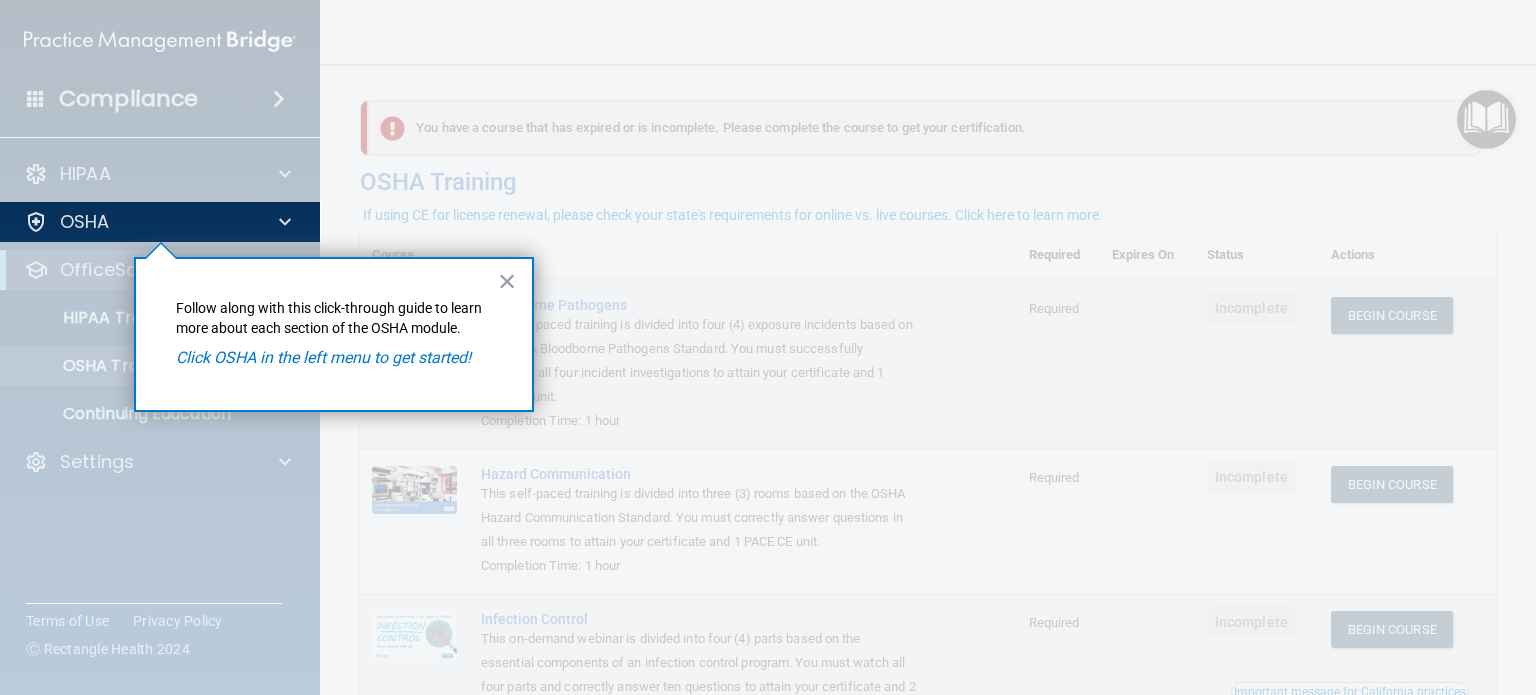 scroll, scrollTop: 0, scrollLeft: 0, axis: both 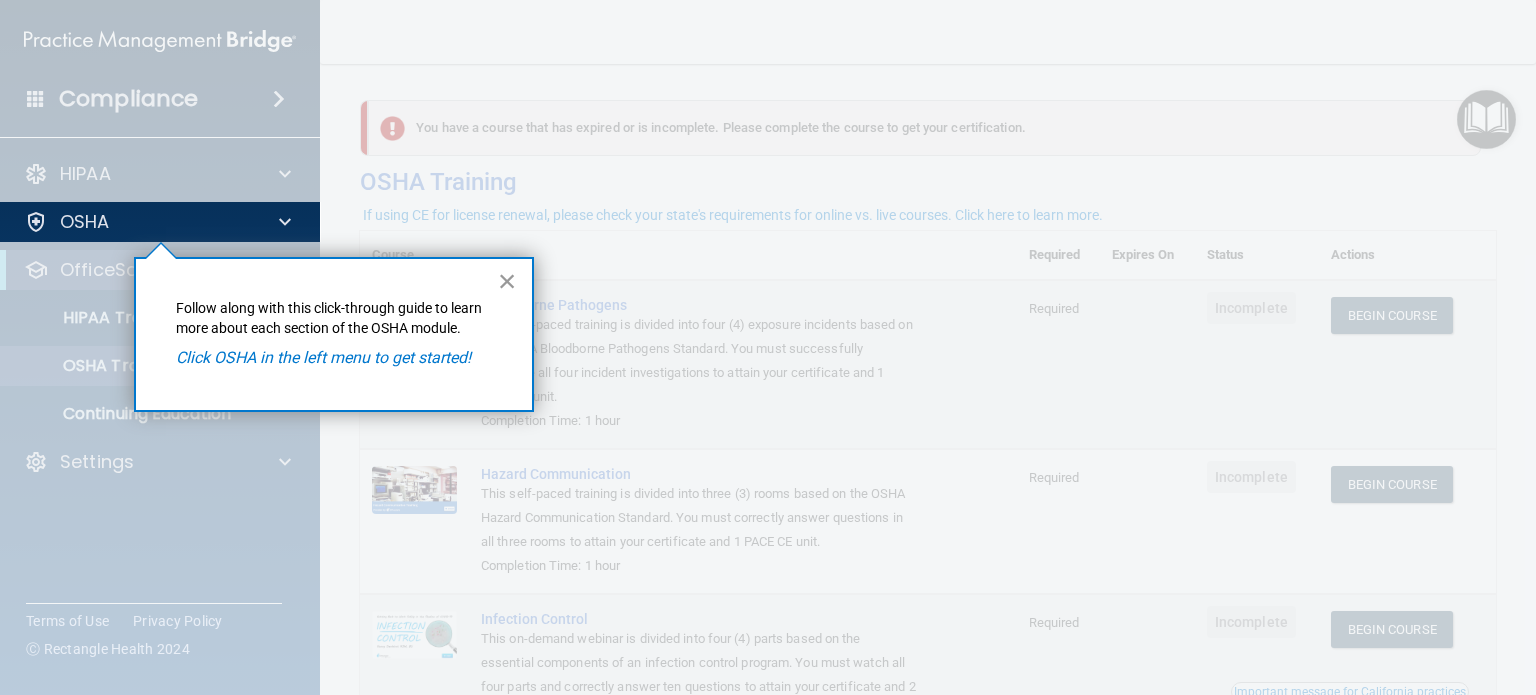 click on "×" at bounding box center (507, 281) 